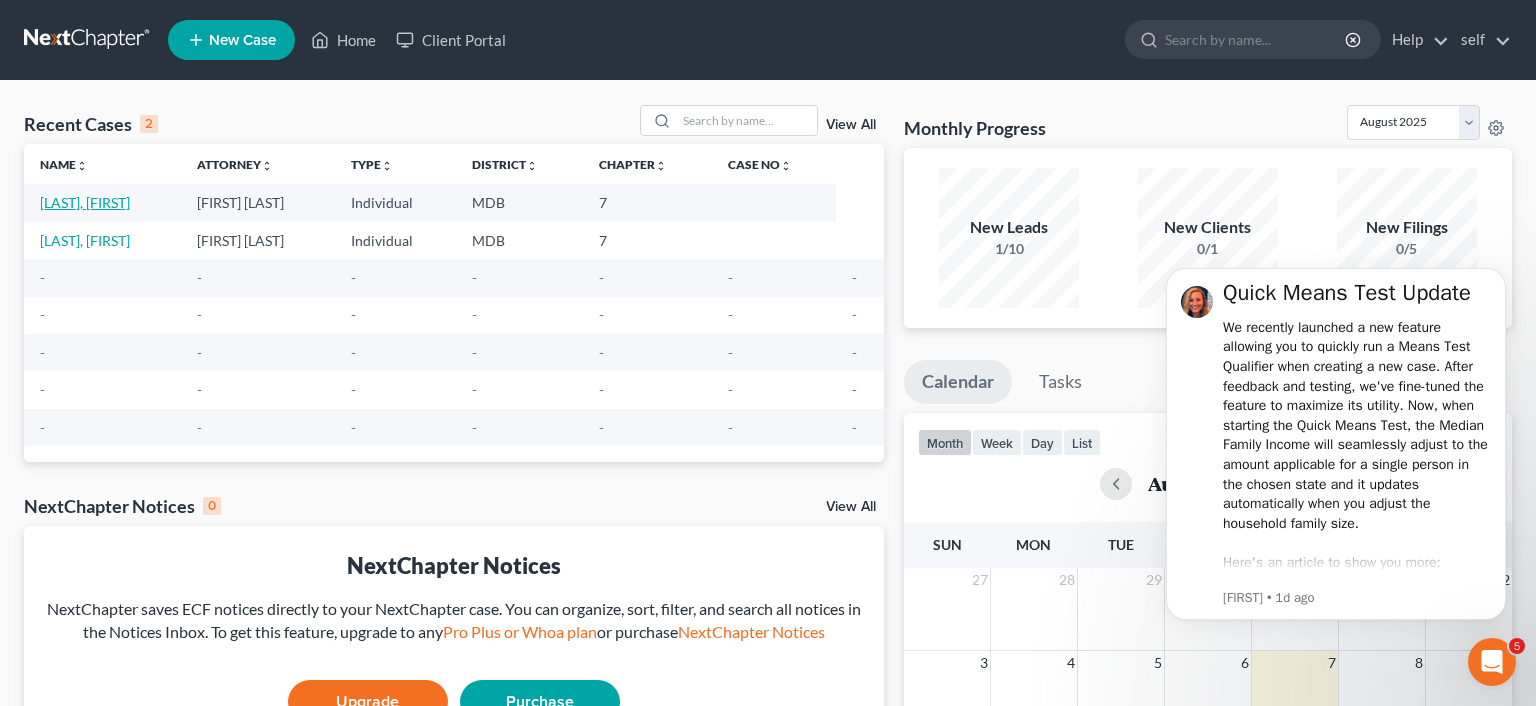 scroll, scrollTop: 0, scrollLeft: 0, axis: both 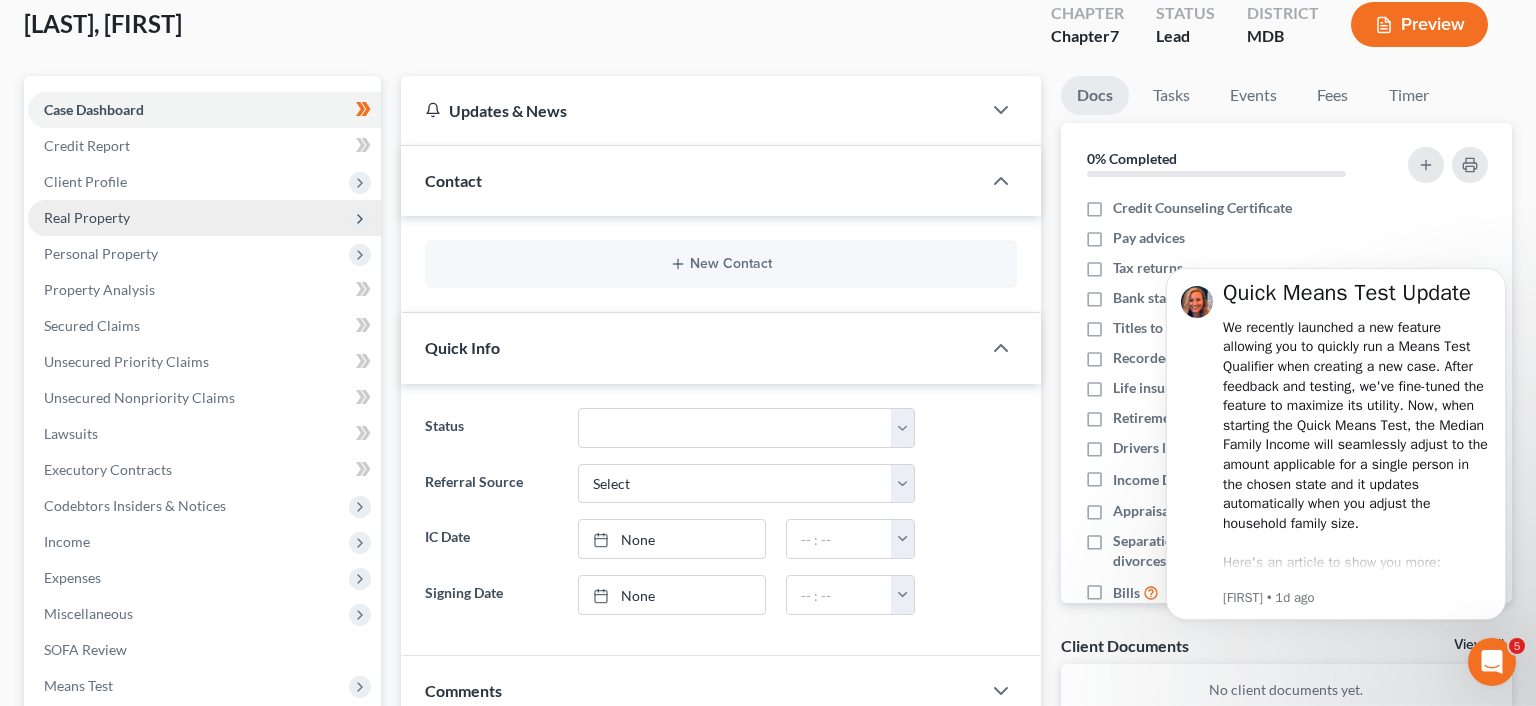 click on "Real Property" at bounding box center (204, 218) 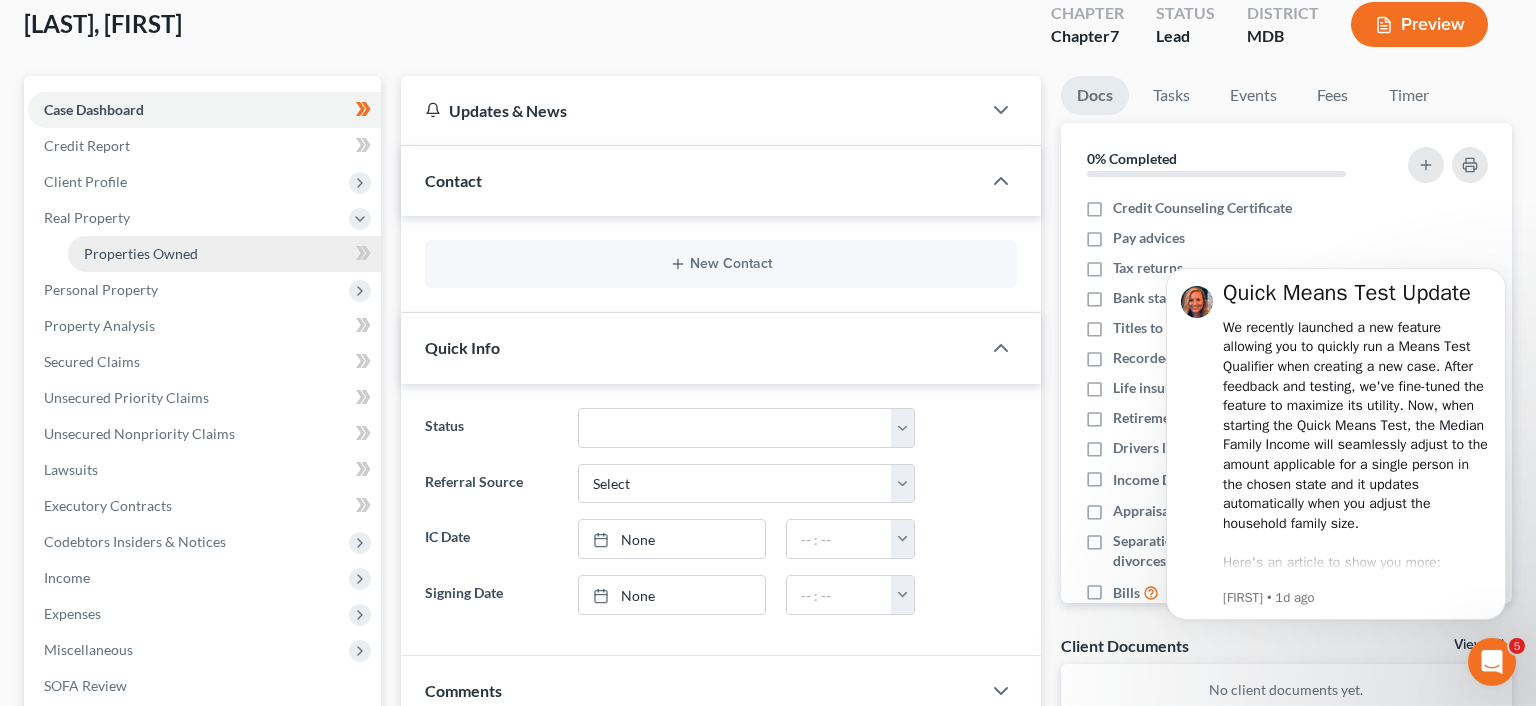 click on "Properties Owned" at bounding box center [224, 254] 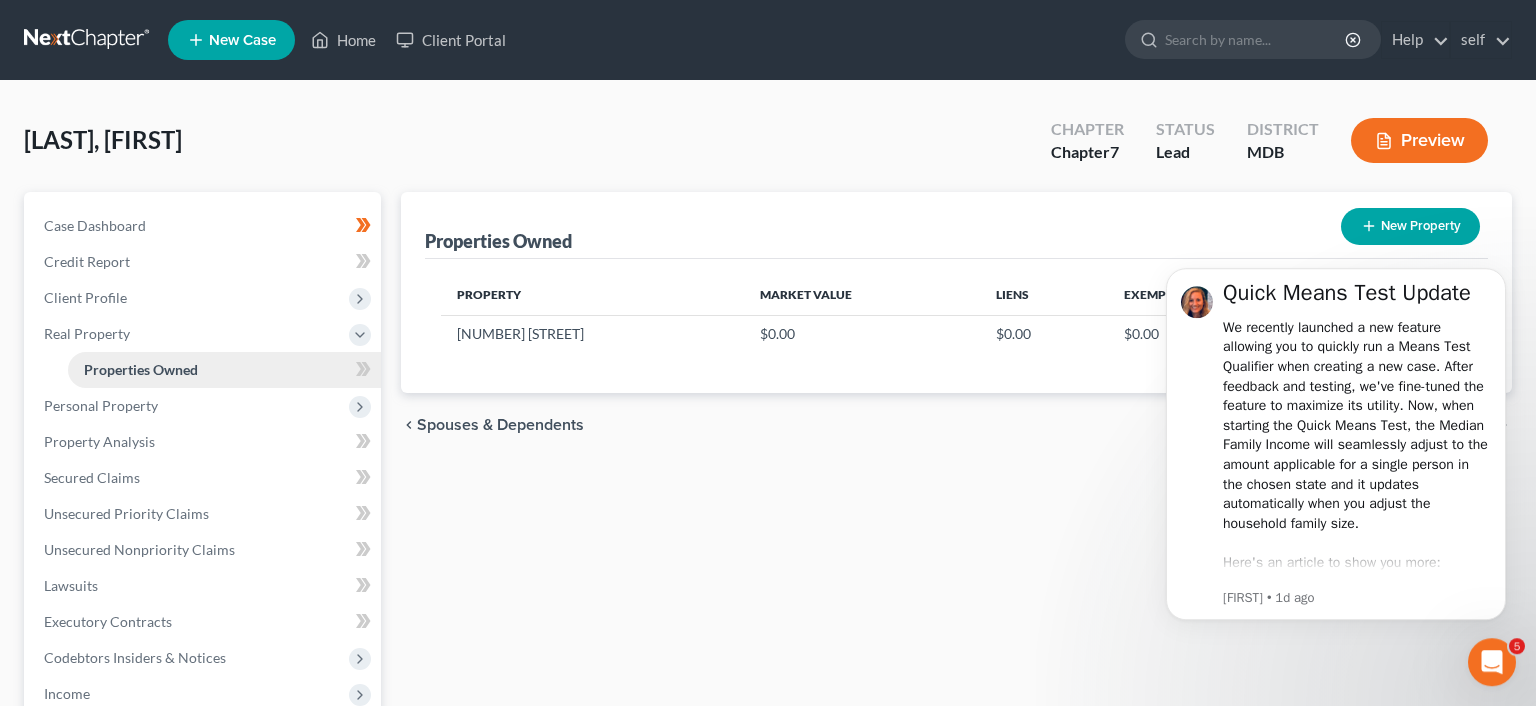 scroll, scrollTop: 0, scrollLeft: 0, axis: both 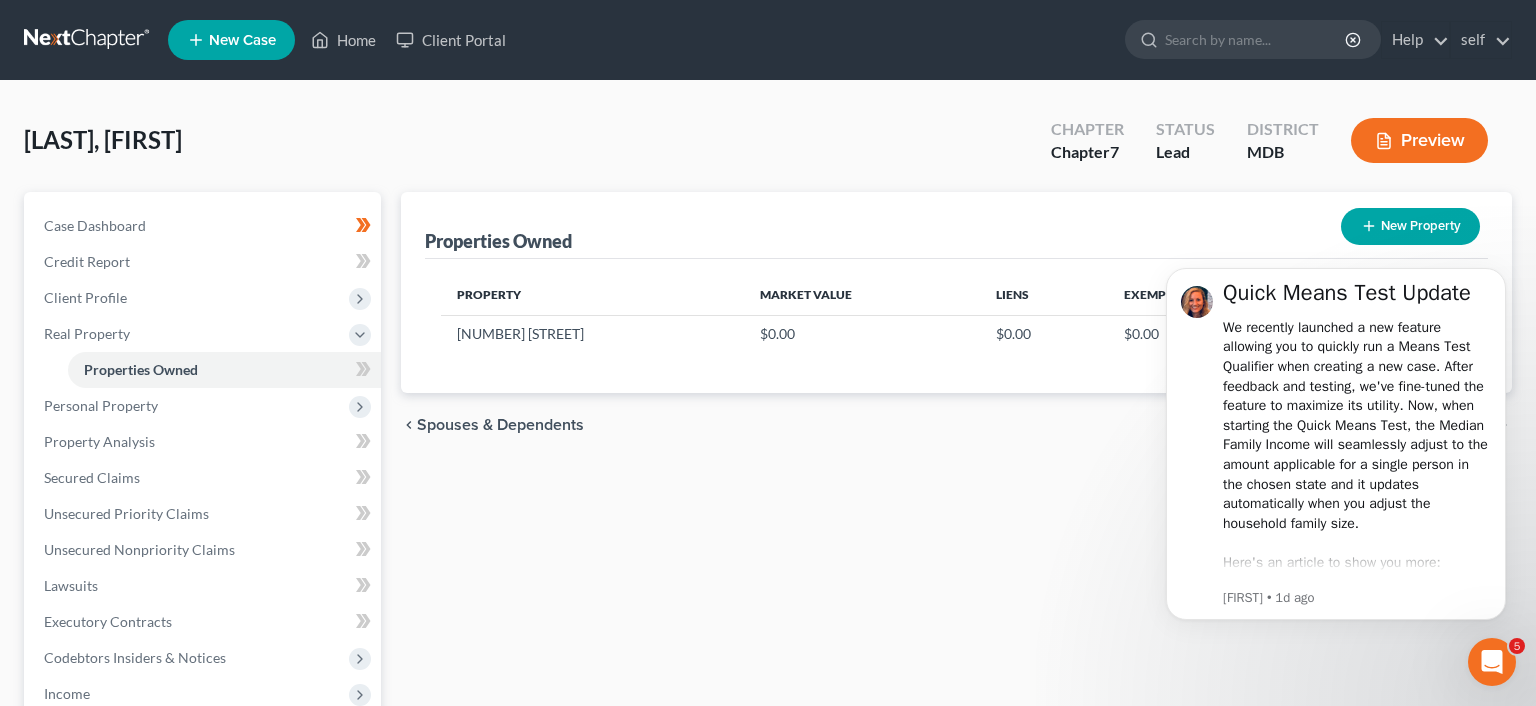 click on "Quick Means Test Update We recently launched a new feature allowing you to quickly run a Means Test Qualifier when creating a new case. After feedback and testing, we've fine-tuned the feature to maximize its utility. Now, when starting the Quick Means Test, the Median Family Income will seamlessly adjust to the amount applicable for a single person in the chosen [STATE] and it updates automatically when you adjust the household family size. ​ Here's an article to show you more:  Quick Means Test Have you had a chance to explore this feature? Share your thoughts with us – we'd love to hear your feedback! [FIRST] • 1d ago" at bounding box center (1336, 242) 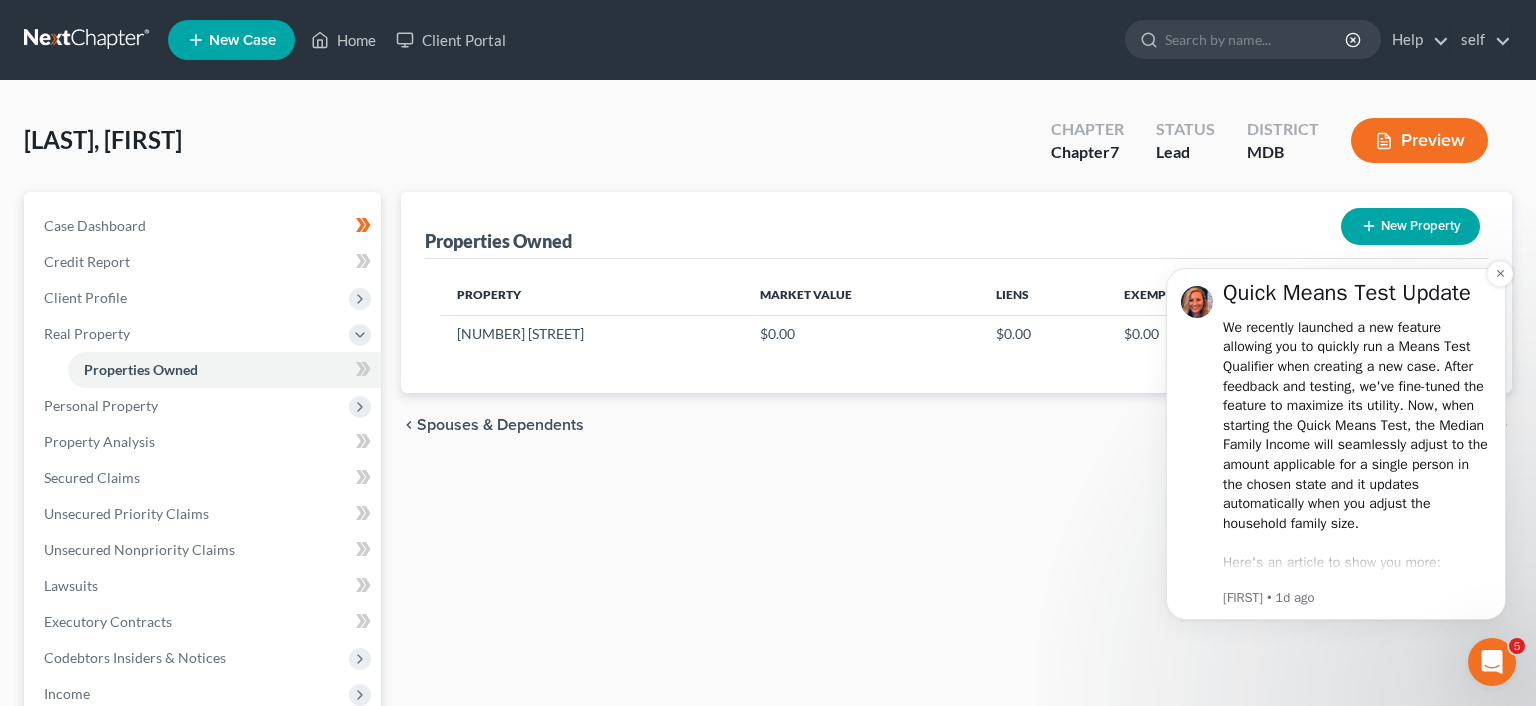 click on "Quick Means Test Update We recently launched a new feature allowing you to quickly run a Means Test Qualifier when creating a new case. After feedback and testing, we've fine-tuned the feature to maximize its utility. Now, when starting the Quick Means Test, the Median Family Income will seamlessly adjust to the amount applicable for a single person in the chosen [STATE] and it updates automatically when you adjust the household family size. ​ Here's an article to show you more:  Quick Means Test Have you had a chance to explore this feature? Share your thoughts with us – we'd love to hear your feedback! [FIRST] • 1d ago" at bounding box center [1336, 444] 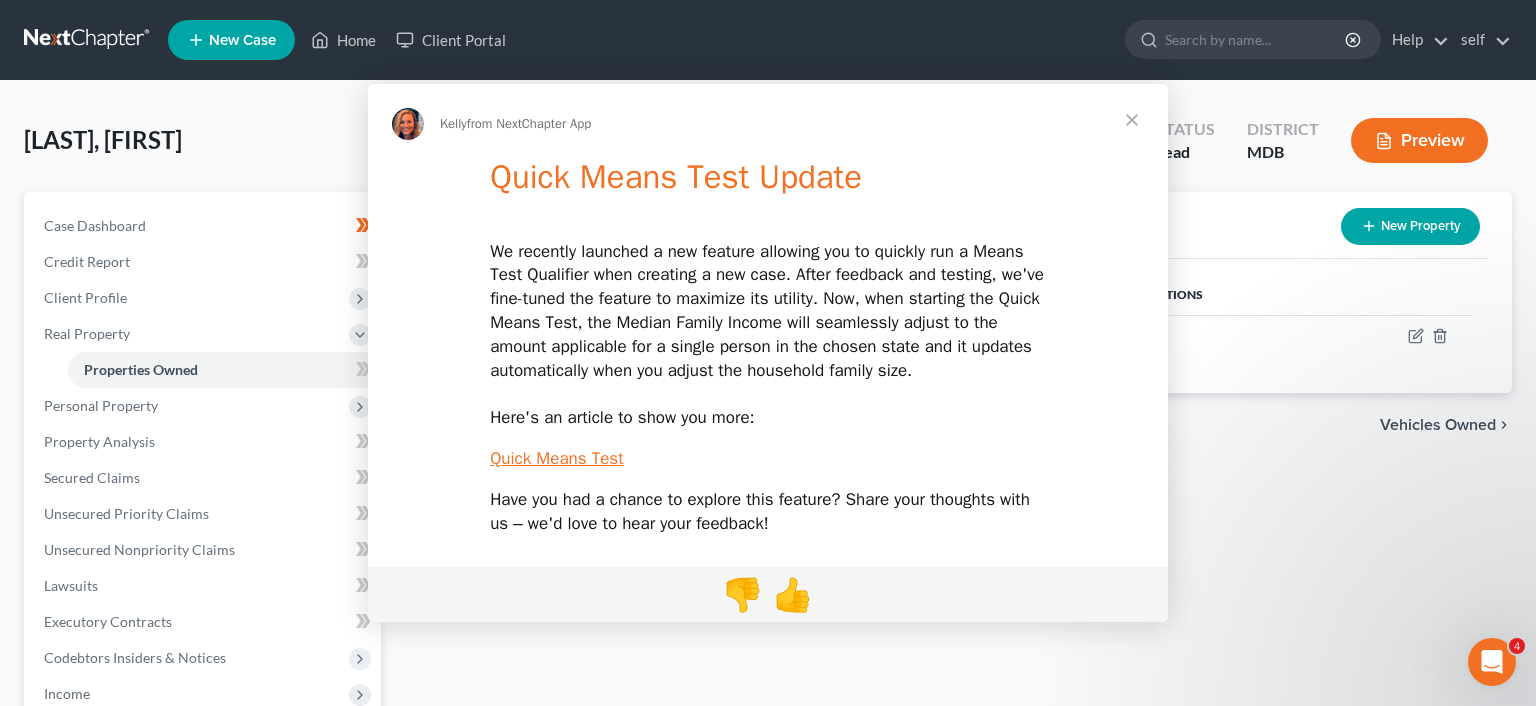 scroll, scrollTop: 0, scrollLeft: 0, axis: both 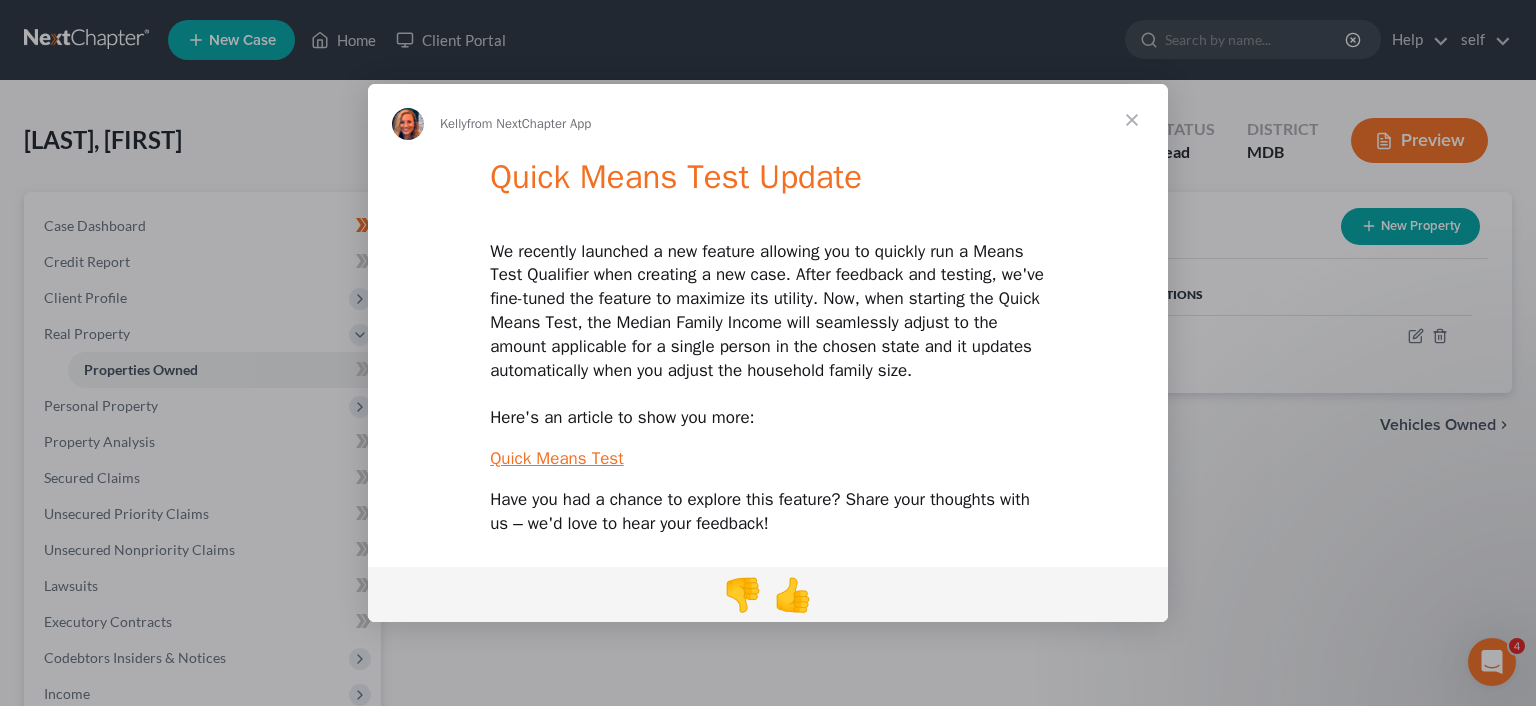 click at bounding box center [1132, 120] 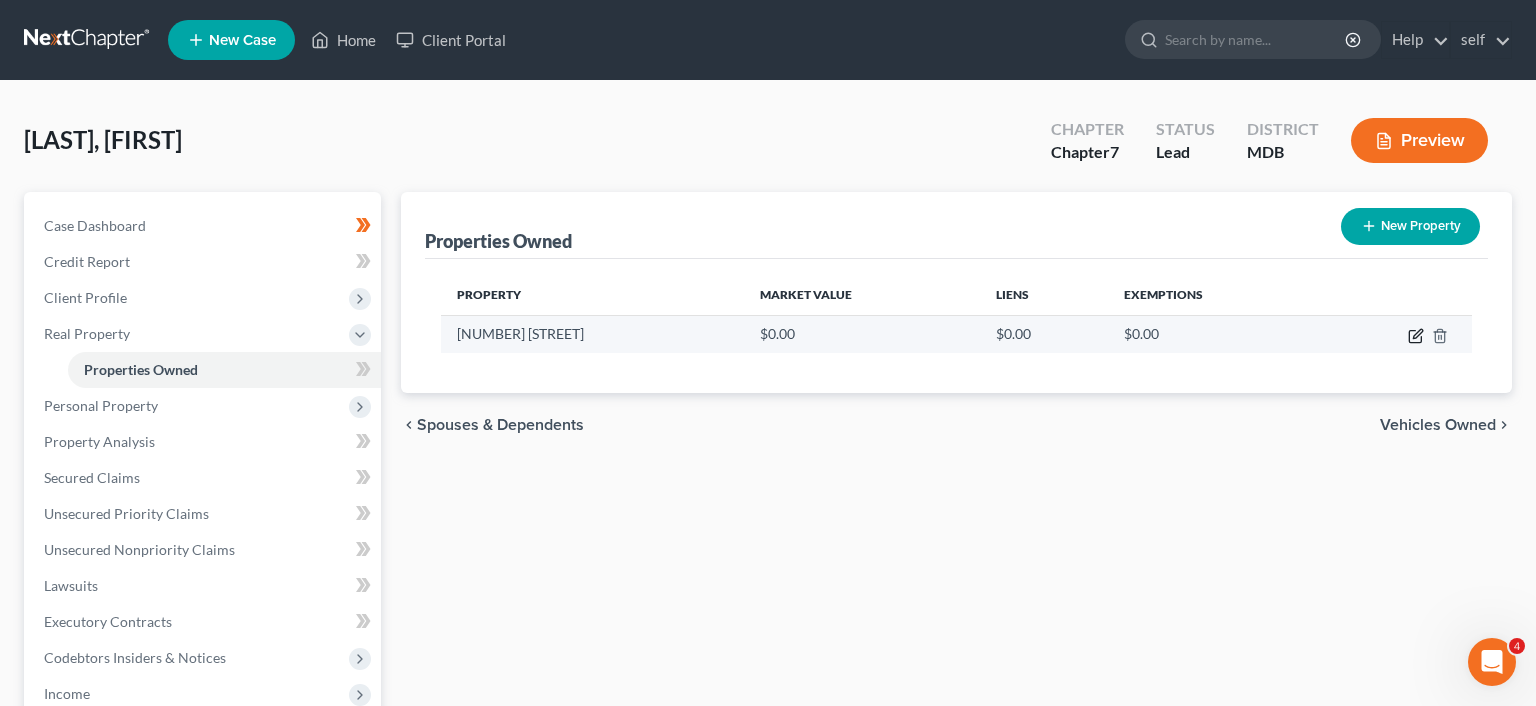 click 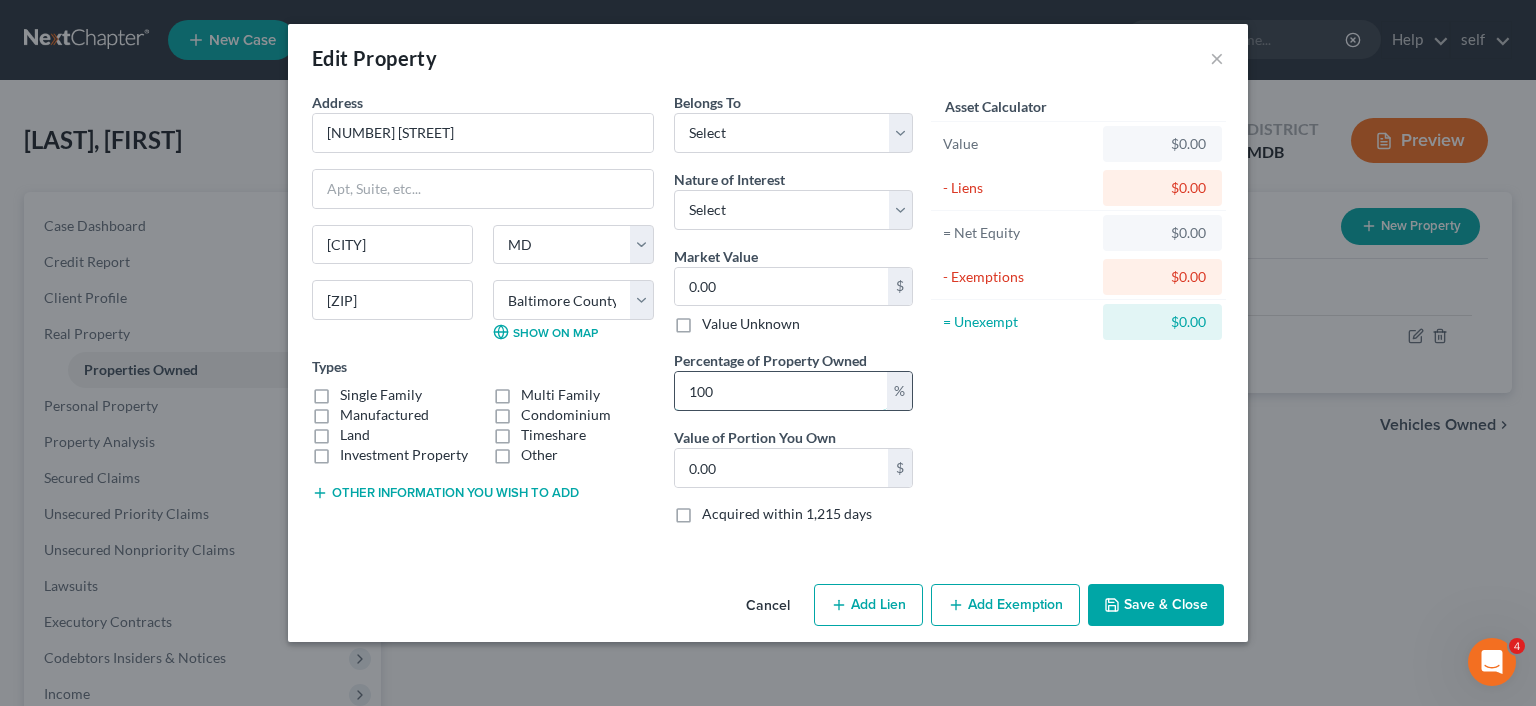click on "100" at bounding box center (781, 391) 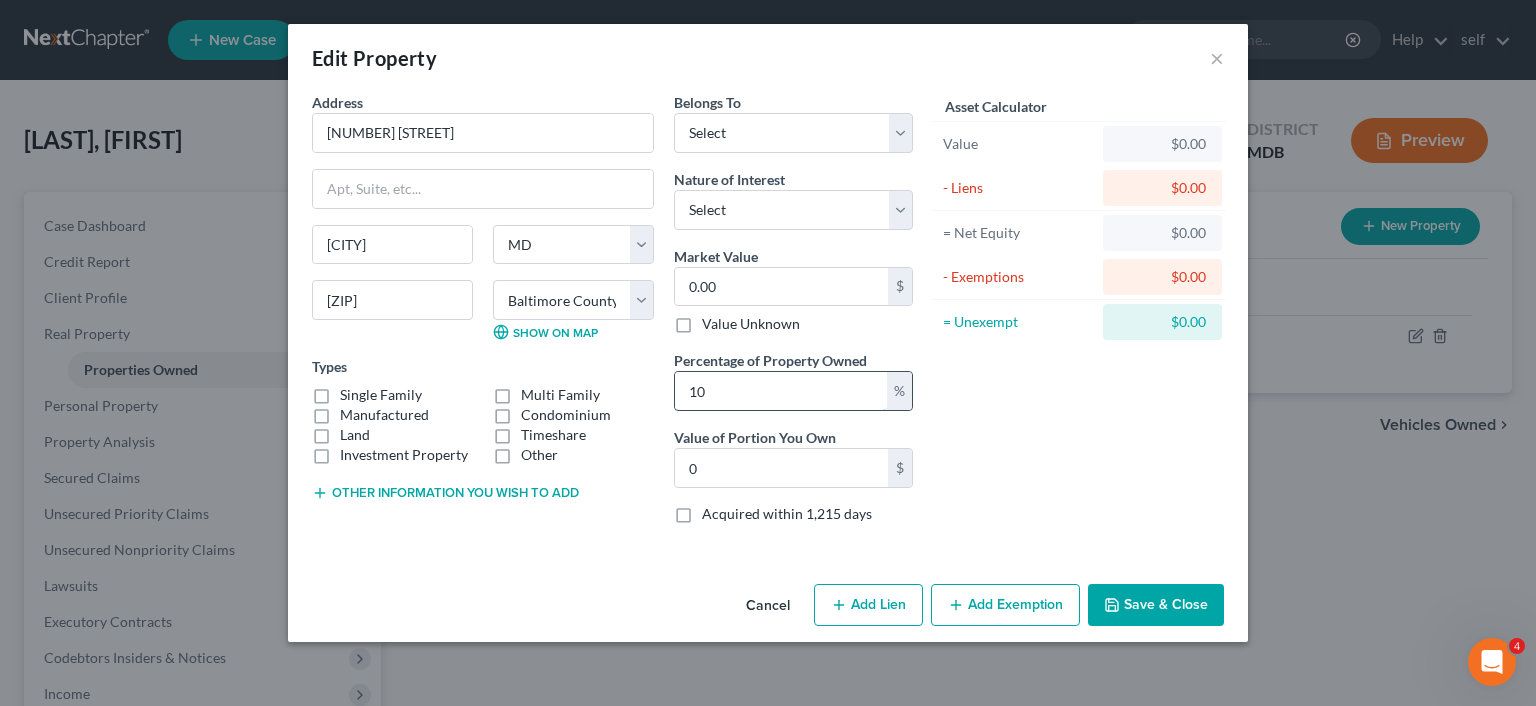 type on "1" 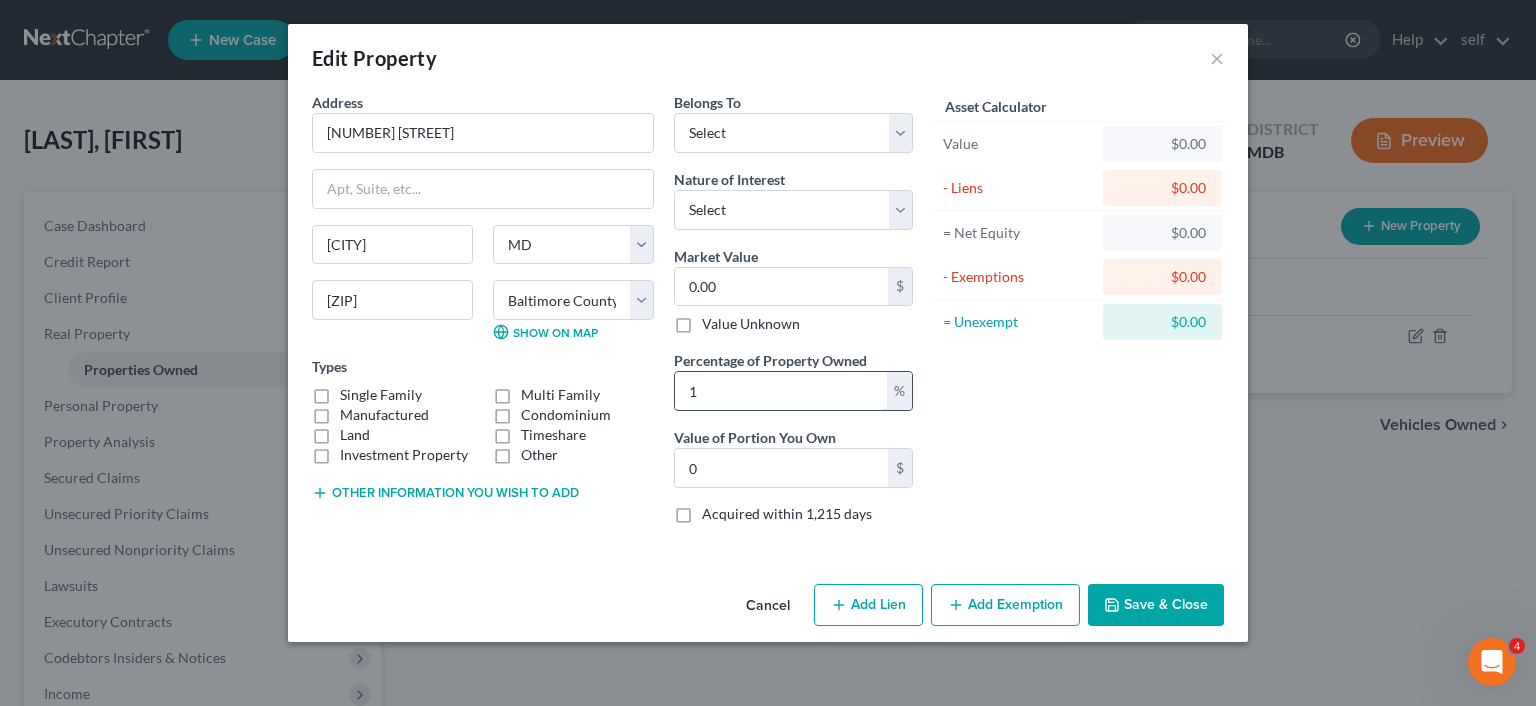 type 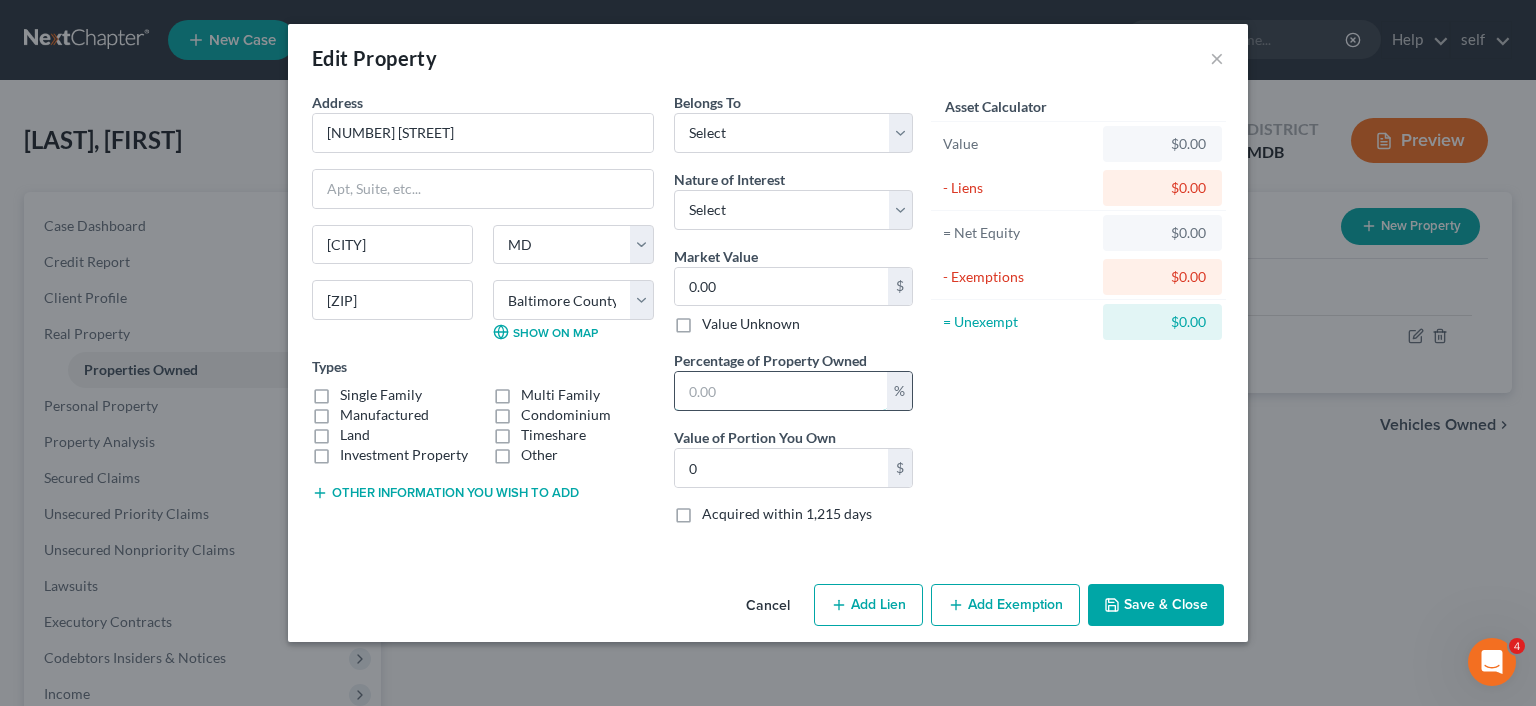 type 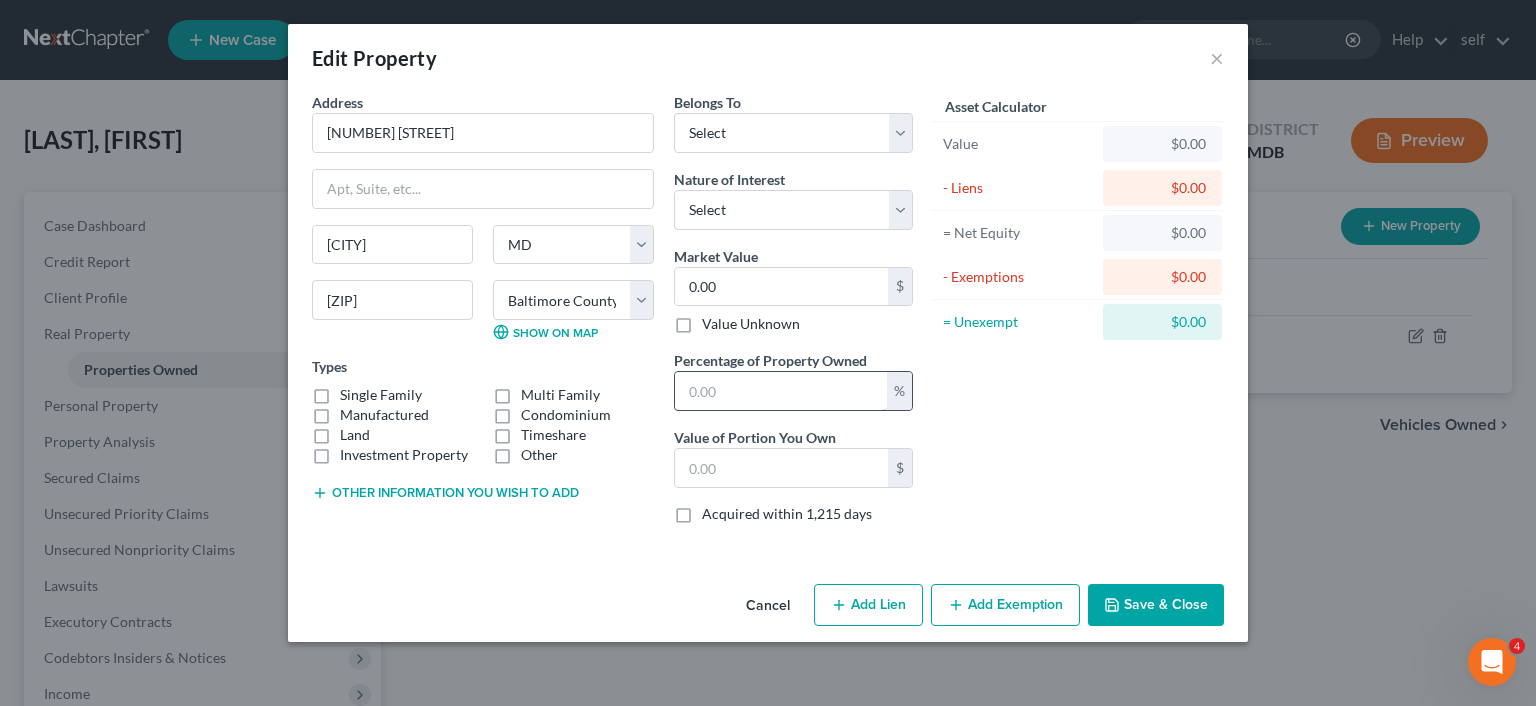 type on "0" 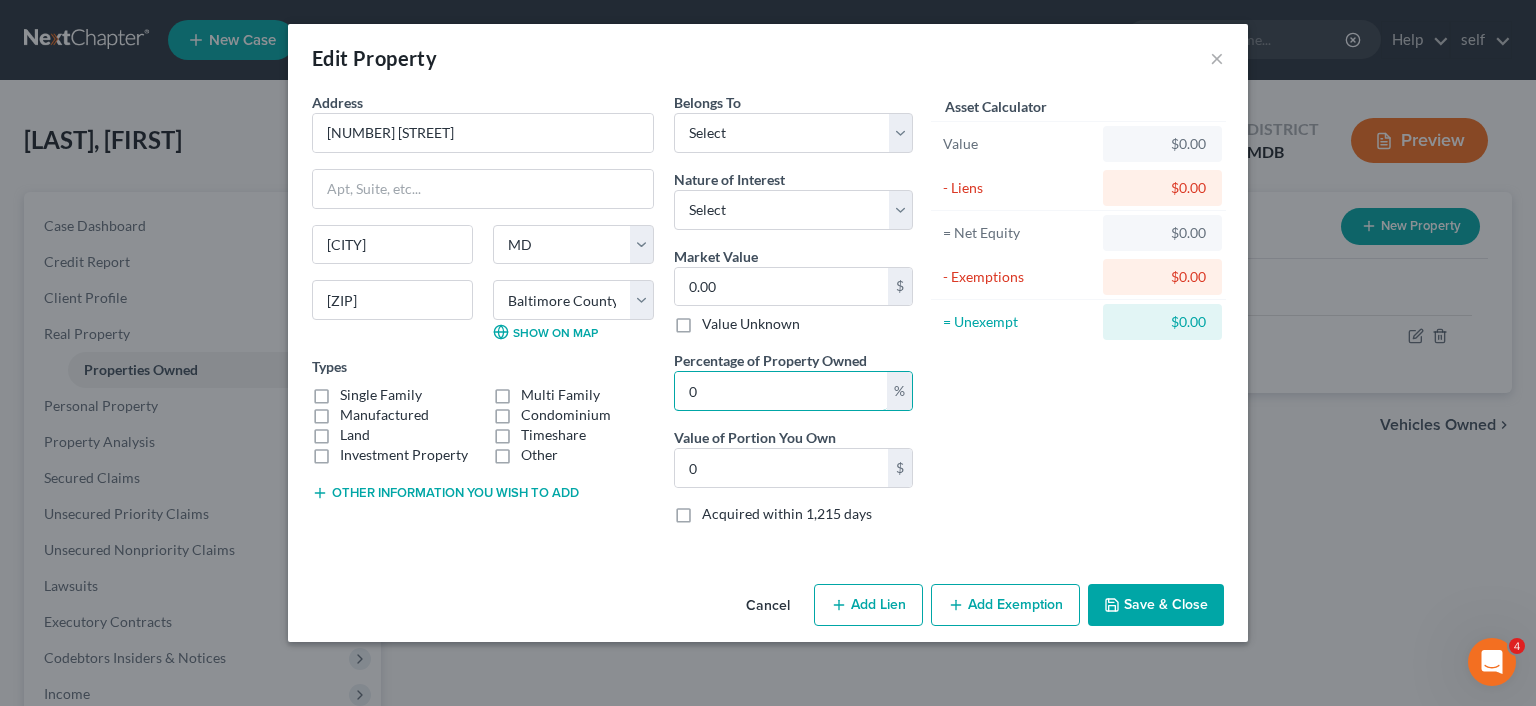 type on "0" 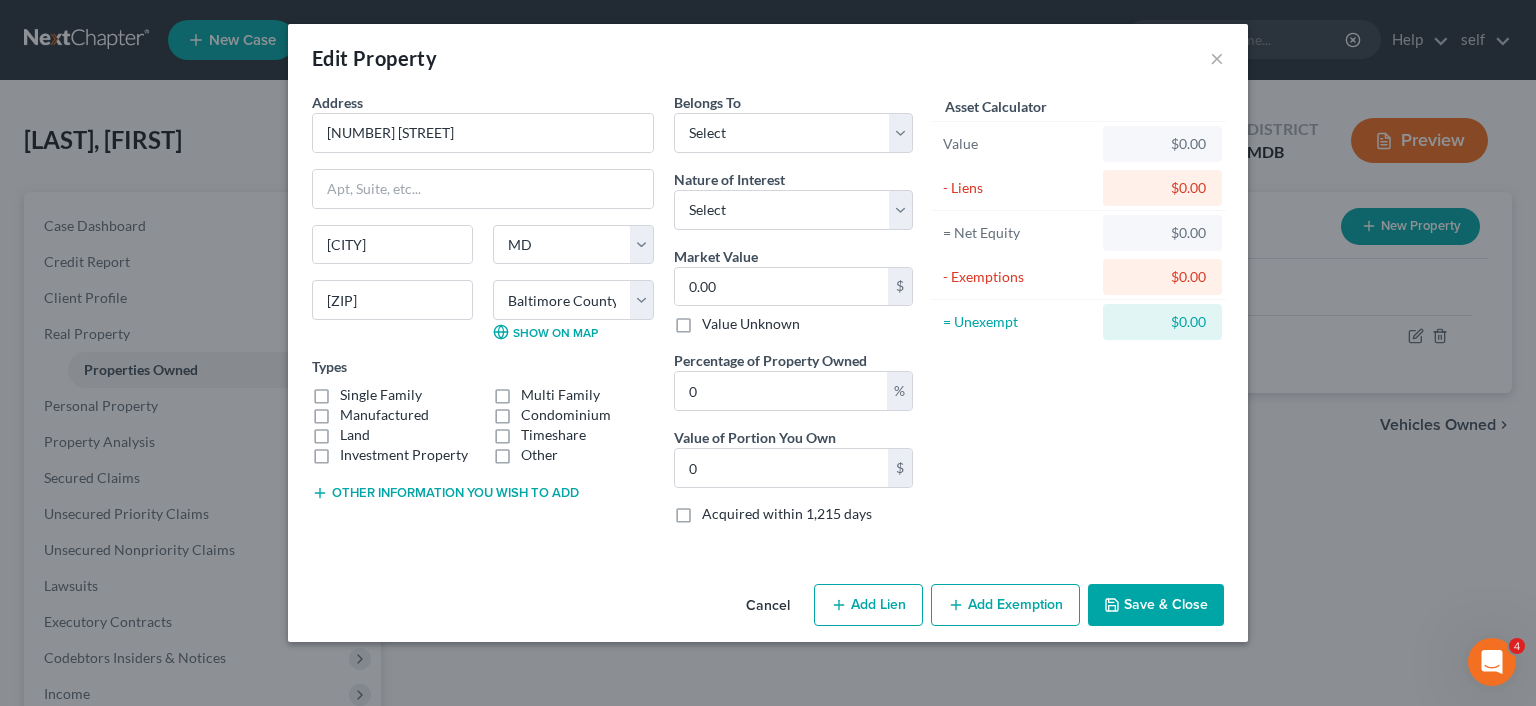 click on "Save & Close" at bounding box center (1156, 605) 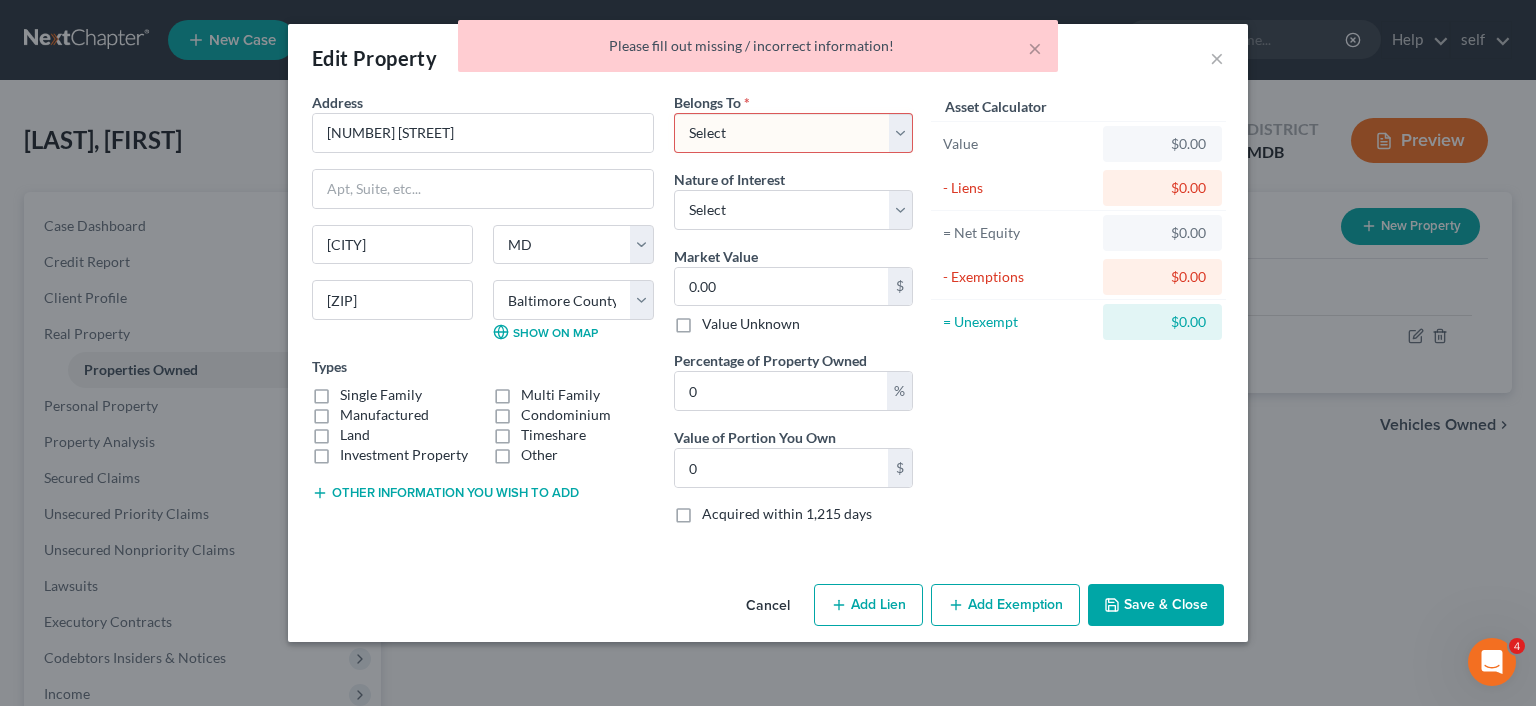 click on "Select Debtor 1 Only Debtor 2 Only Debtor 1 And Debtor 2 Only At Least One Of The Debtors And Another Community Property" at bounding box center [793, 133] 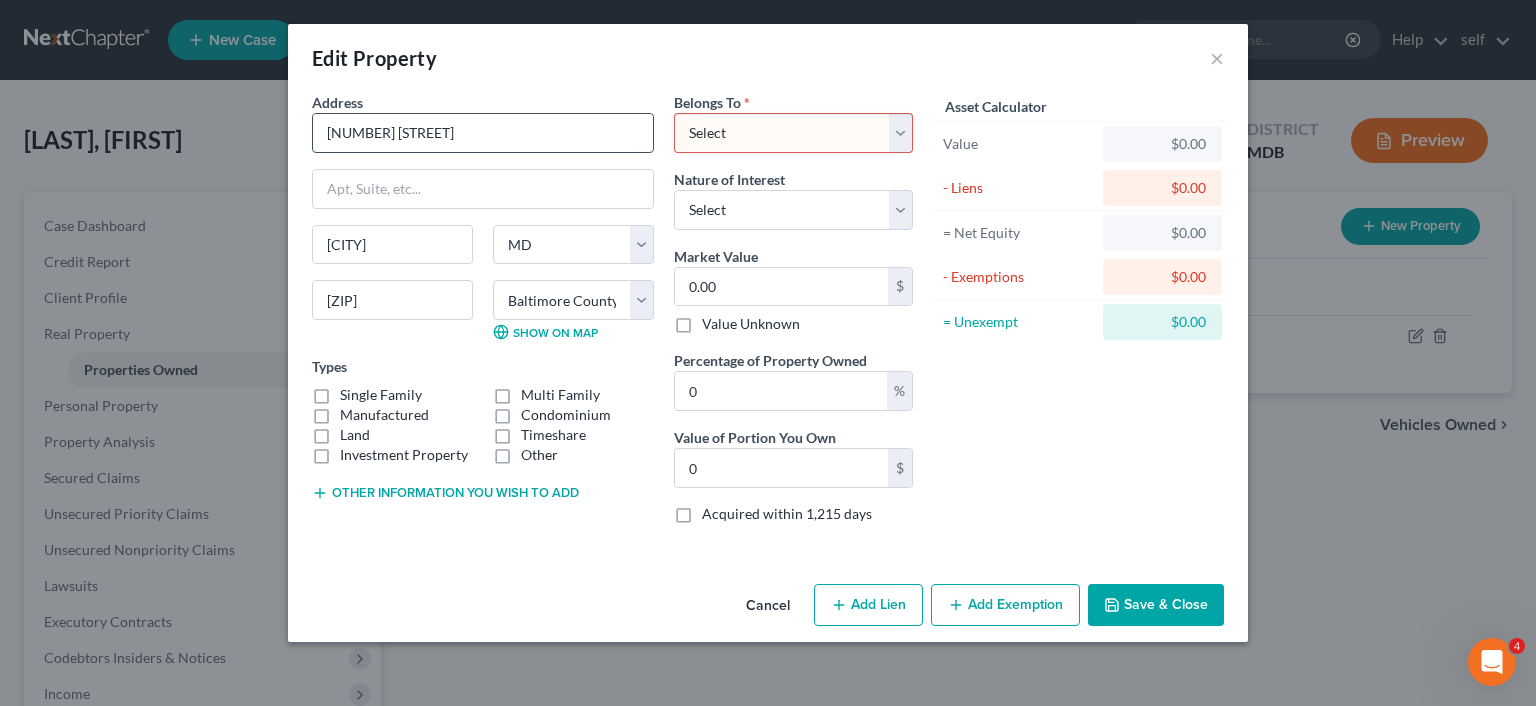 drag, startPoint x: 898, startPoint y: 131, endPoint x: 174, endPoint y: 143, distance: 724.0994 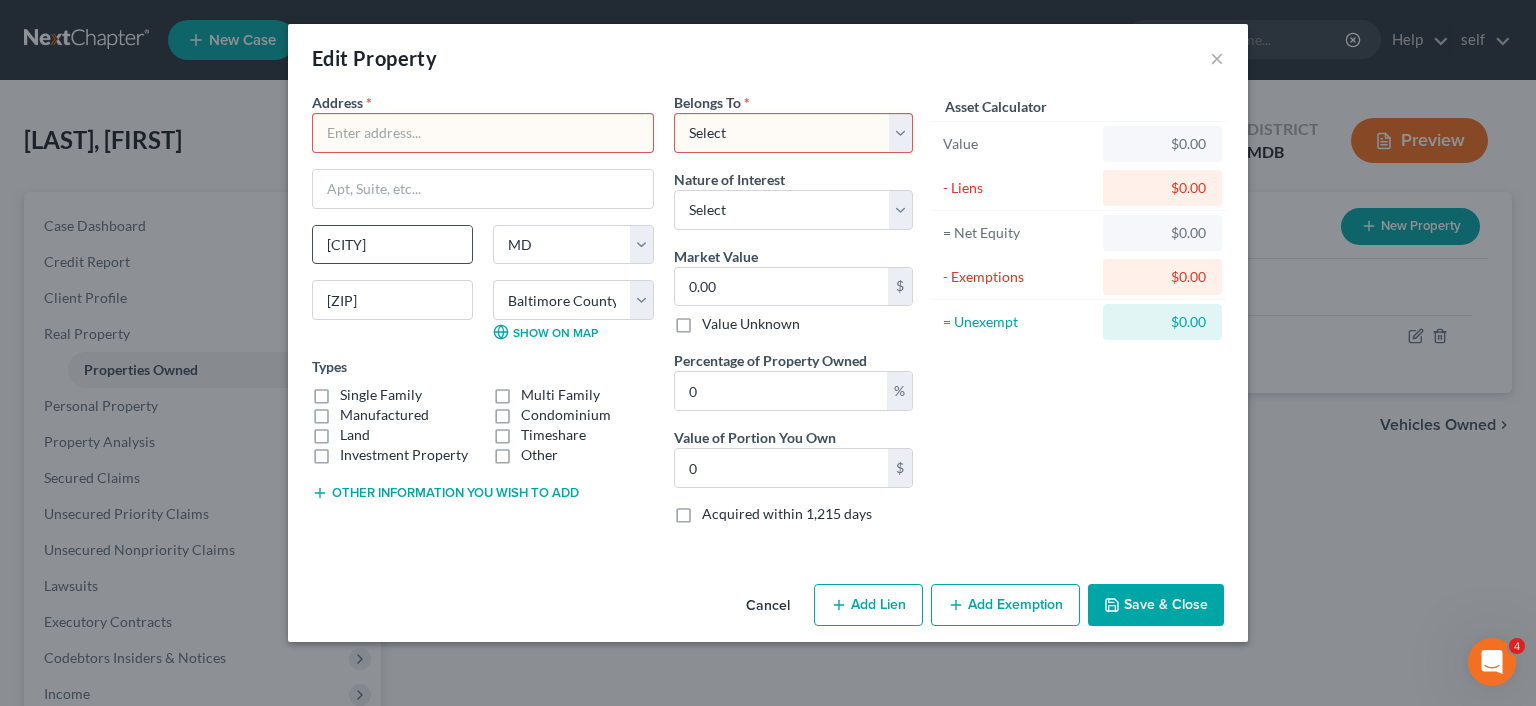 type 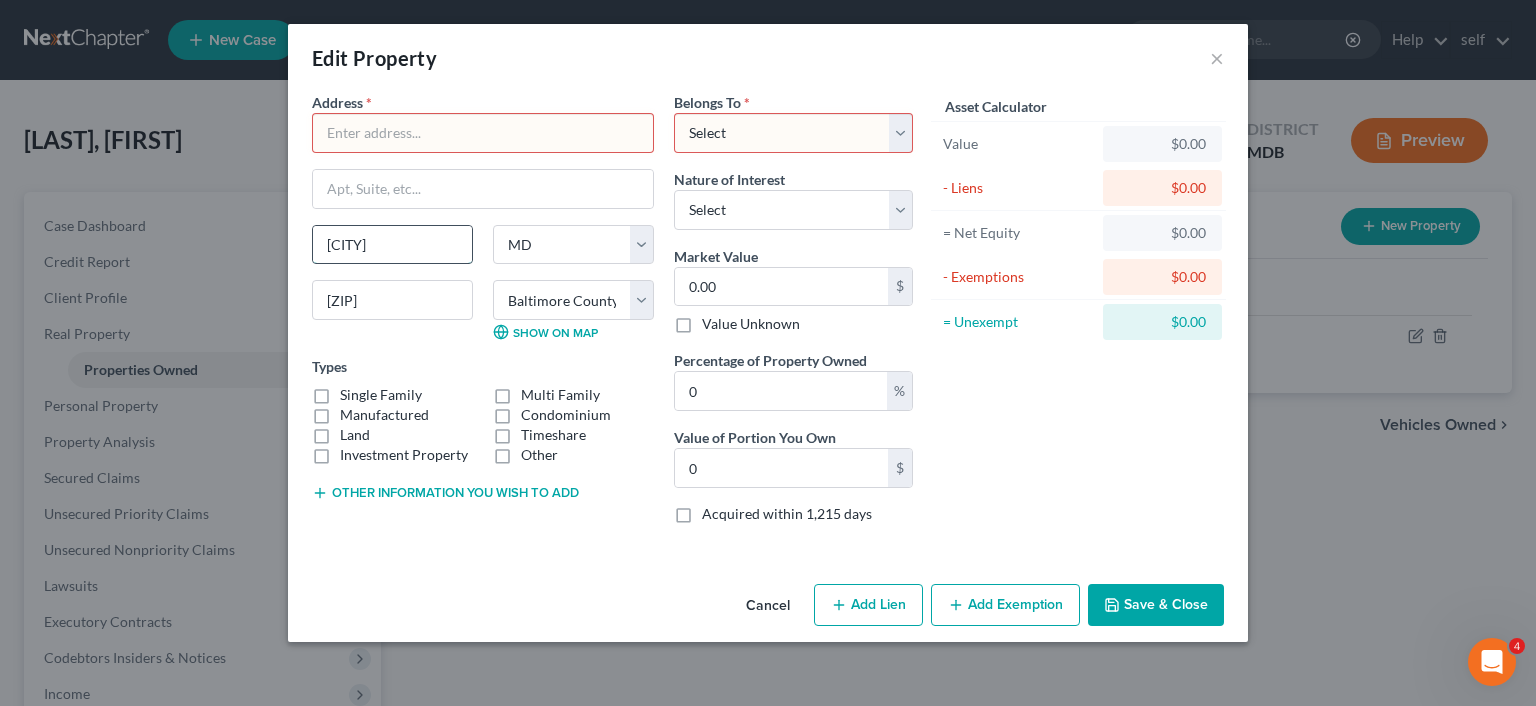 drag, startPoint x: 392, startPoint y: 253, endPoint x: 143, endPoint y: 238, distance: 249.4514 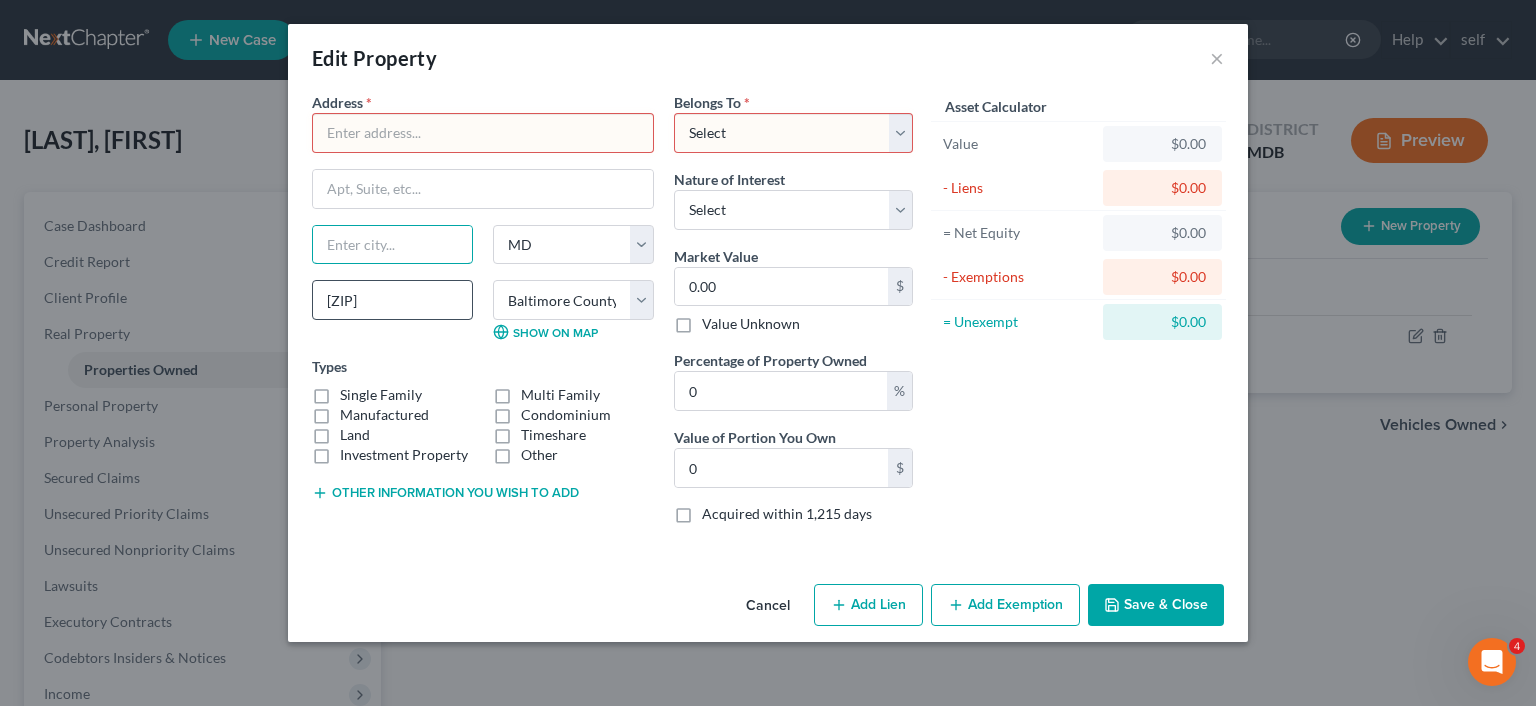 type 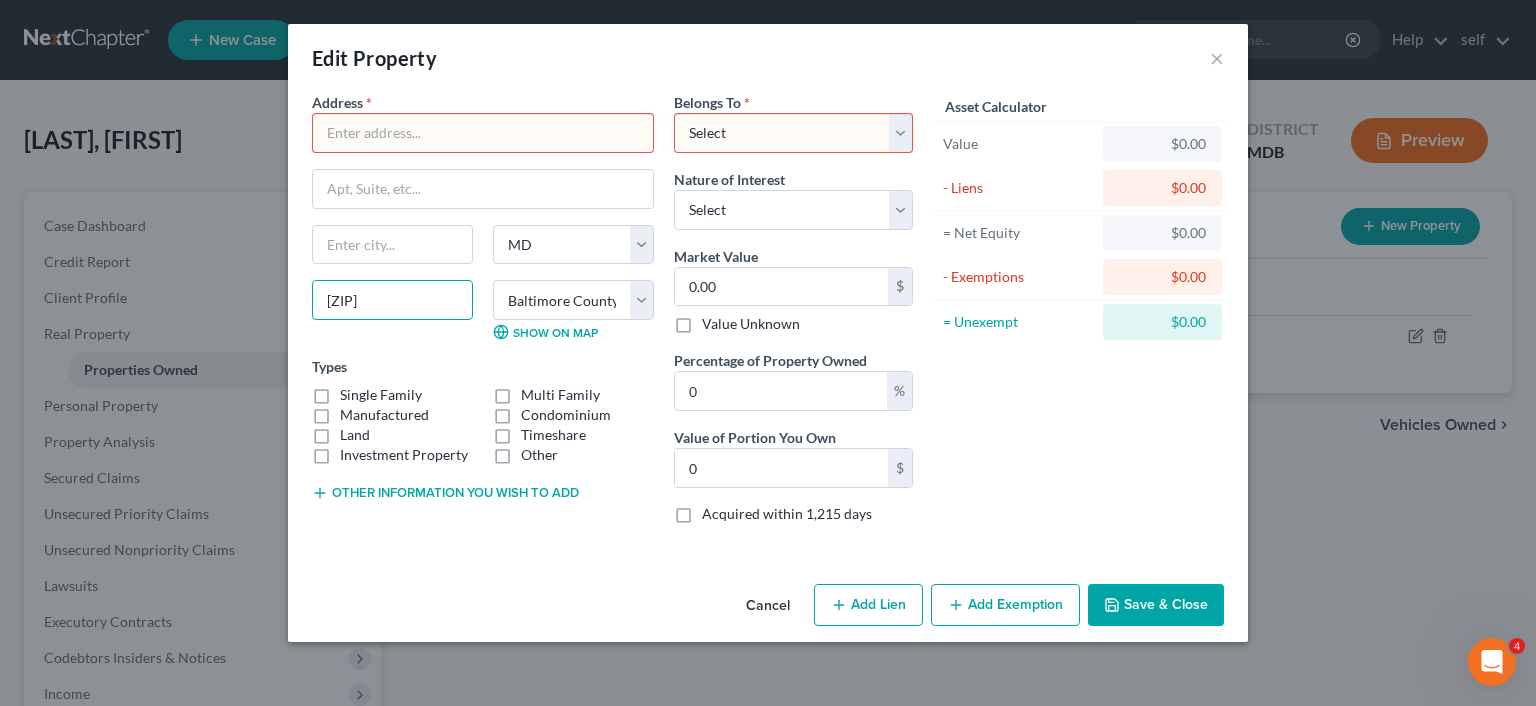 drag, startPoint x: 399, startPoint y: 306, endPoint x: 205, endPoint y: 305, distance: 194.00258 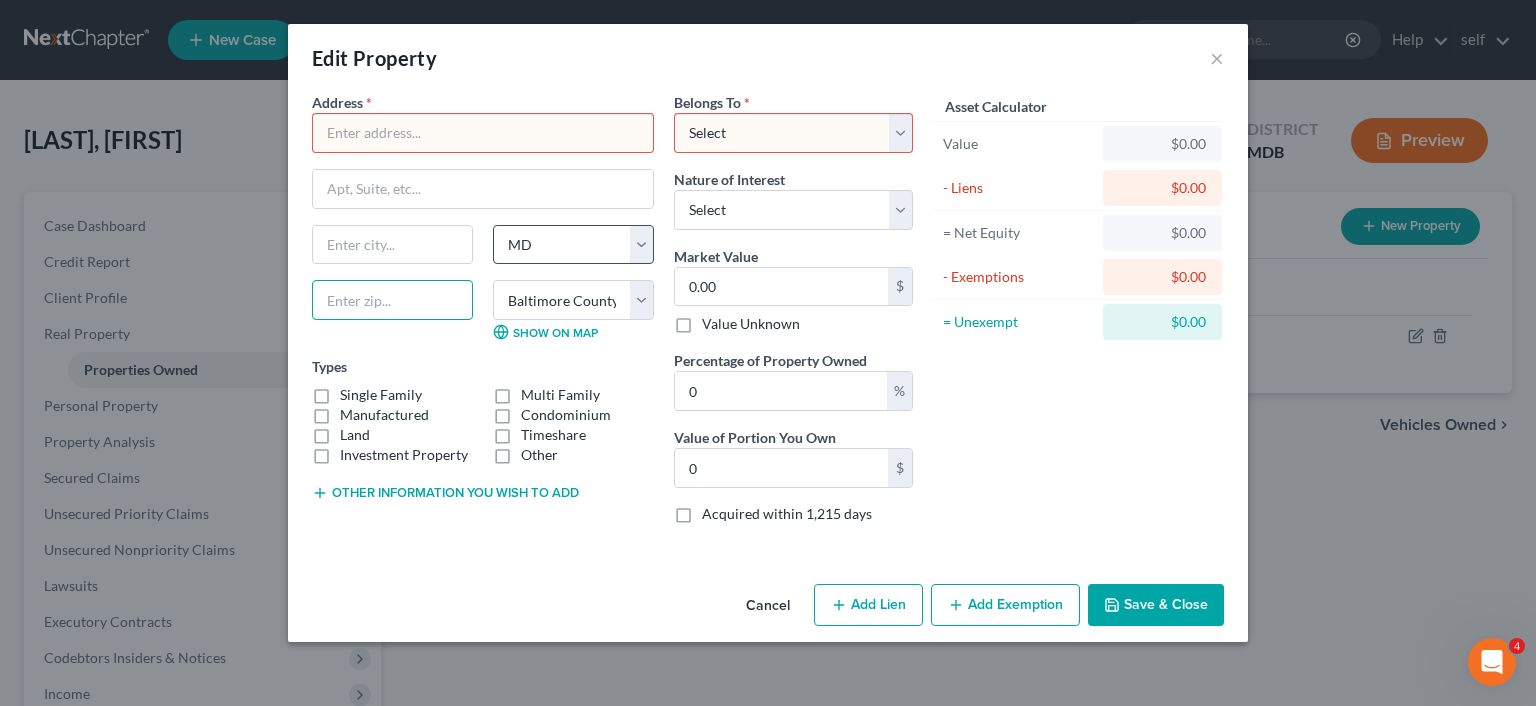 type 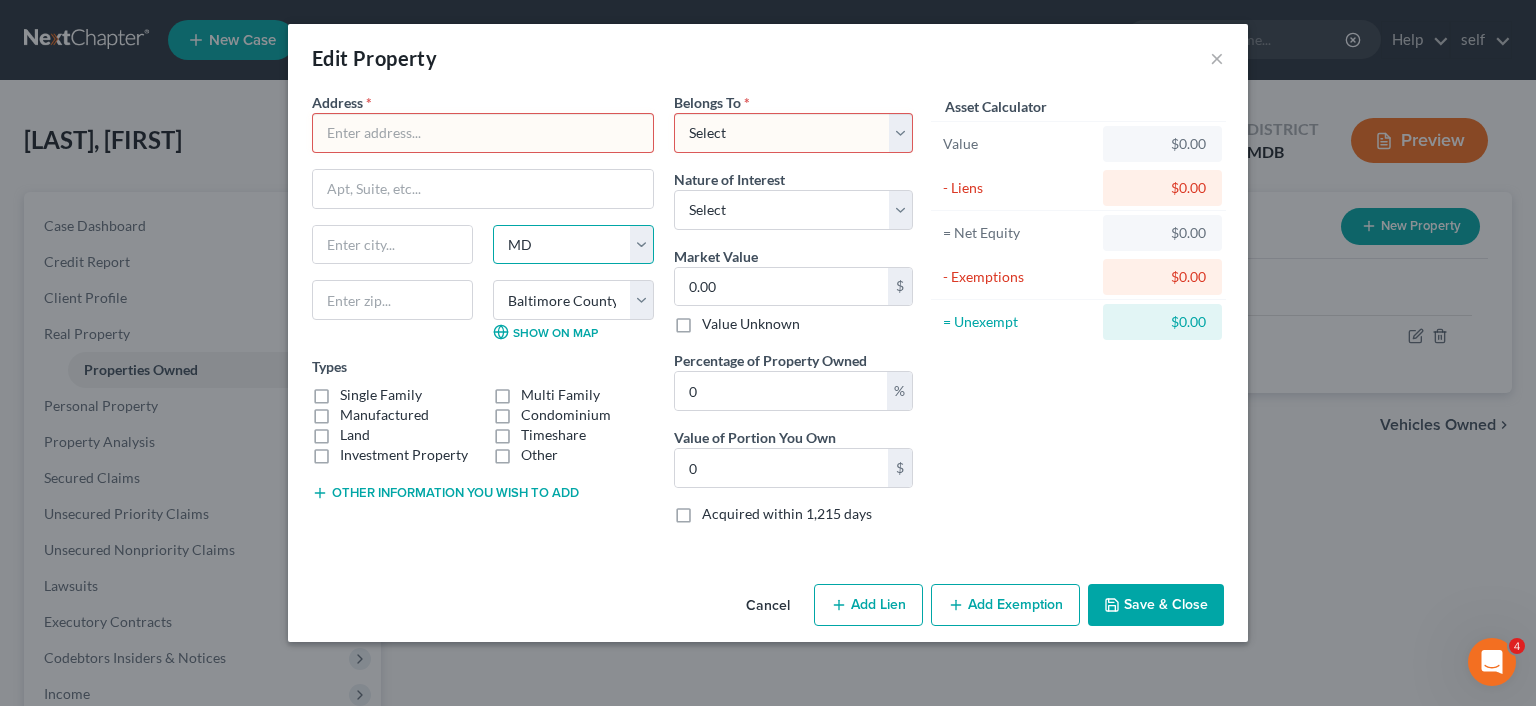 click on "State AL AK AR AZ CA CO CT DE DC FL GA GU HI ID IL IN IA KS KY LA ME MD MA MI MN MS MO MT NC ND NE NV NH NJ NM NY OH OK OR PA PR RI SC SD TN TX UT VI VA VT WA WV WI WY" at bounding box center (573, 245) 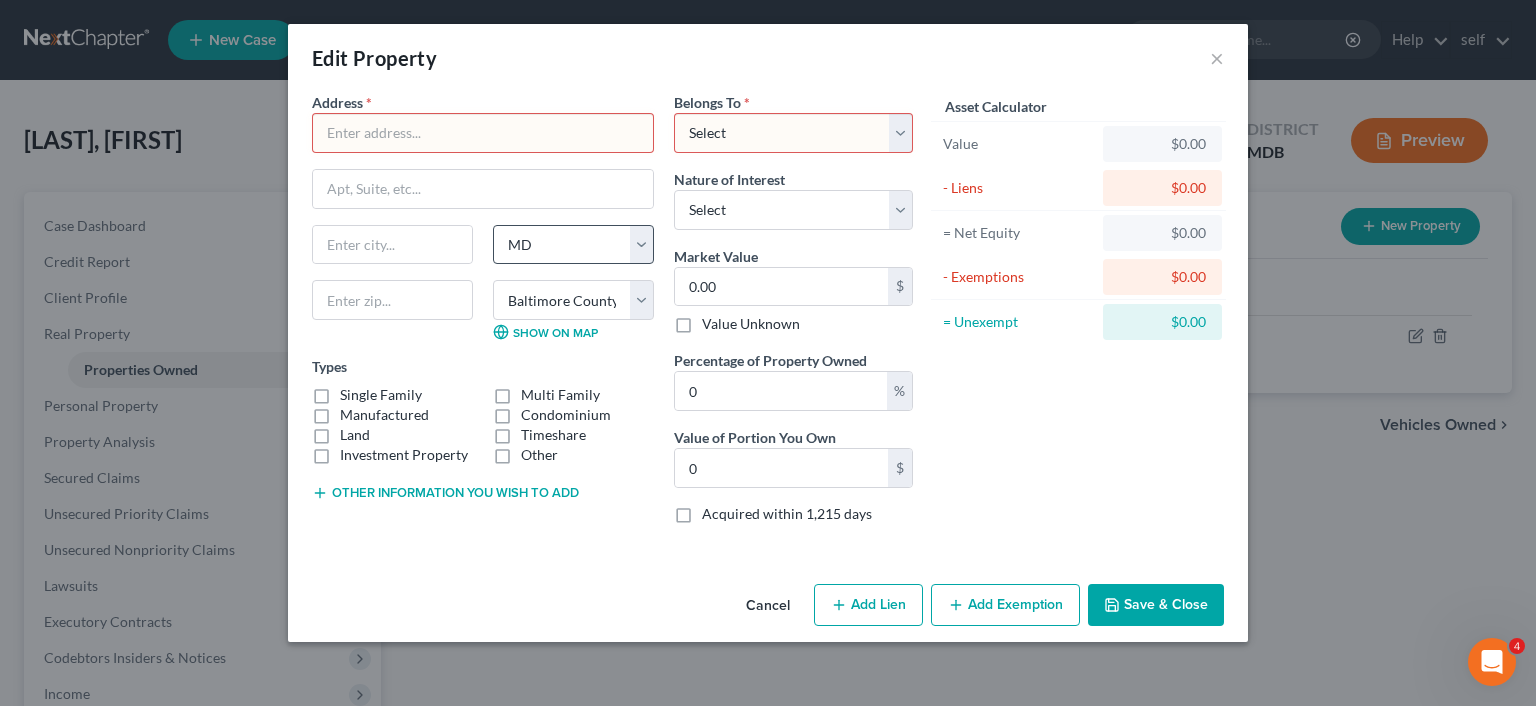 click on "Types Single Family Multi Family Manufactured Condominium Land Timeshare Investment Property Other" at bounding box center (483, 410) 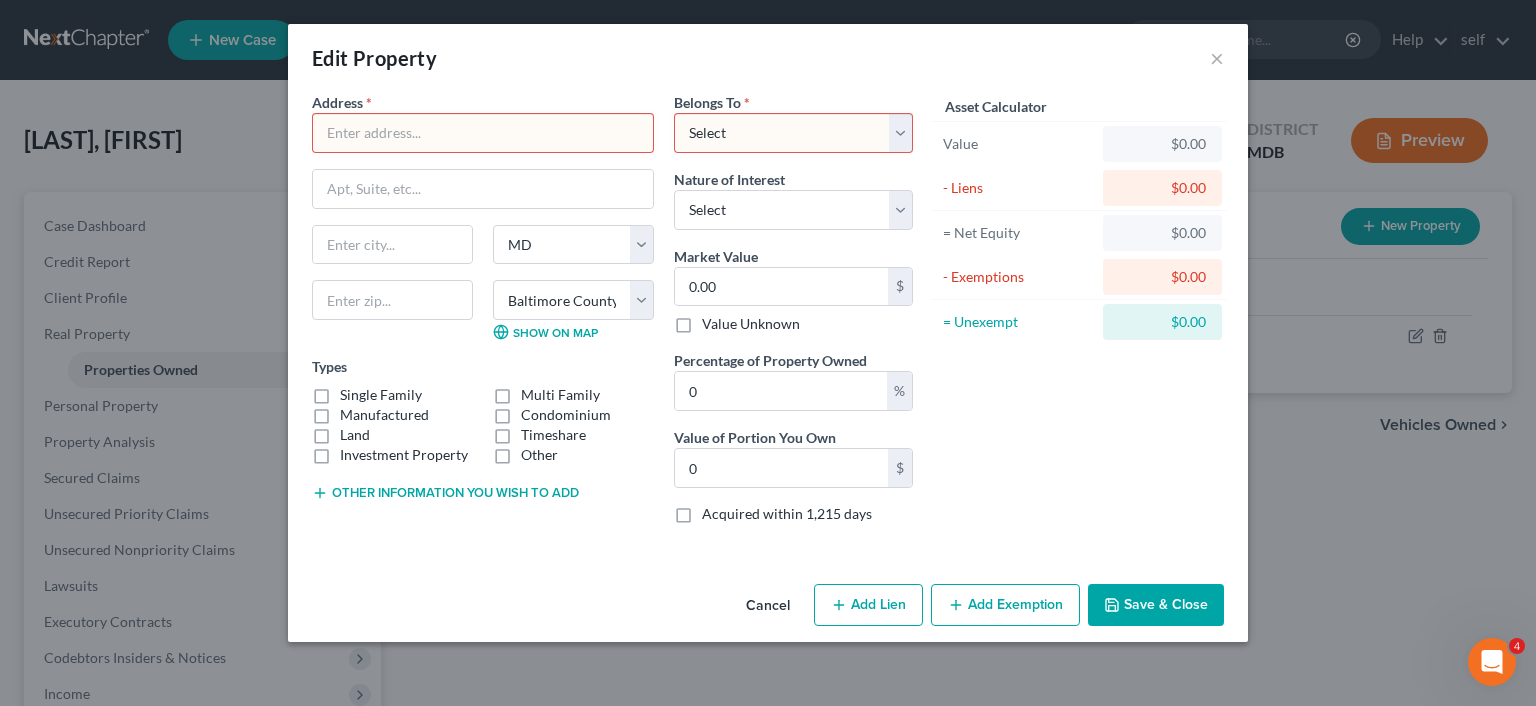 click on "Save & Close" at bounding box center (1156, 605) 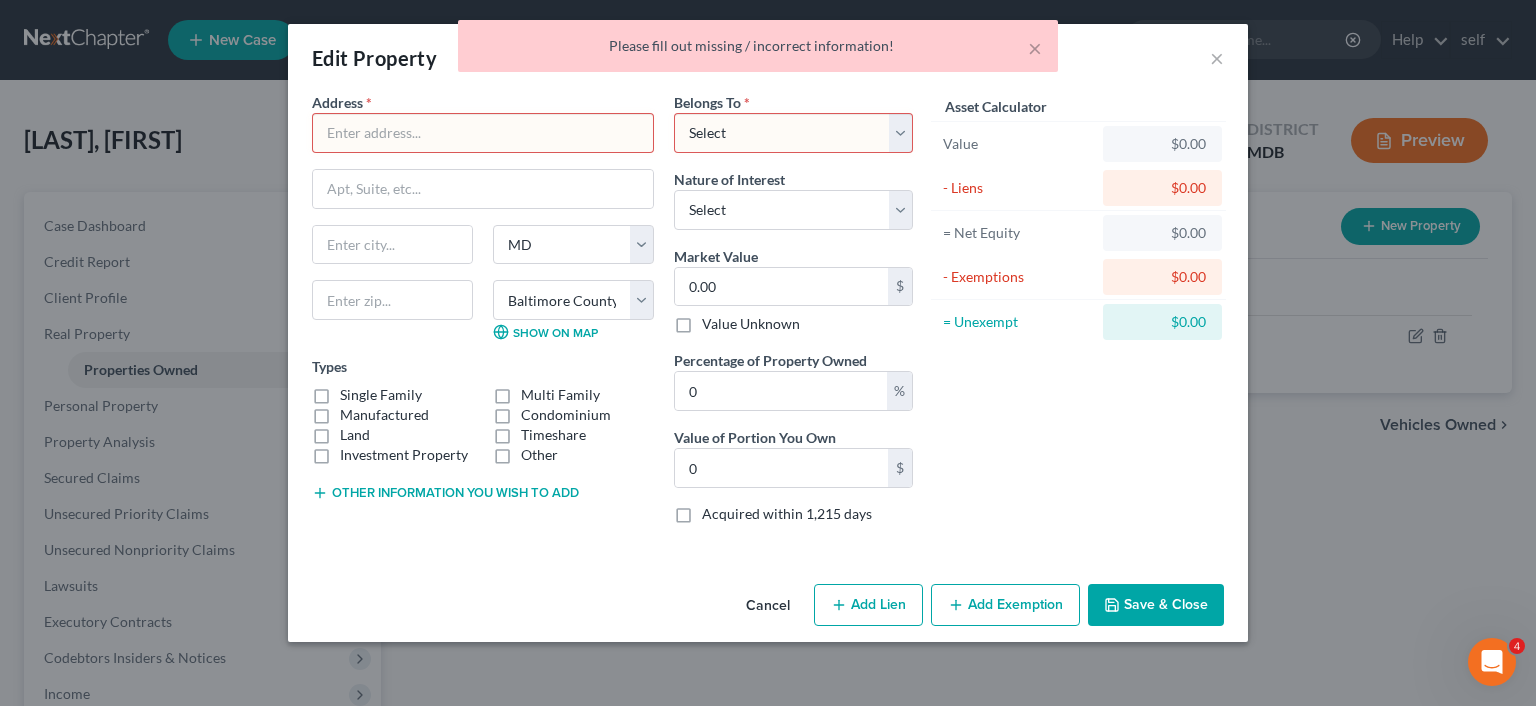 click on "×                     Please fill out missing / incorrect information!" at bounding box center [758, 46] 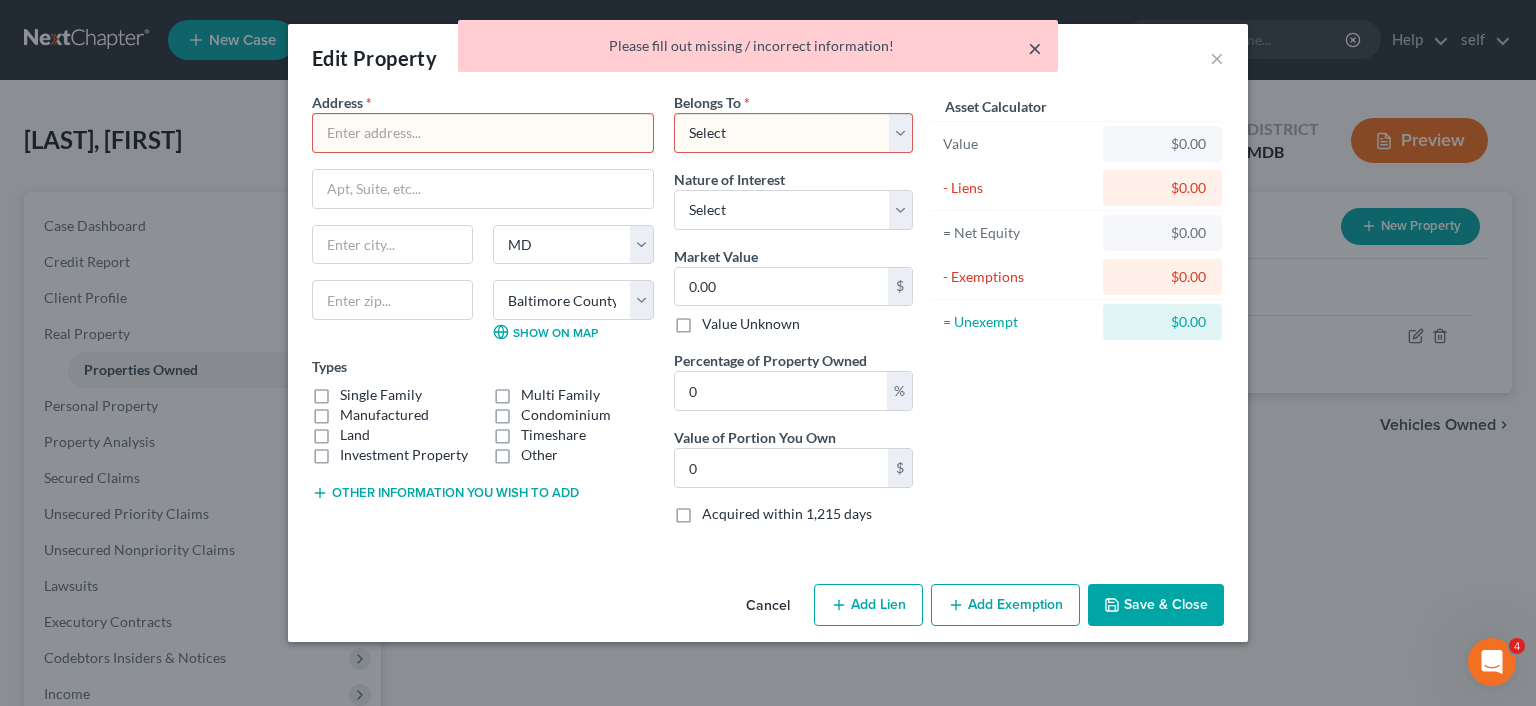 click on "×" at bounding box center (1035, 48) 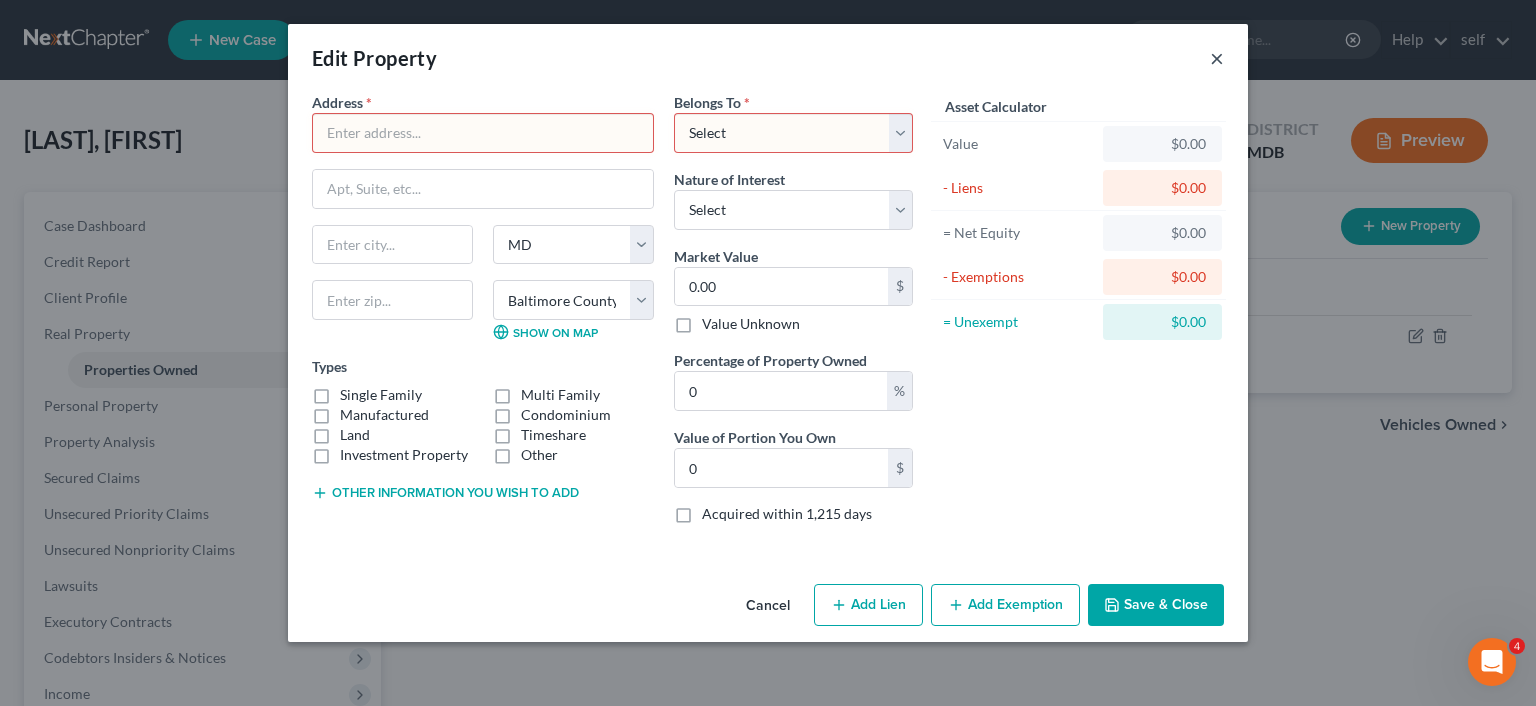 click on "×" at bounding box center (1217, 58) 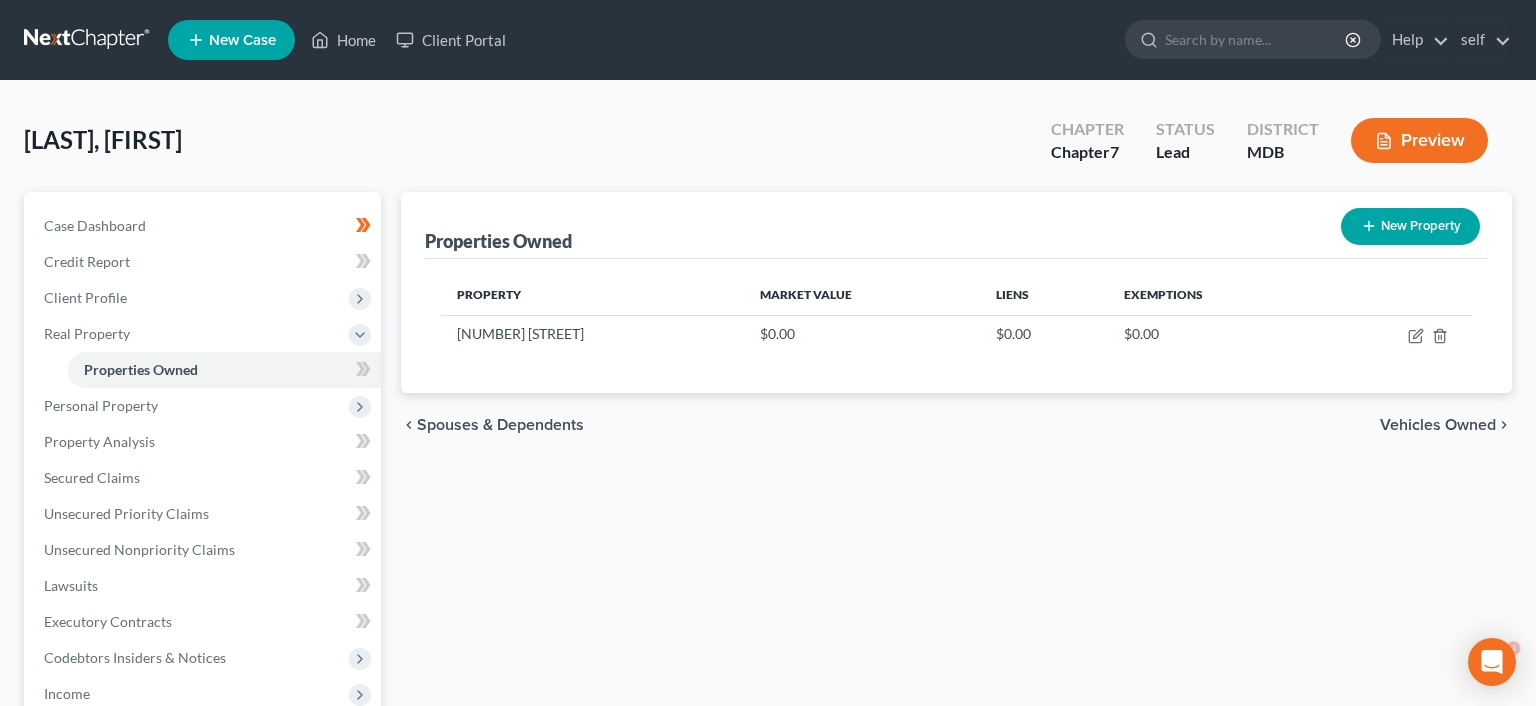 scroll, scrollTop: 0, scrollLeft: 0, axis: both 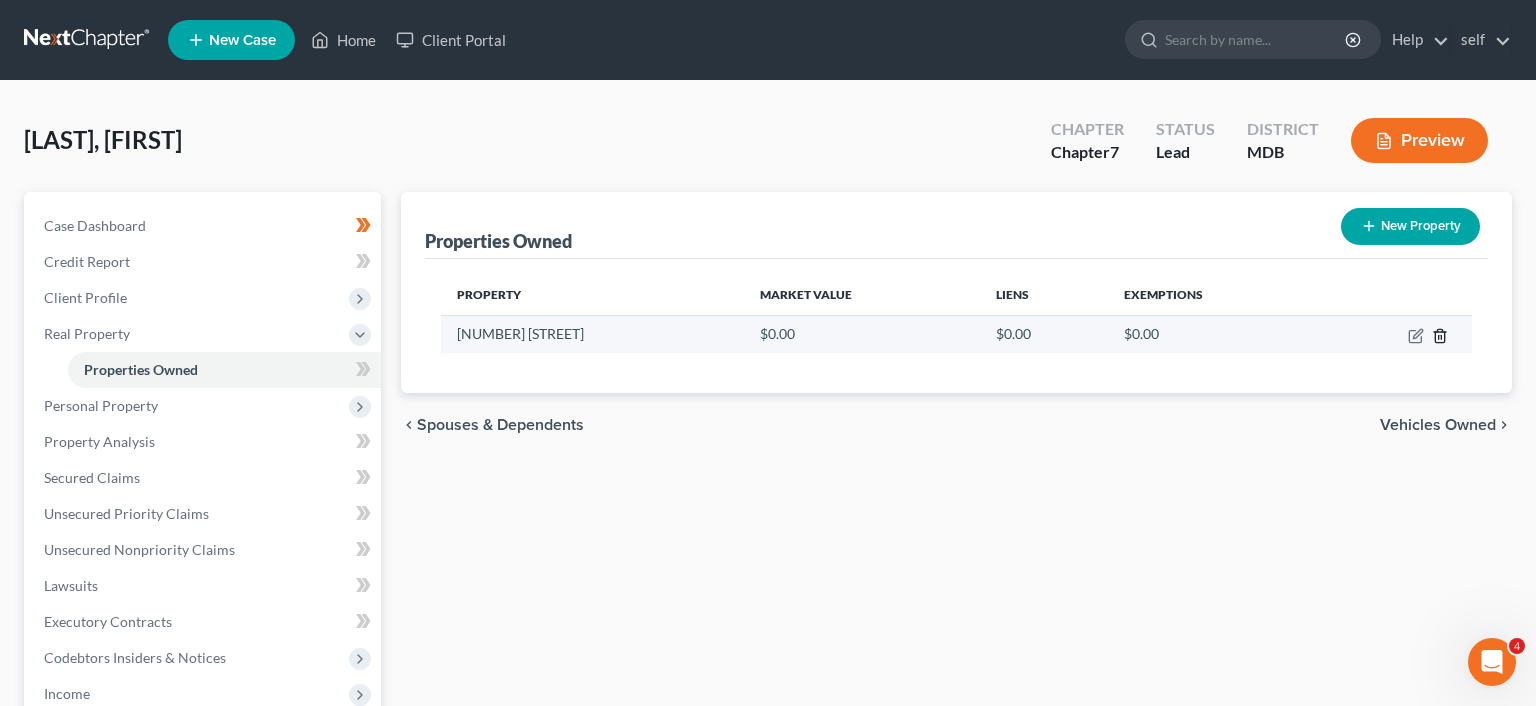 click 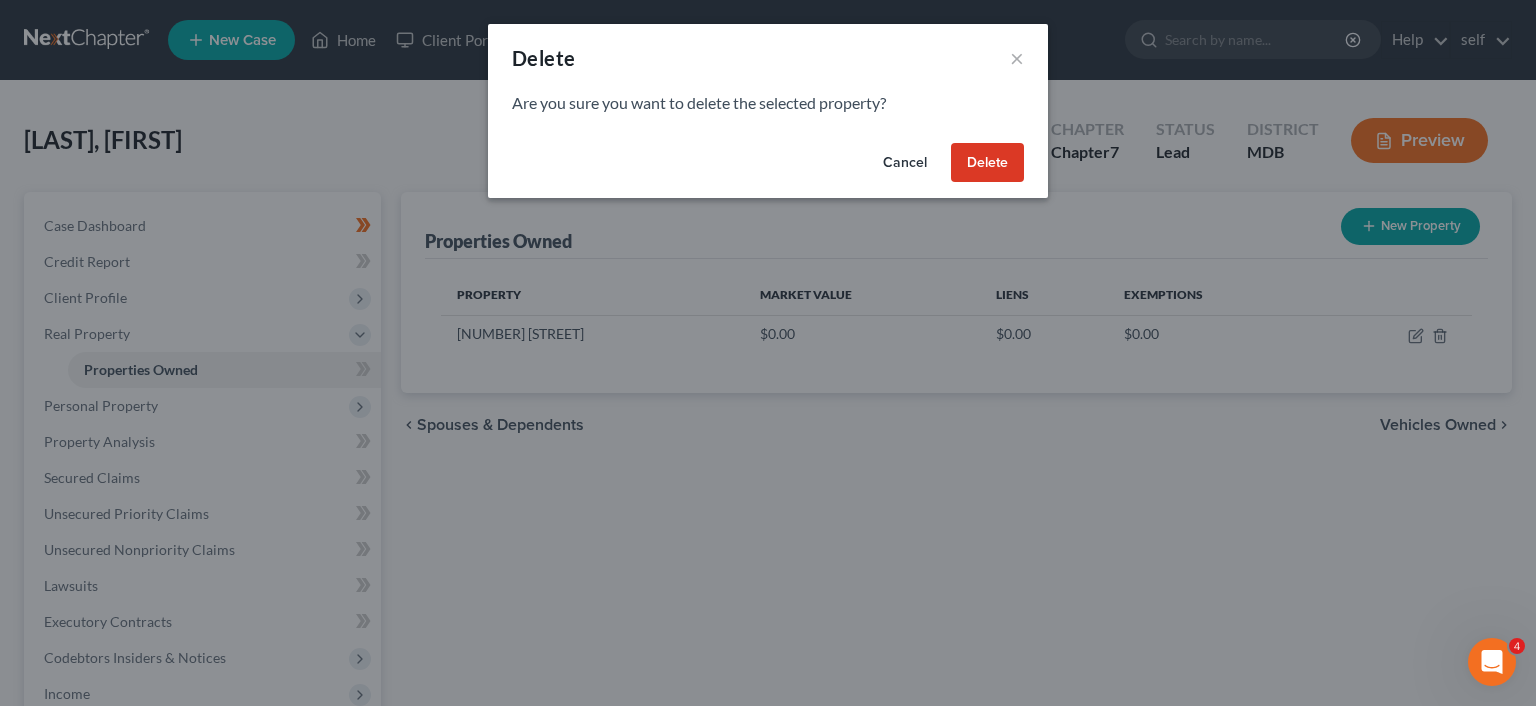 click on "Delete" at bounding box center [987, 163] 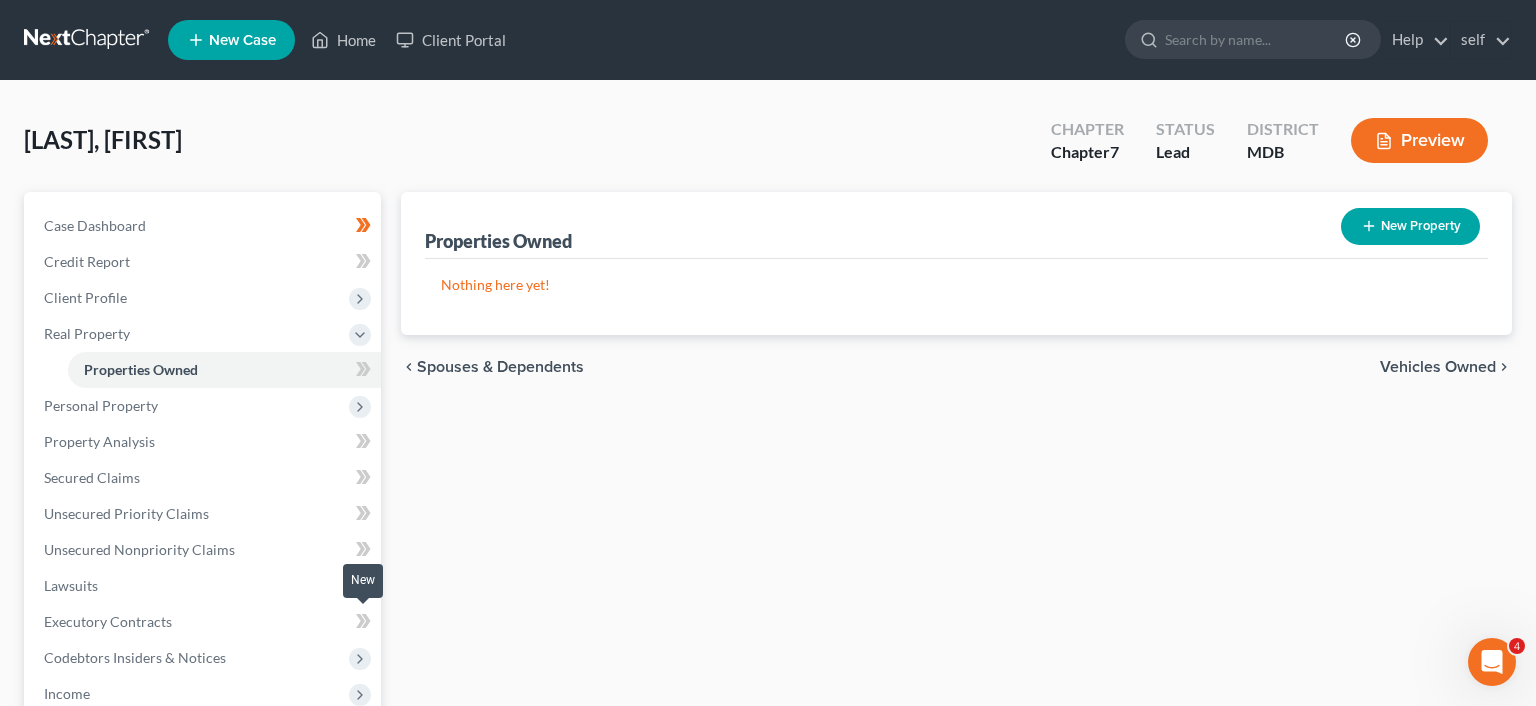 click 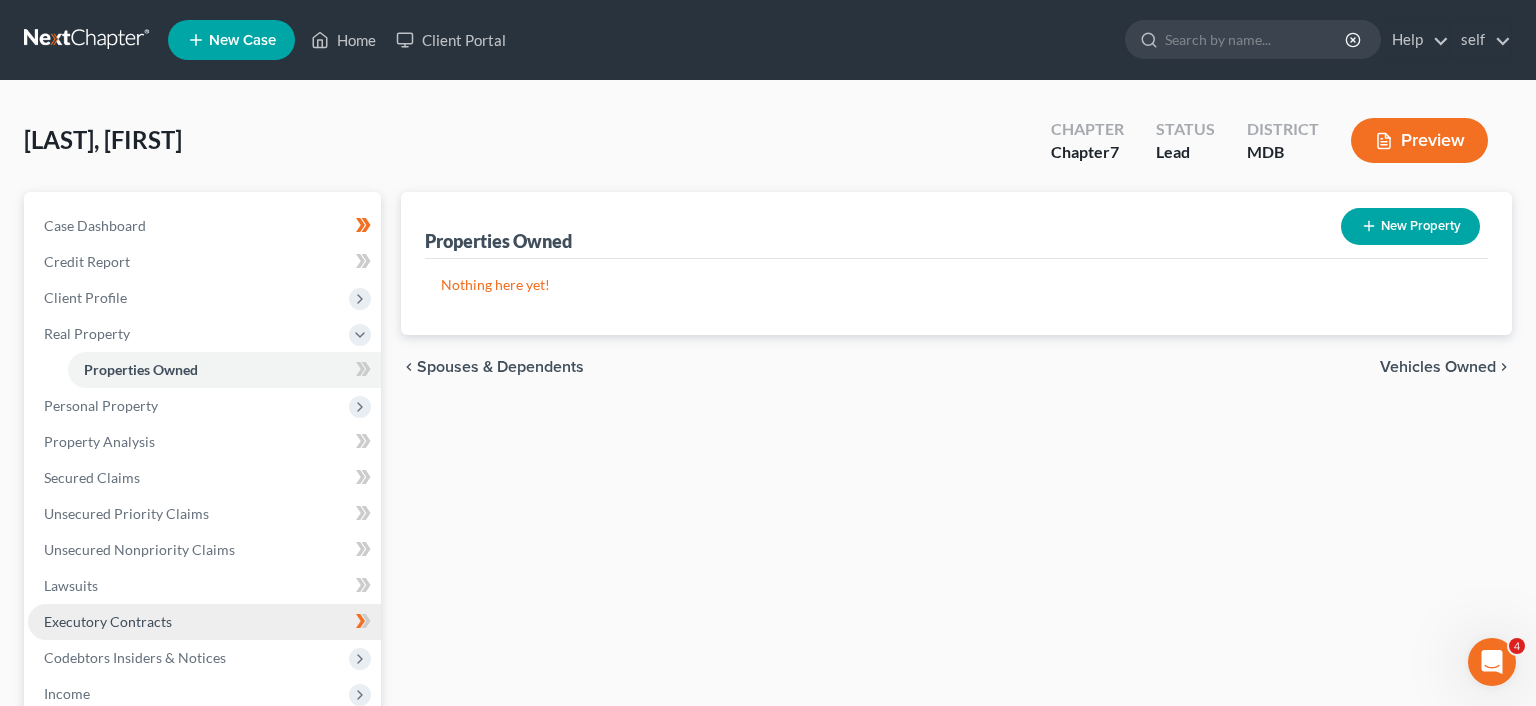 click on "Executory Contracts" at bounding box center [204, 622] 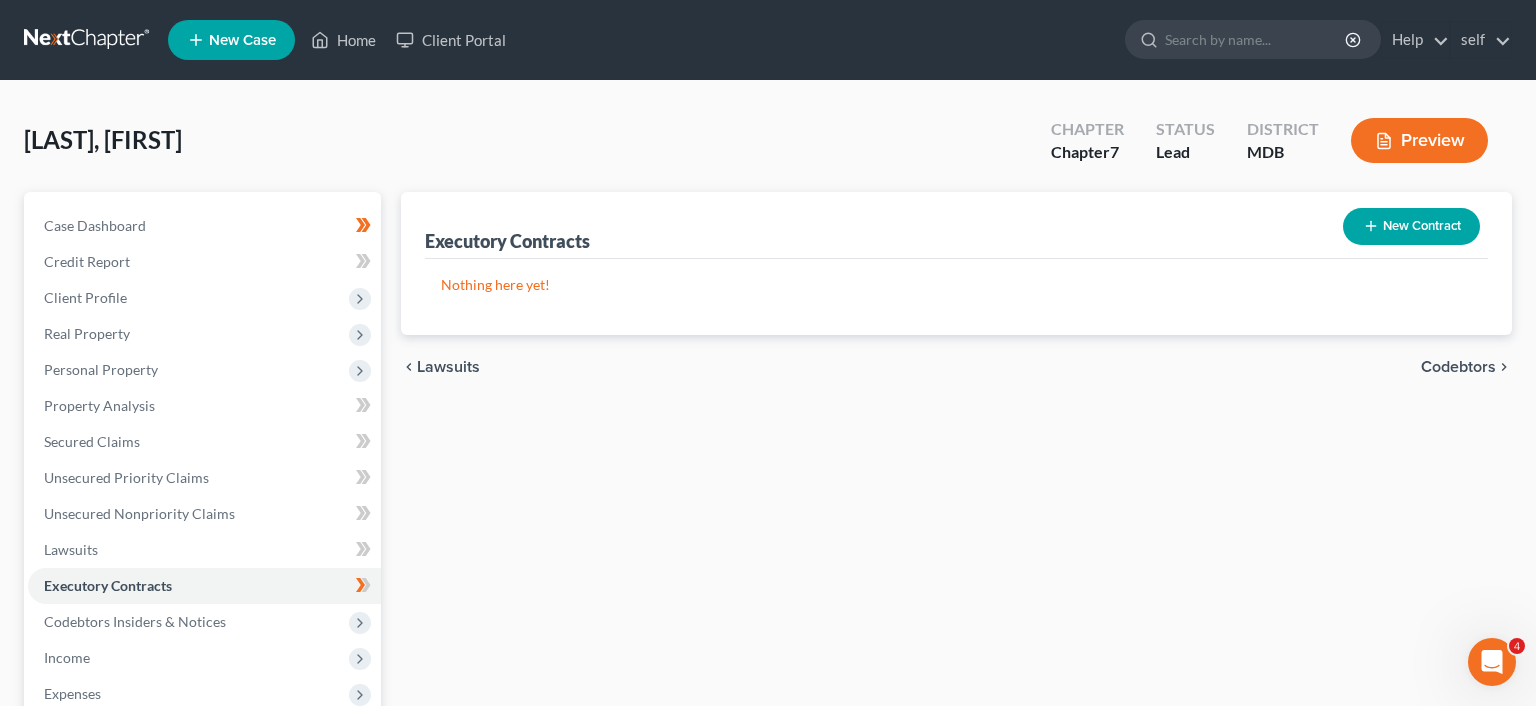 click on "New Contract" at bounding box center [1411, 226] 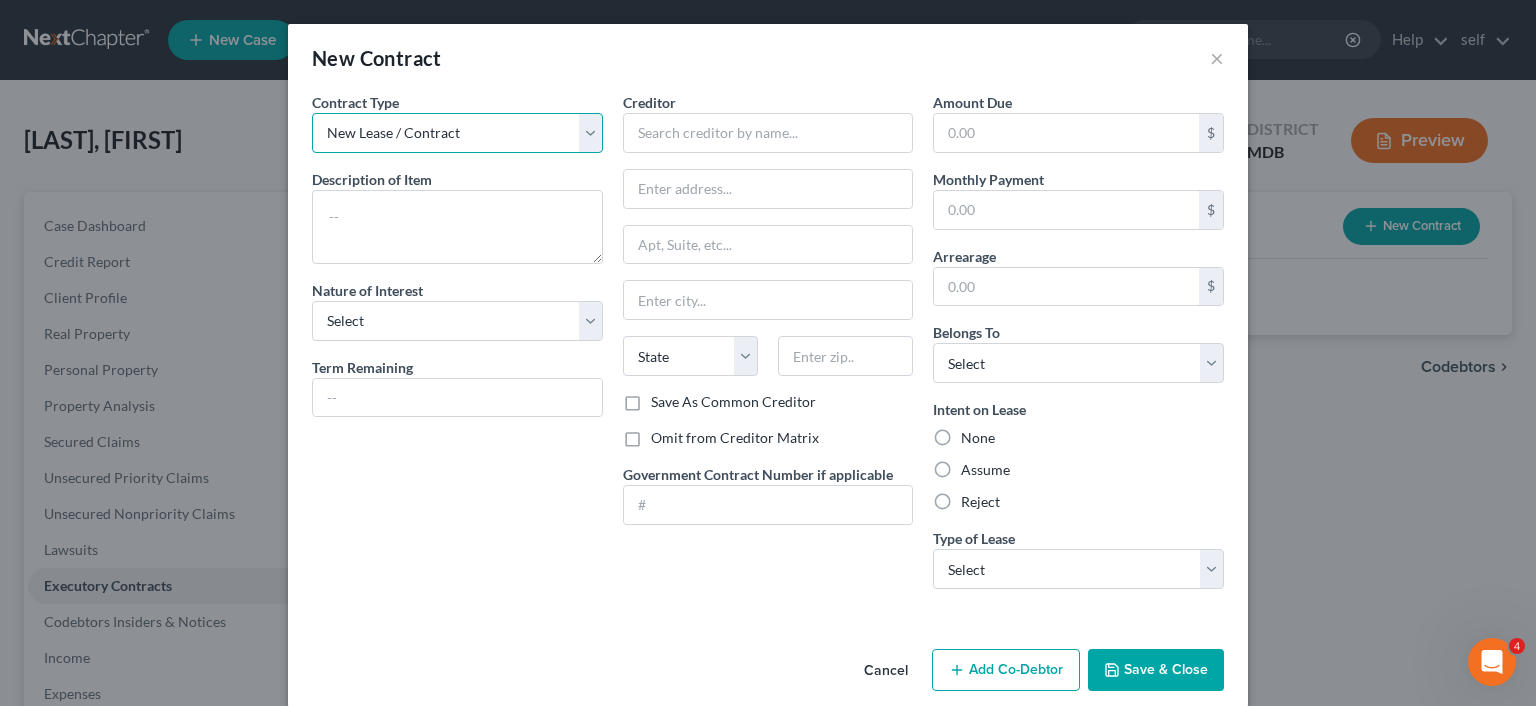 click on "New Lease / Contract New Timeshare" at bounding box center [457, 133] 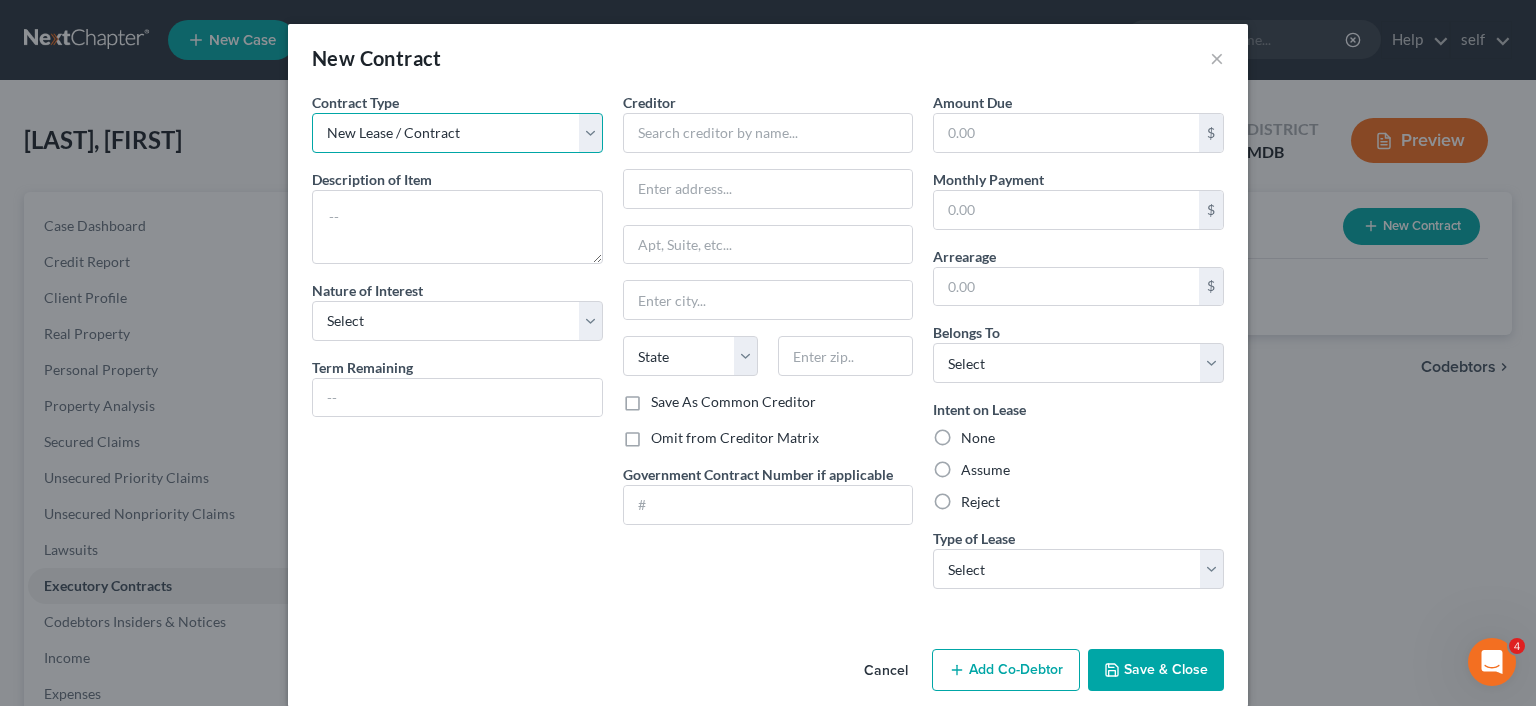 click on "New Lease / Contract New Timeshare" at bounding box center (457, 133) 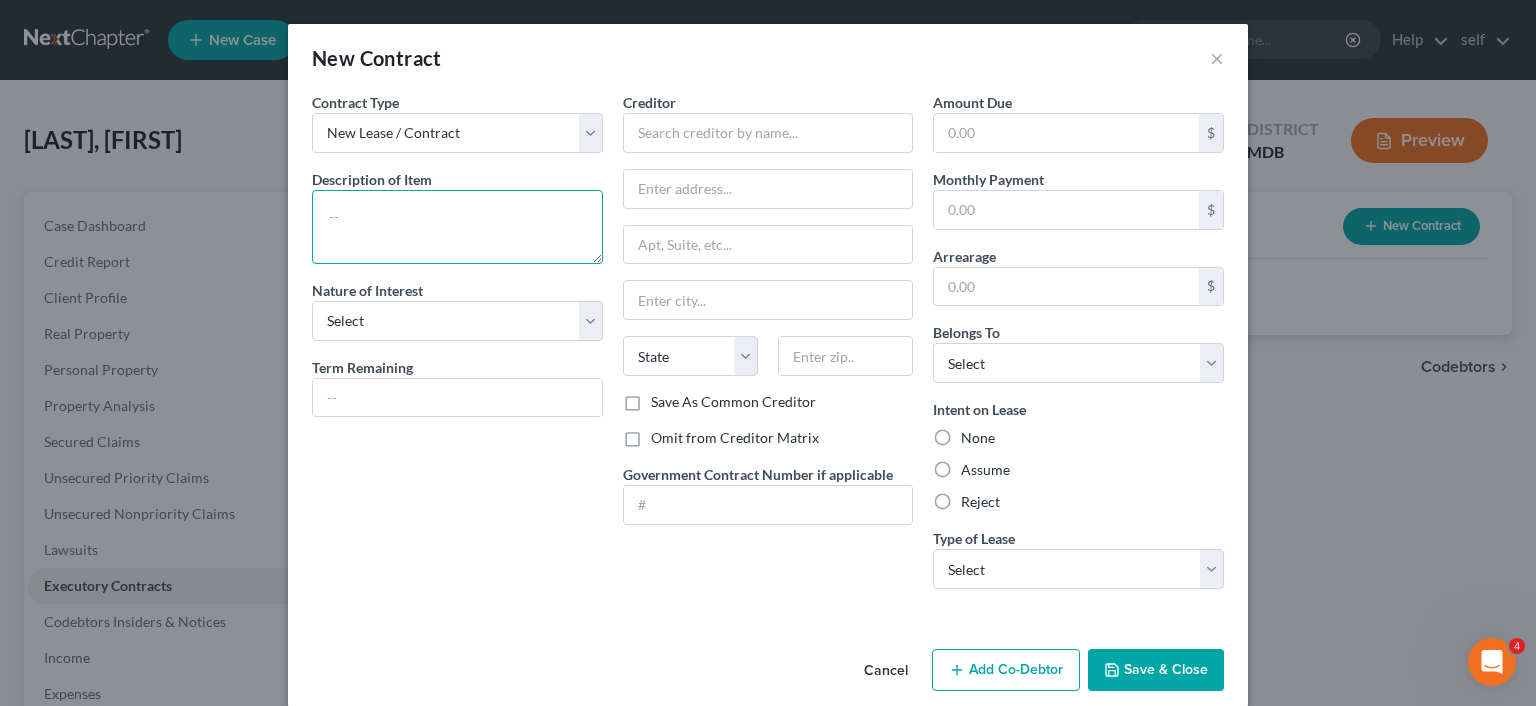 click at bounding box center [457, 227] 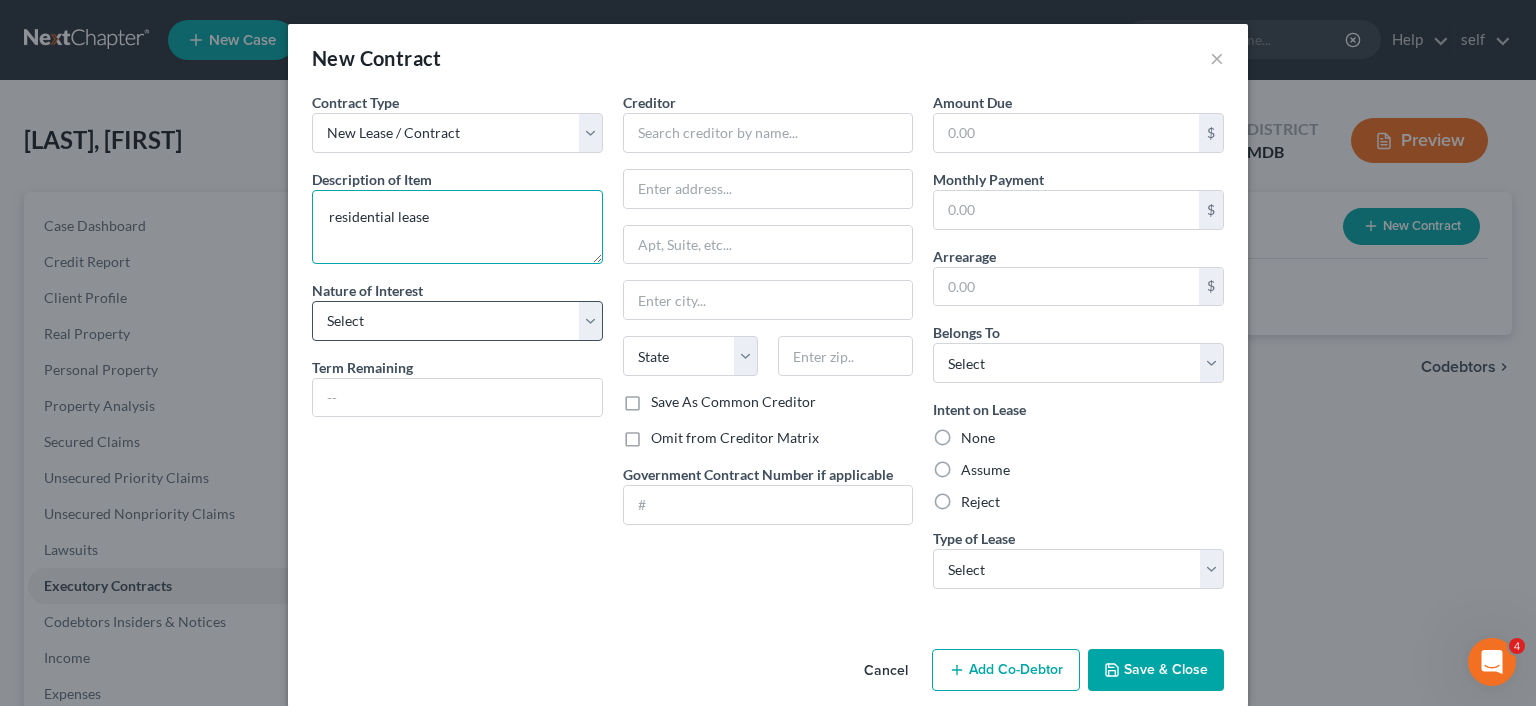 type on "residential lease" 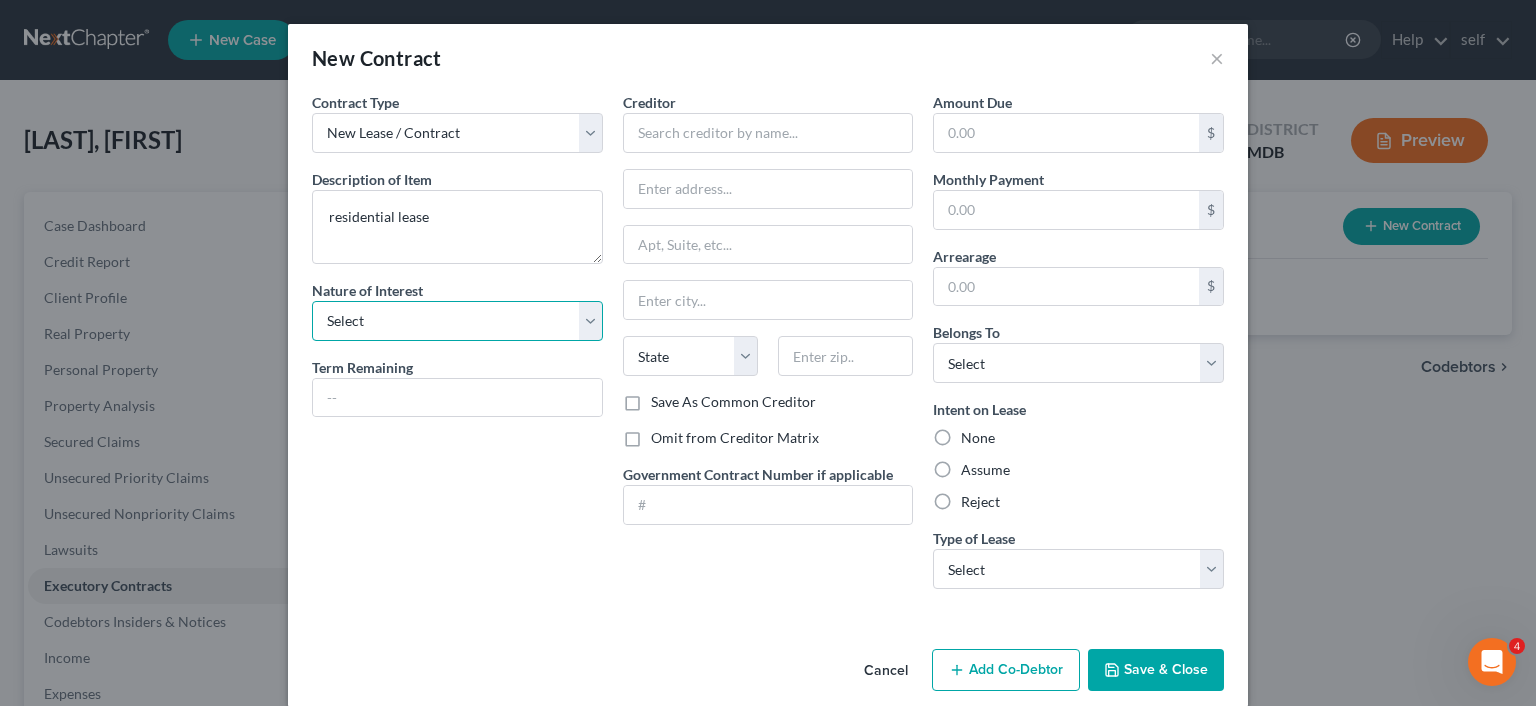 click on "Select Purchaser Agent Lessor Lessee" at bounding box center [457, 321] 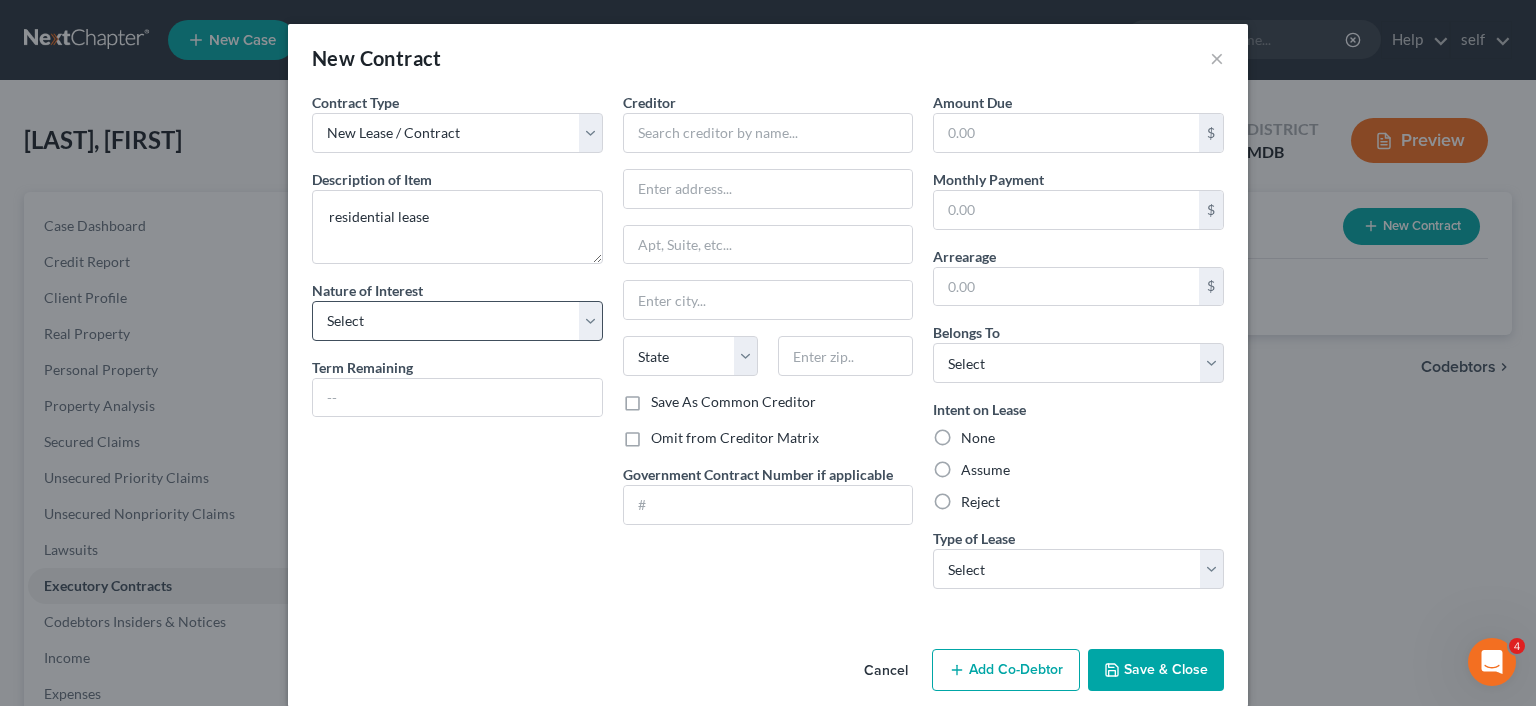 click on "Nature of Interest Select Purchaser Agent Lessor Lessee" at bounding box center [457, 310] 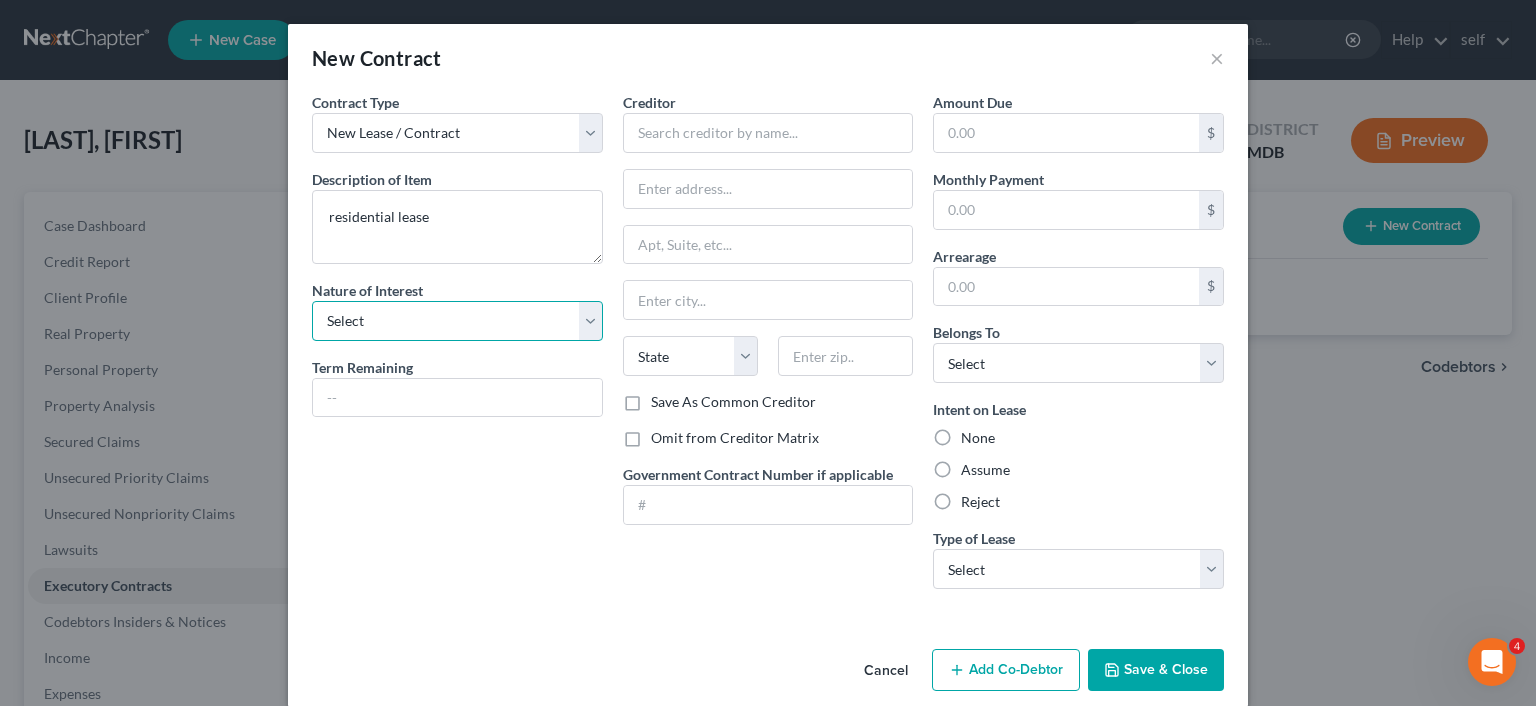 click on "Select Purchaser Agent Lessor Lessee" at bounding box center (457, 321) 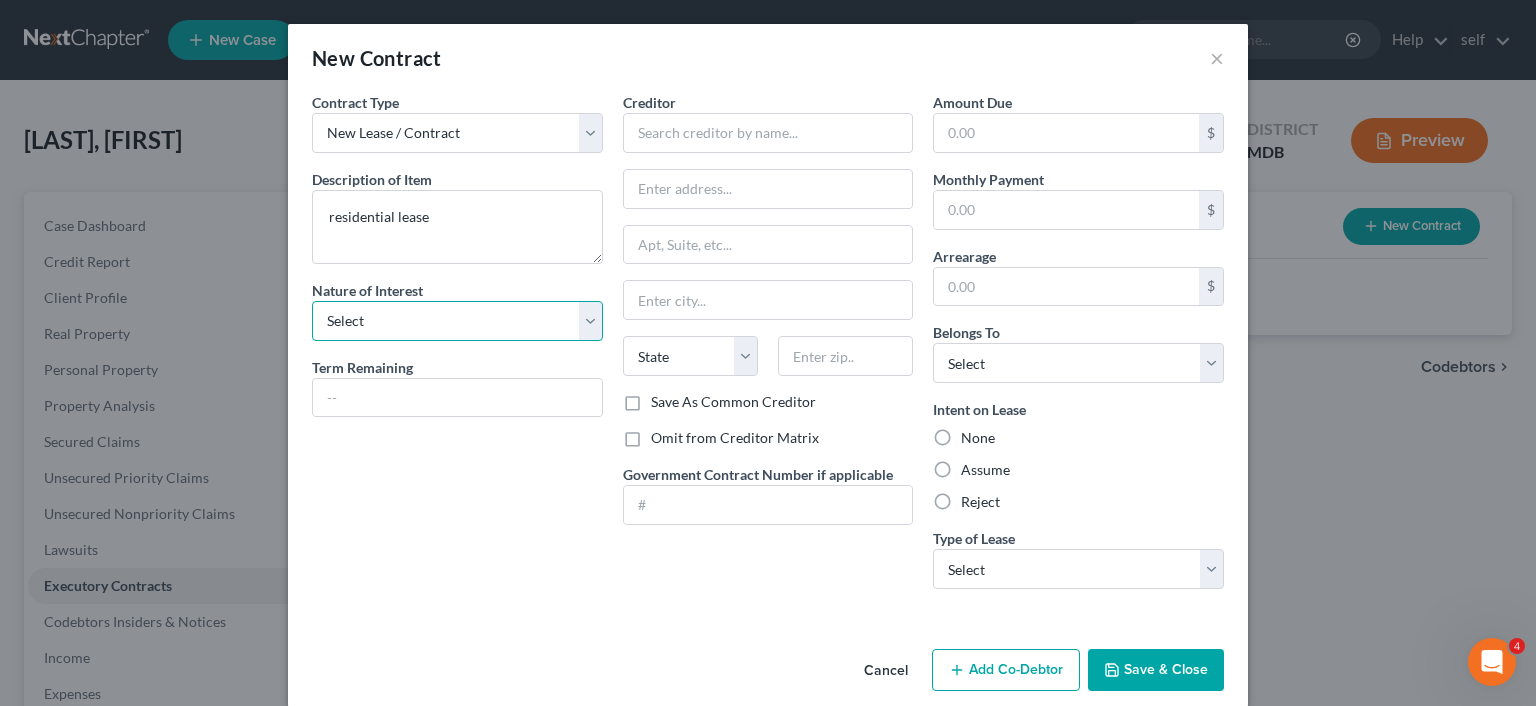 select on "3" 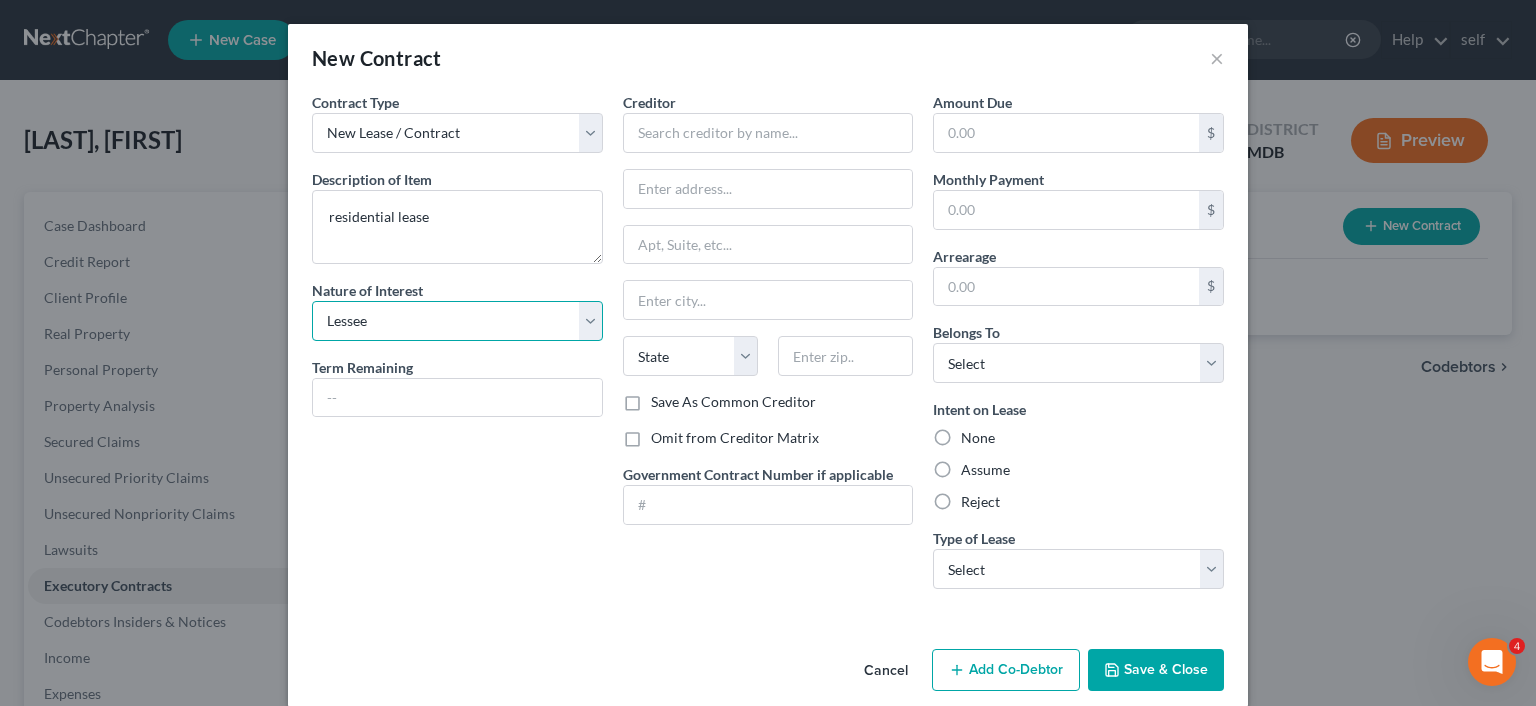click on "Lessee" at bounding box center (0, 0) 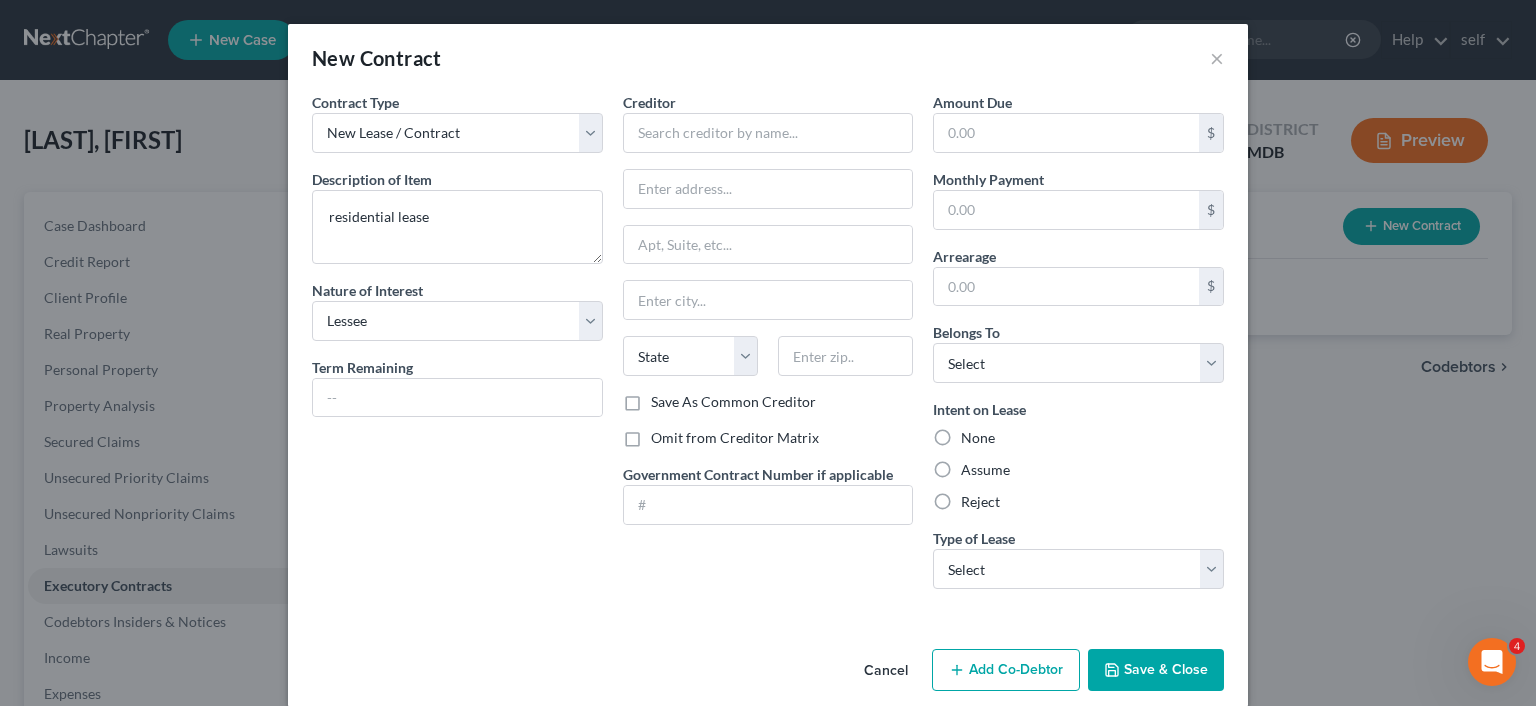 click on "Save As Common Creditor" at bounding box center (733, 402) 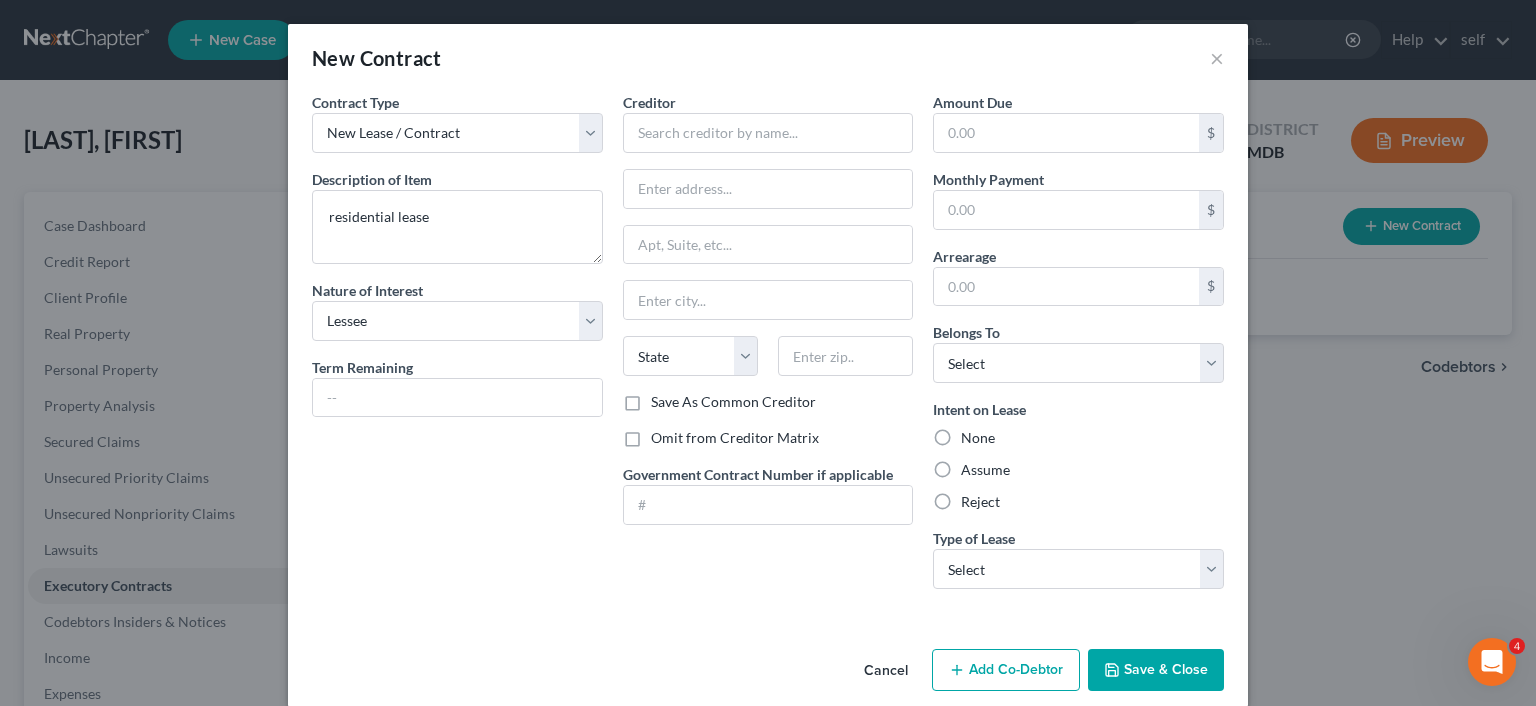 click on "Save As Common Creditor" at bounding box center (665, 398) 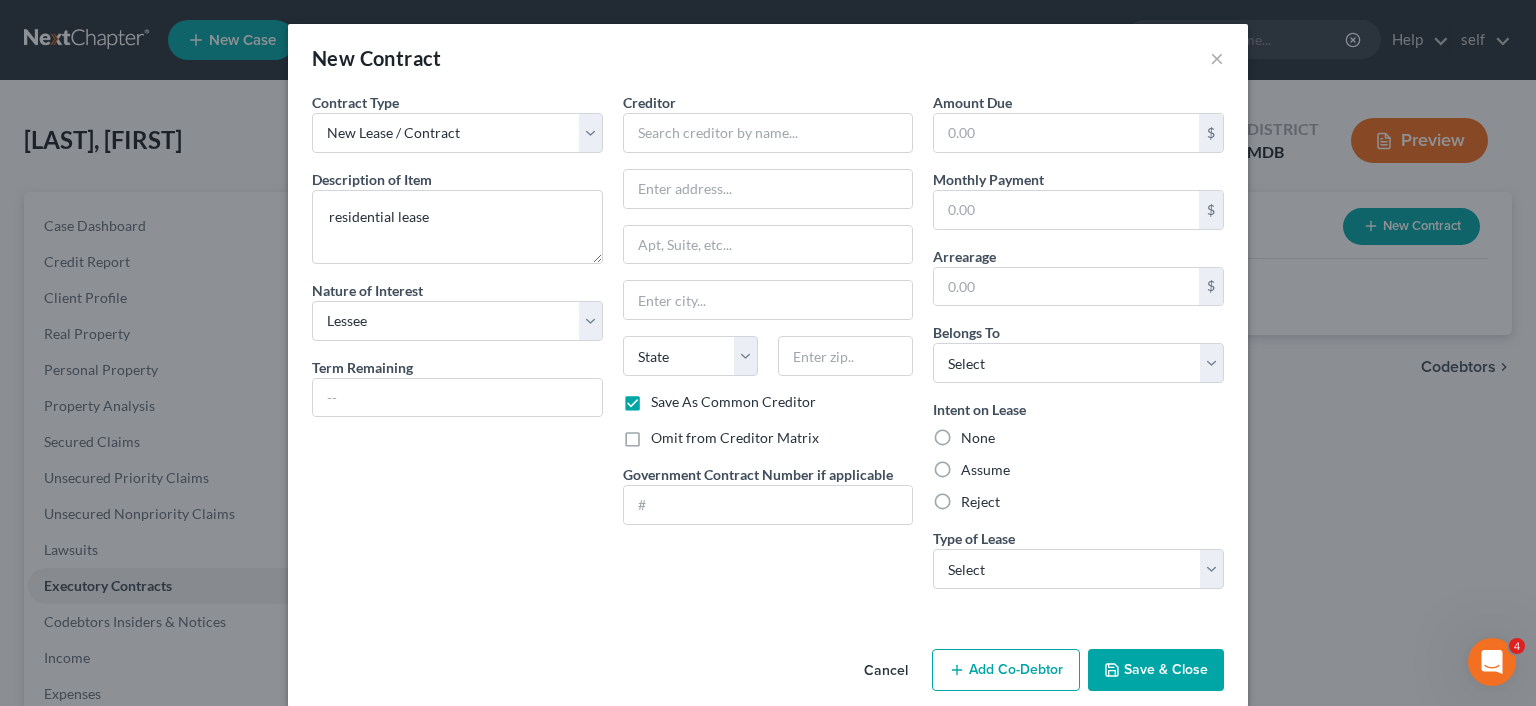 click on "Assume" at bounding box center [985, 470] 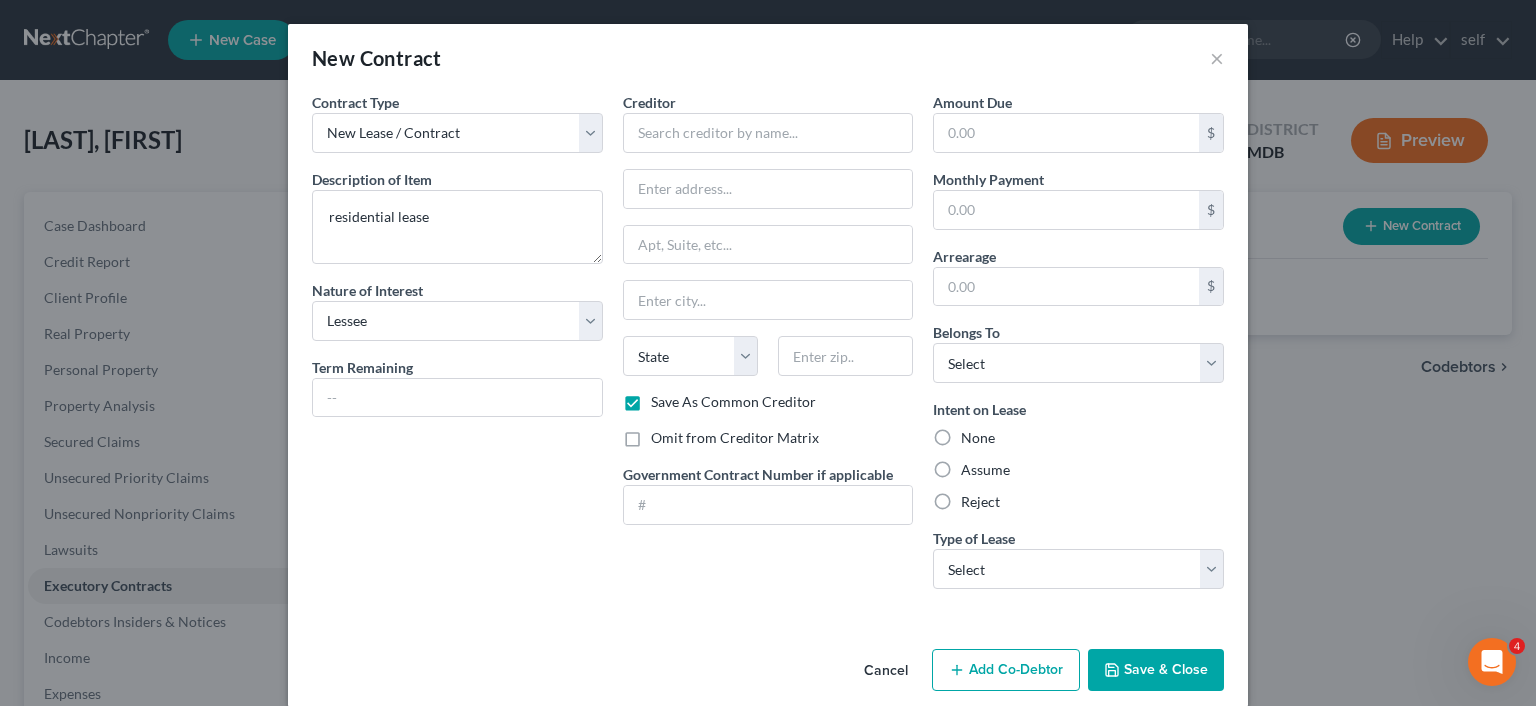 radio on "true" 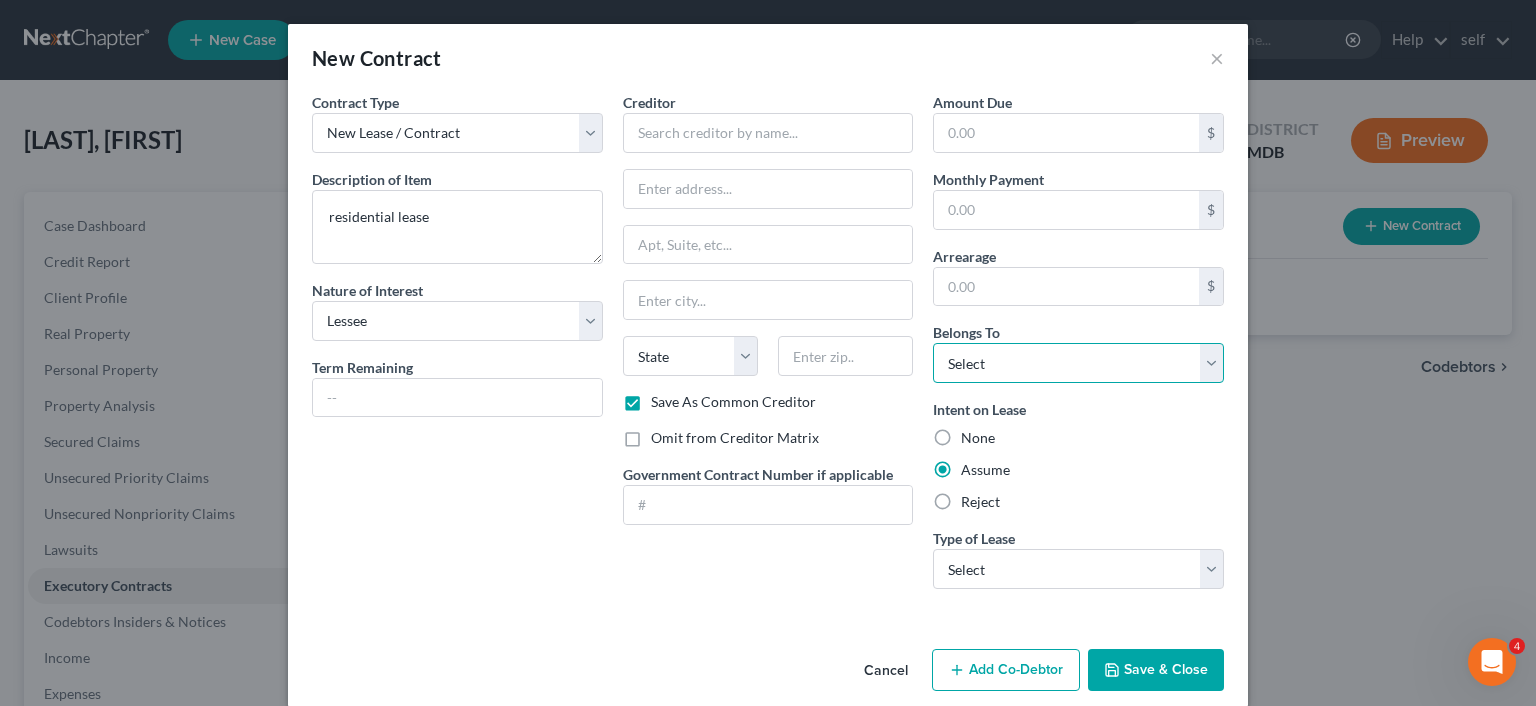 click on "Select Debtor 1 Only Debtor 2 Only Debtor 1 And Debtor 2 Only At Least One Of The Debtors And Another Community Property" at bounding box center (1078, 363) 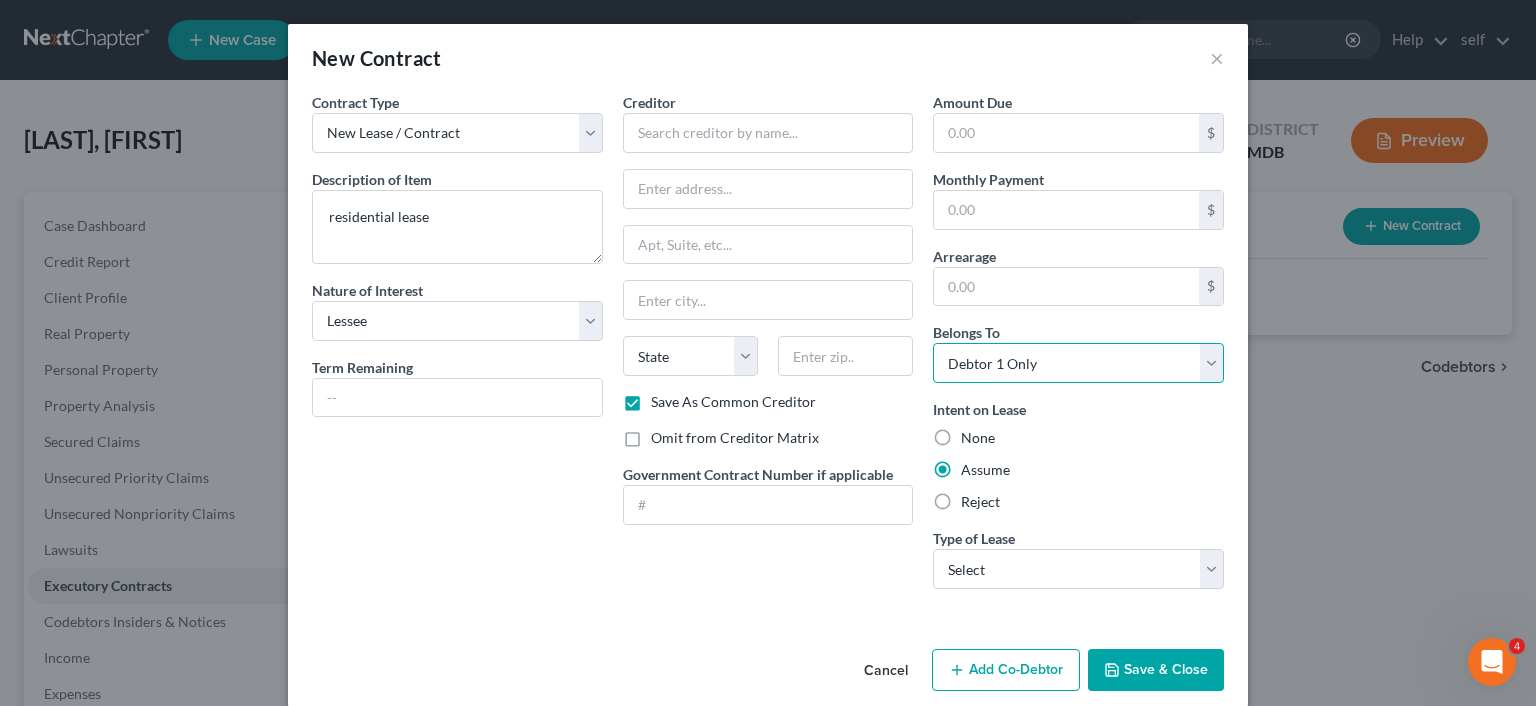 click on "Debtor 1 Only" at bounding box center [0, 0] 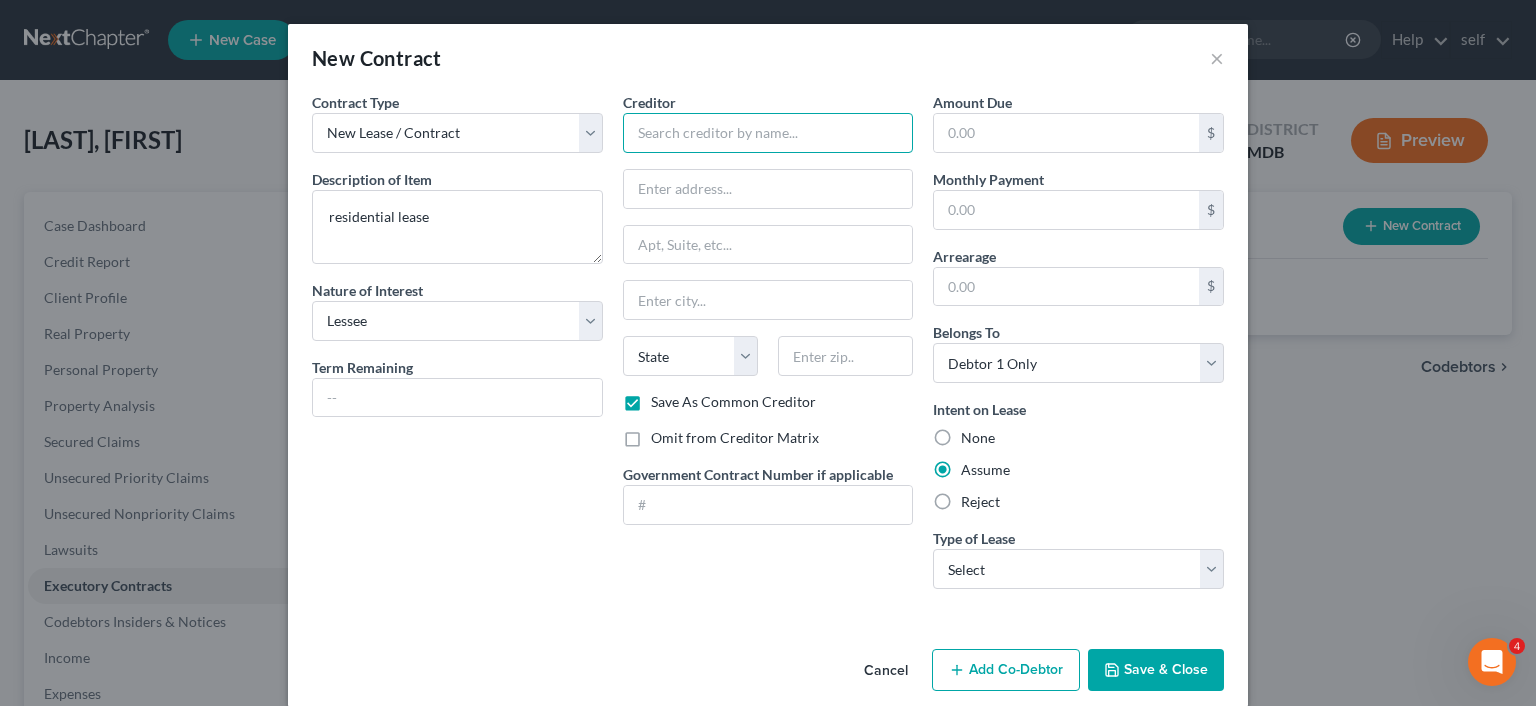 click at bounding box center [768, 133] 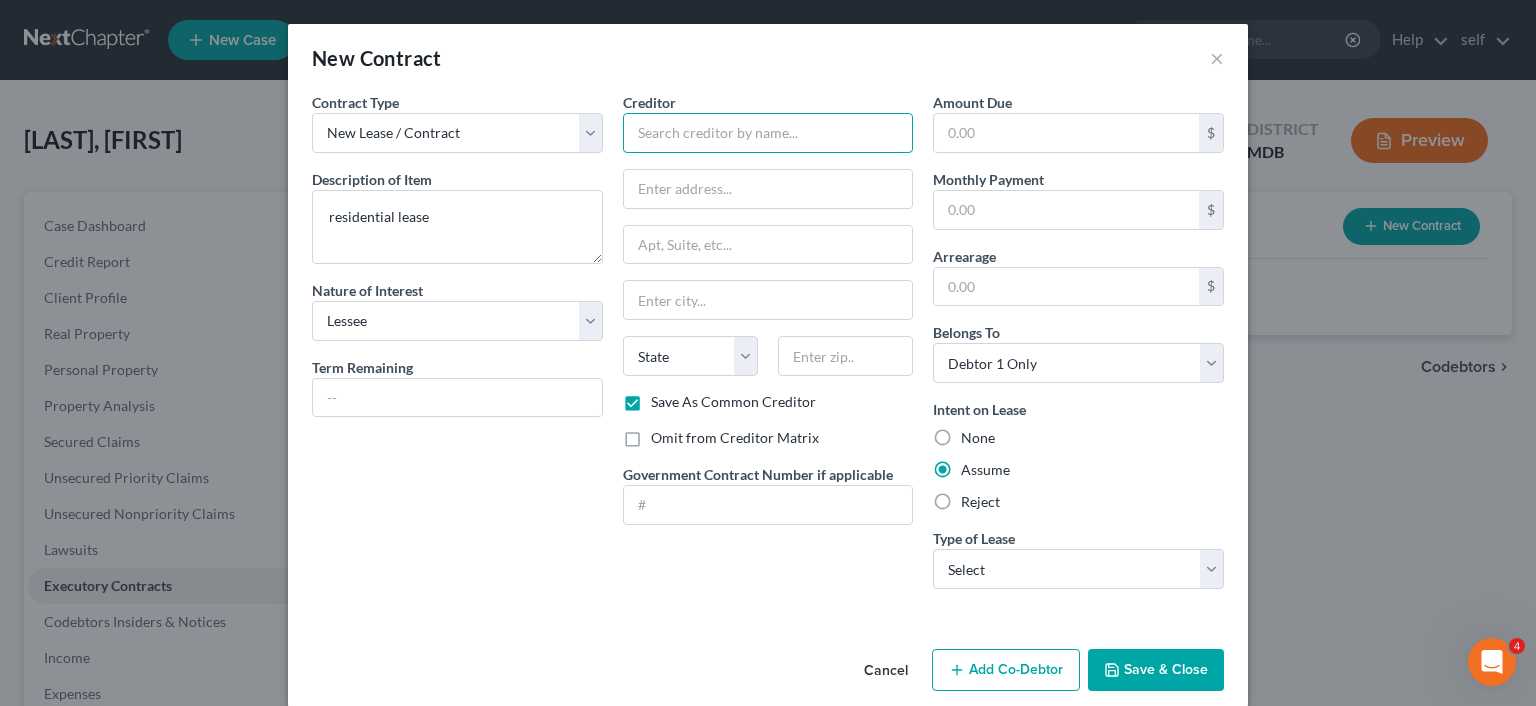 click at bounding box center (768, 133) 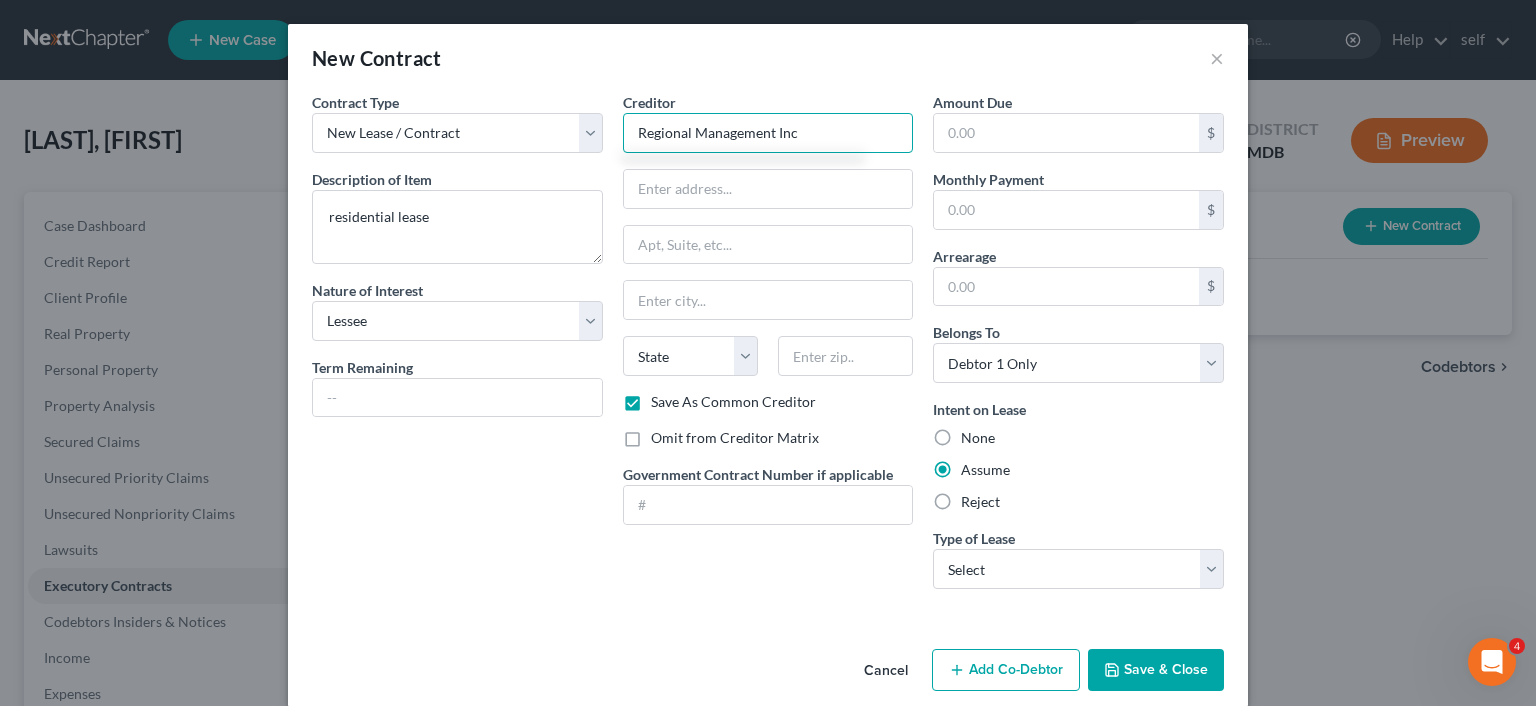 type on "Regional Management Inc" 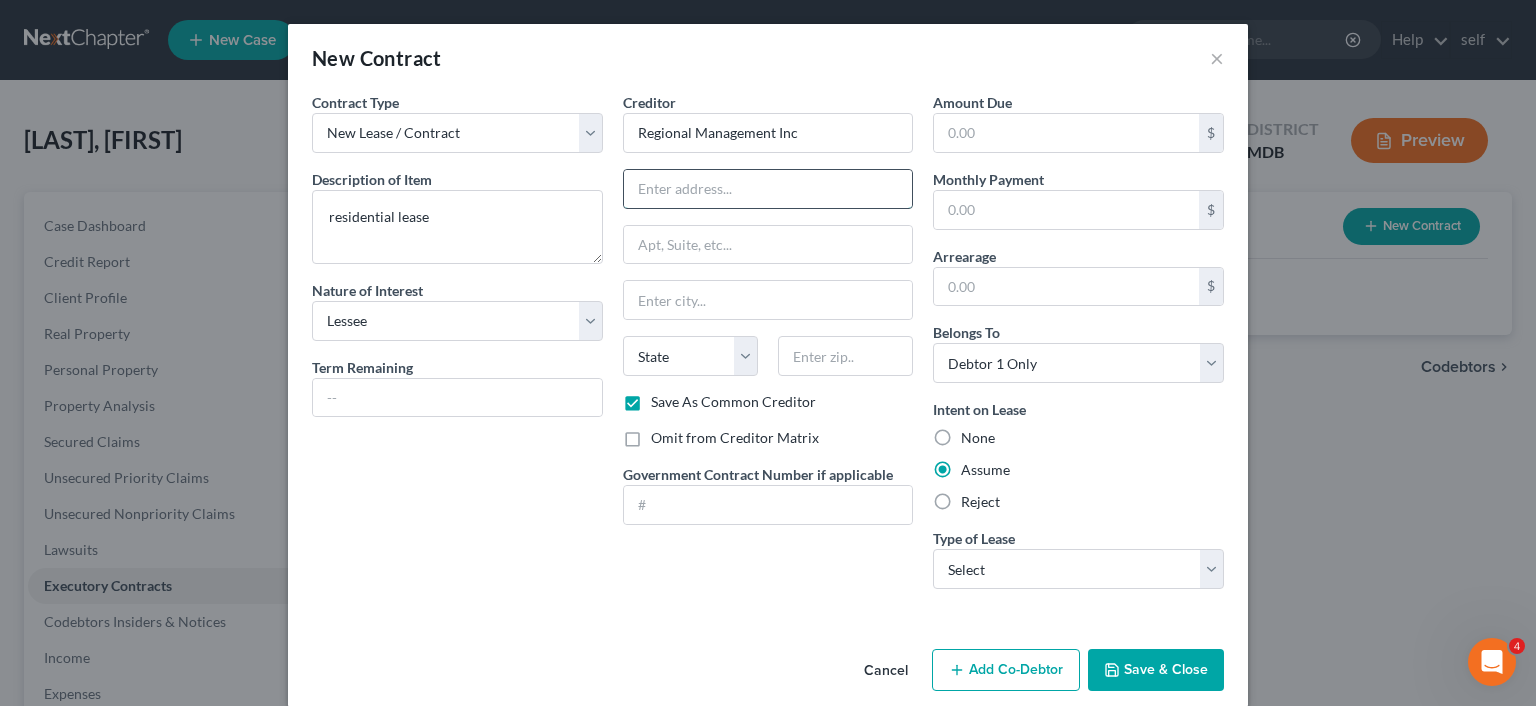 click at bounding box center (768, 189) 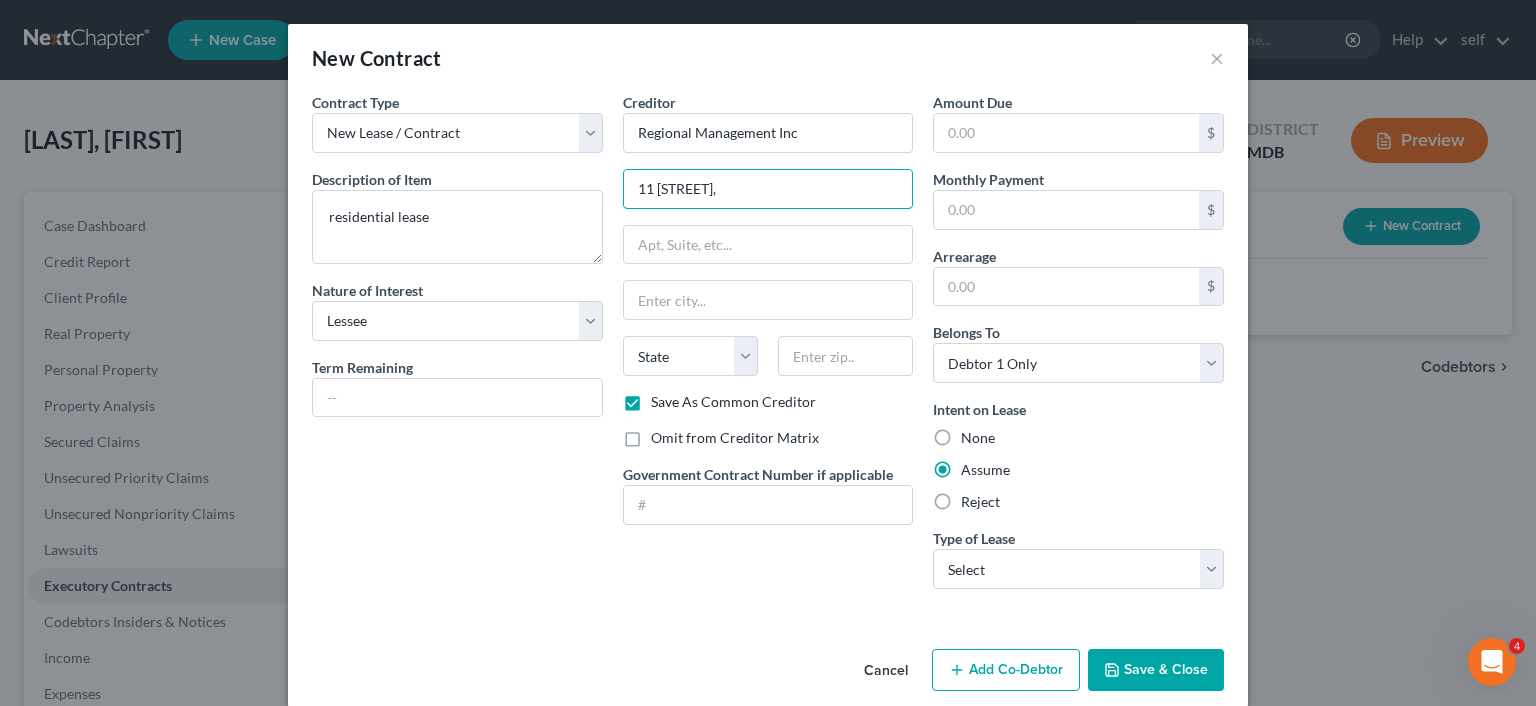 type on "11 E Fayette St," 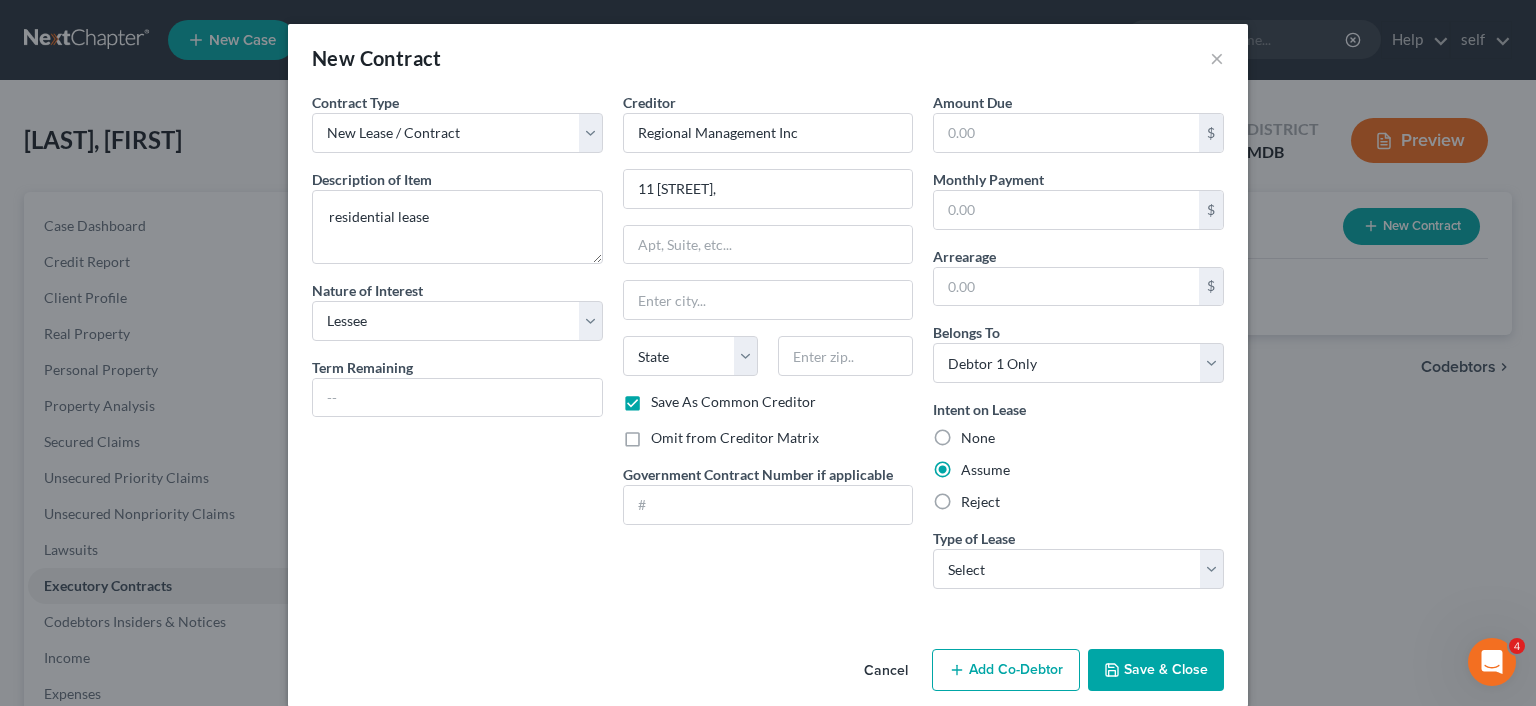 click on "Creditor *    Regional Management Inc                      11 E Fayette St, State AL AK AR AZ CA CO CT DE DC FL GA GU HI ID IL IN IA KS KY LA ME MD MA MI MN MS MO MT NC ND NE NV NH NJ NM NY OH OK OR PA PR RI SC SD TN TX UT VI VA VT WA WV WI WY" at bounding box center [768, 242] 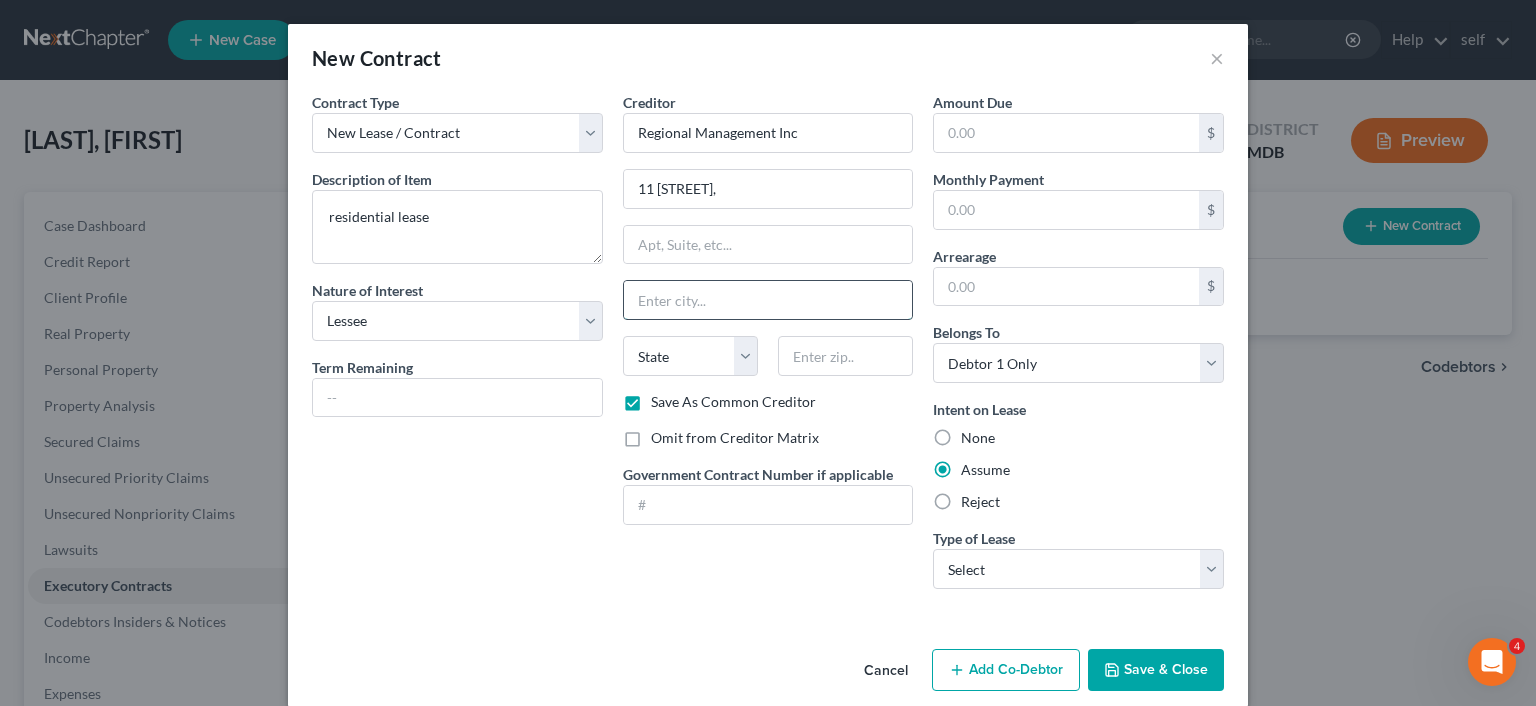 click at bounding box center [768, 300] 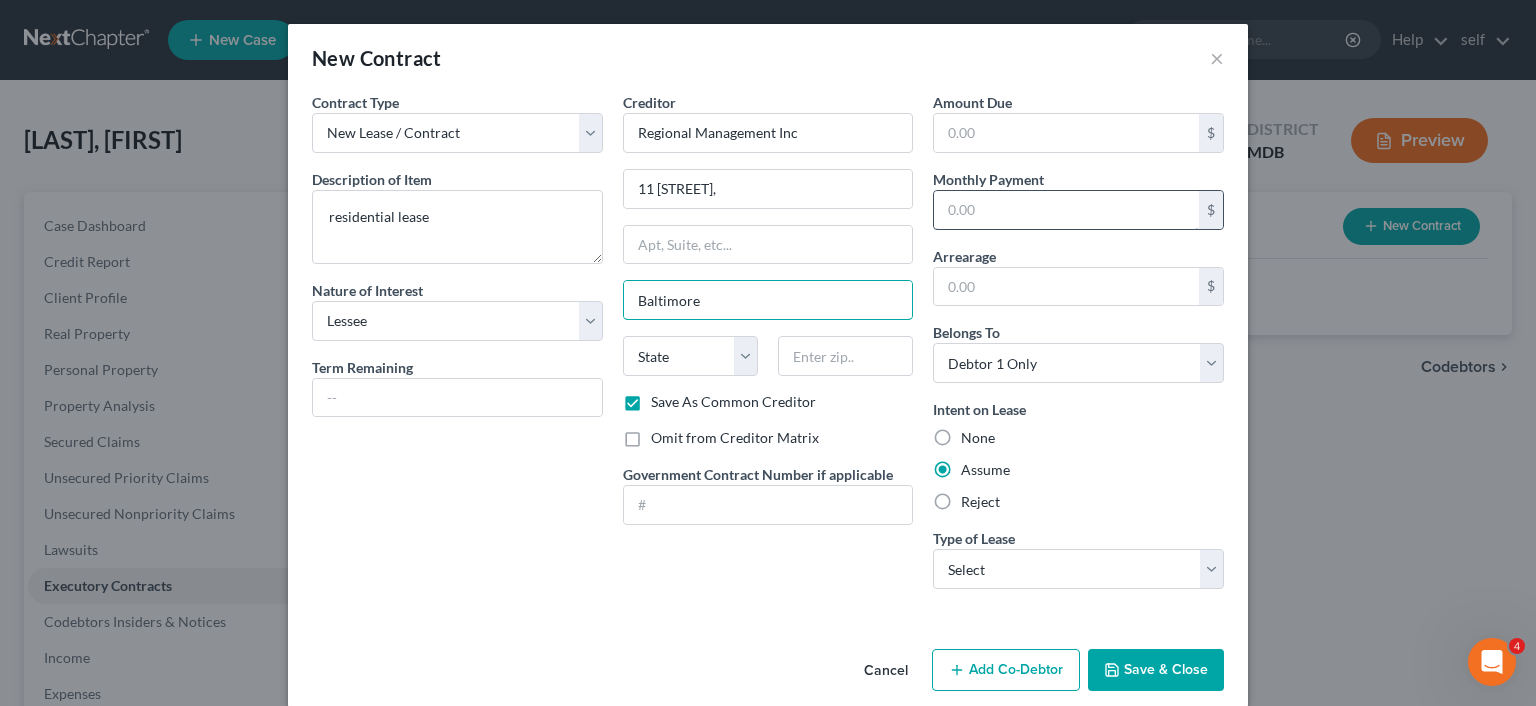 type on "Baltimore" 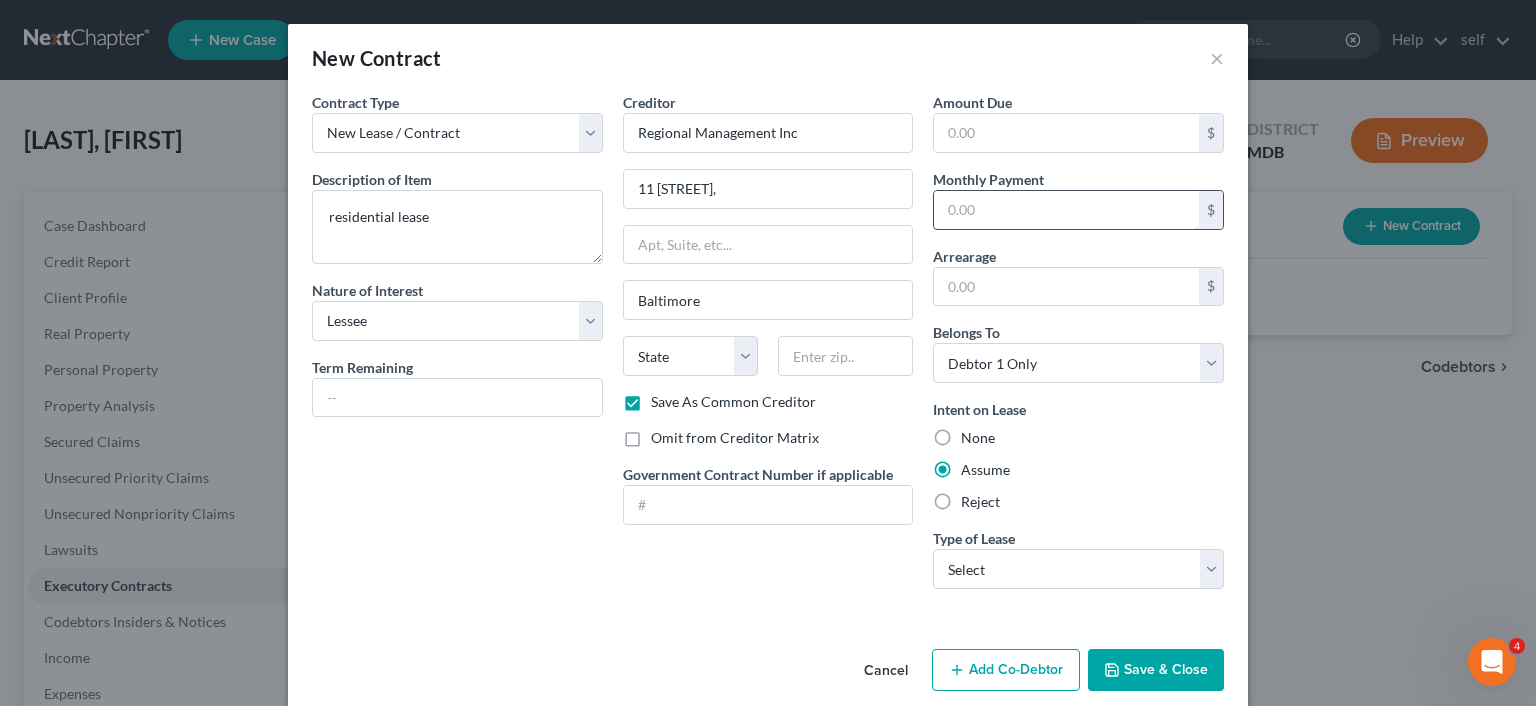 click at bounding box center (1066, 210) 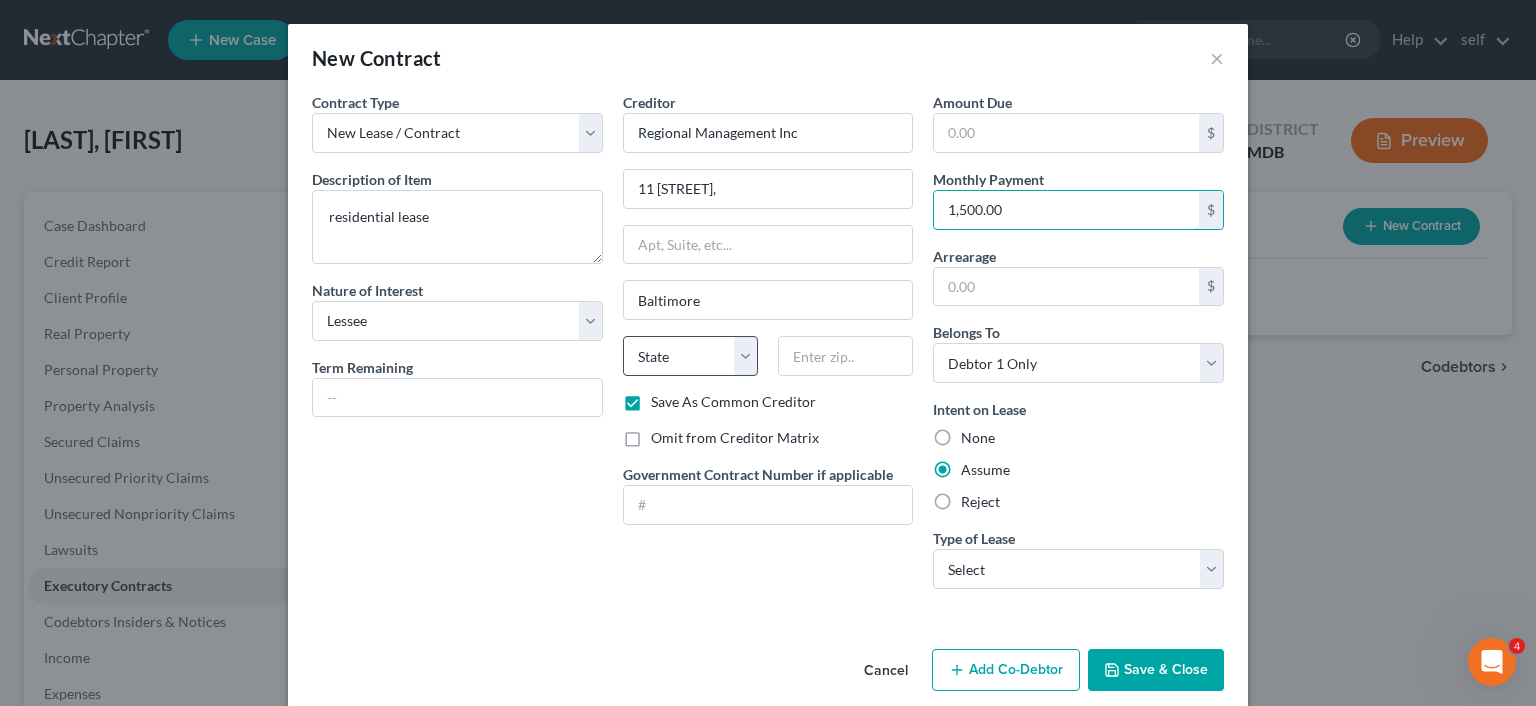 type on "1,500.00" 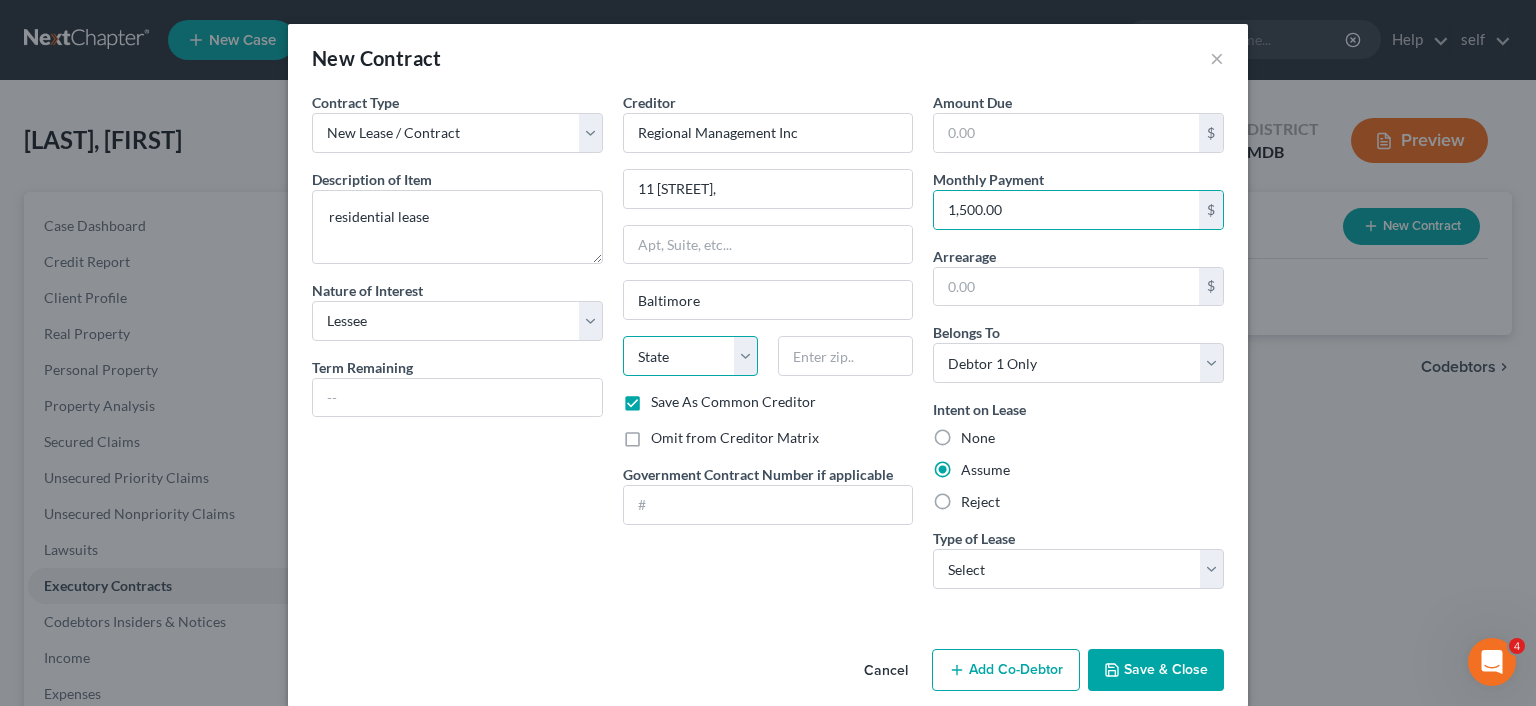 click on "State AL AK AR AZ CA CO CT DE DC FL GA GU HI ID IL IN IA KS KY LA ME MD MA MI MN MS MO MT NC ND NE NV NH NJ NM NY OH OK OR PA PR RI SC SD TN TX UT VI VA VT WA WV WI WY" at bounding box center [690, 356] 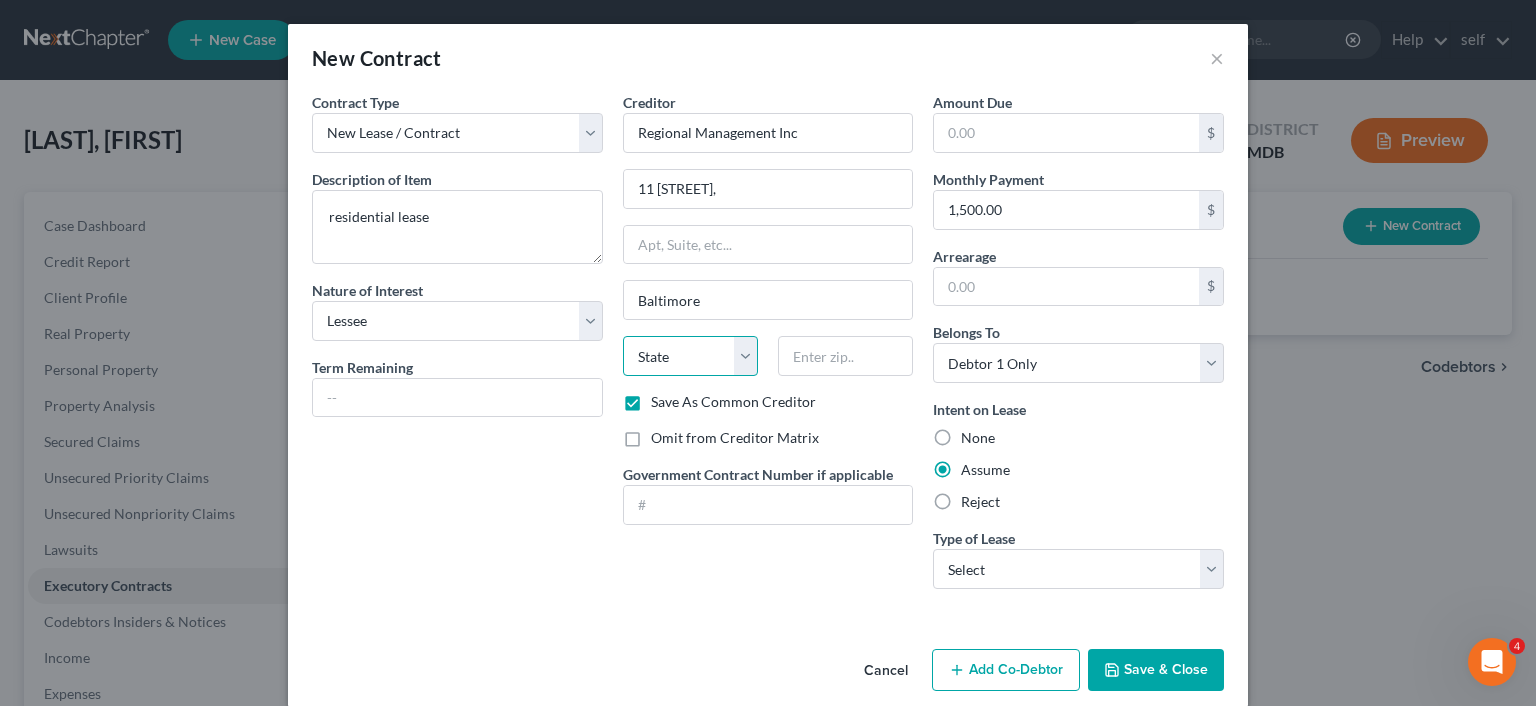 select on "21" 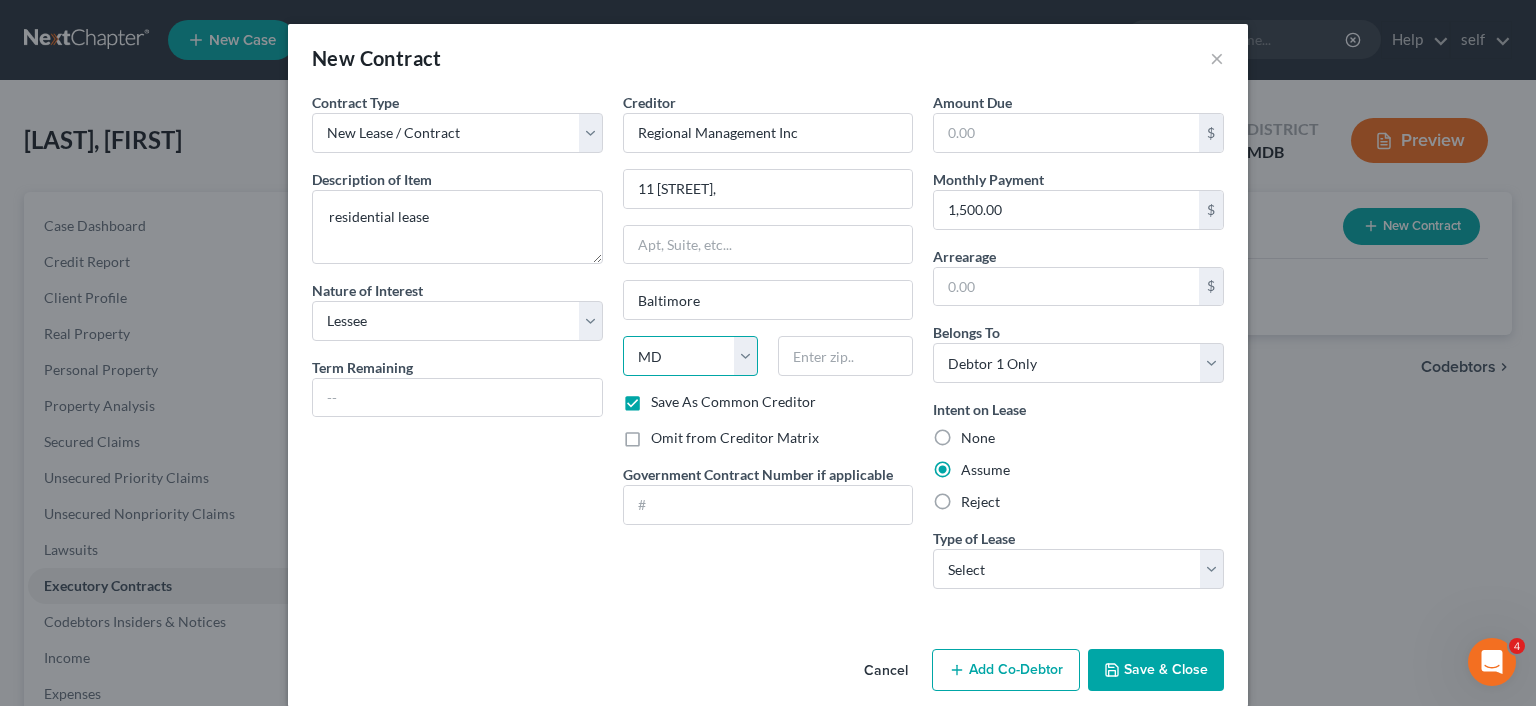 click on "MD" at bounding box center [0, 0] 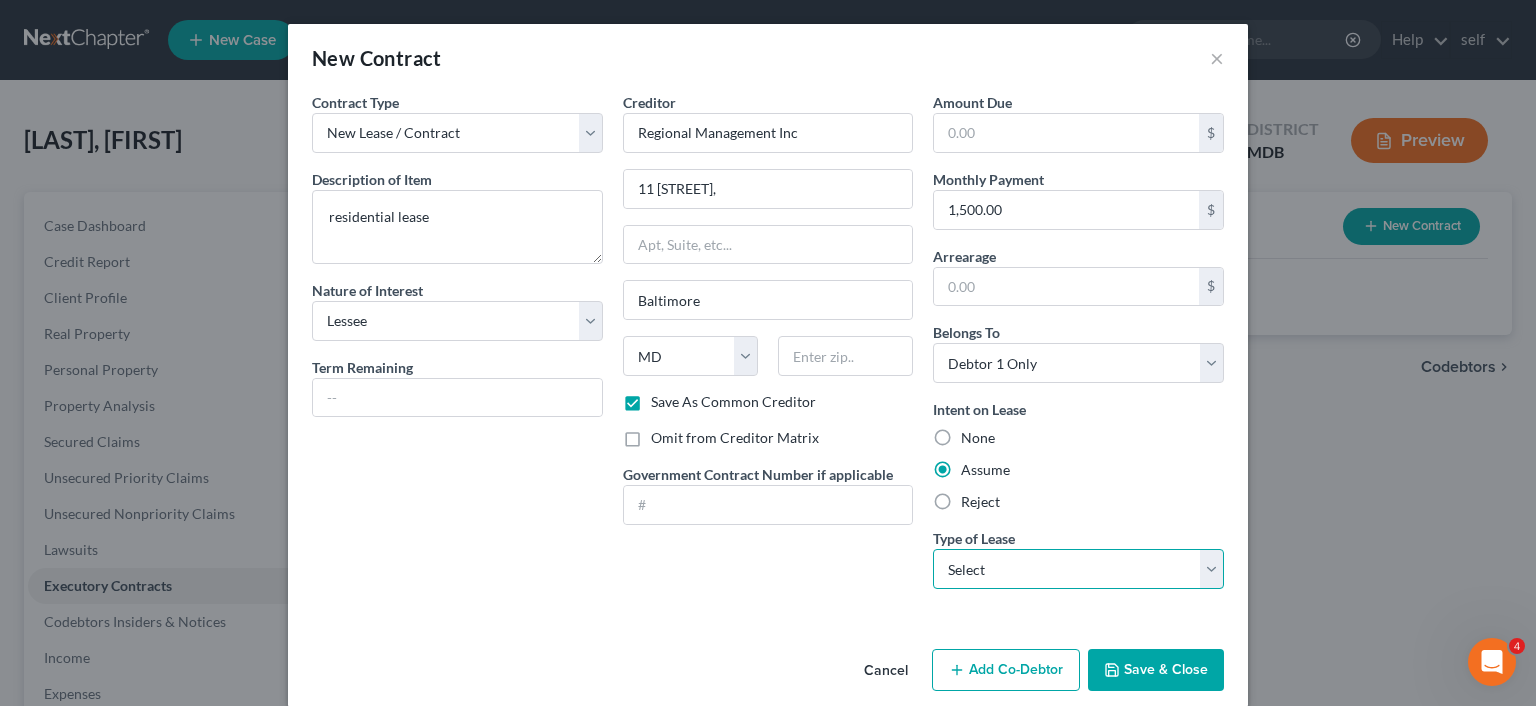 click on "Select Real Estate Car Other" at bounding box center (1078, 569) 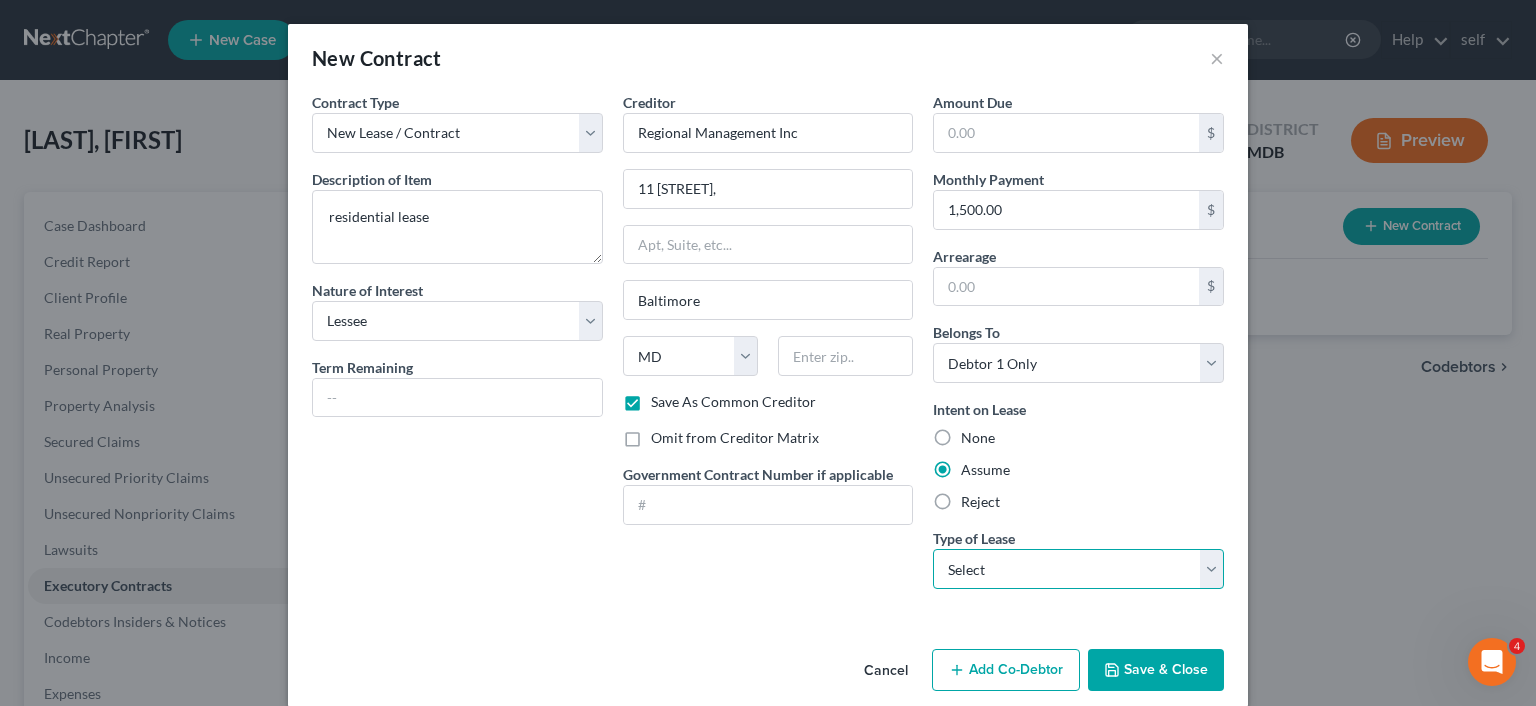select on "0" 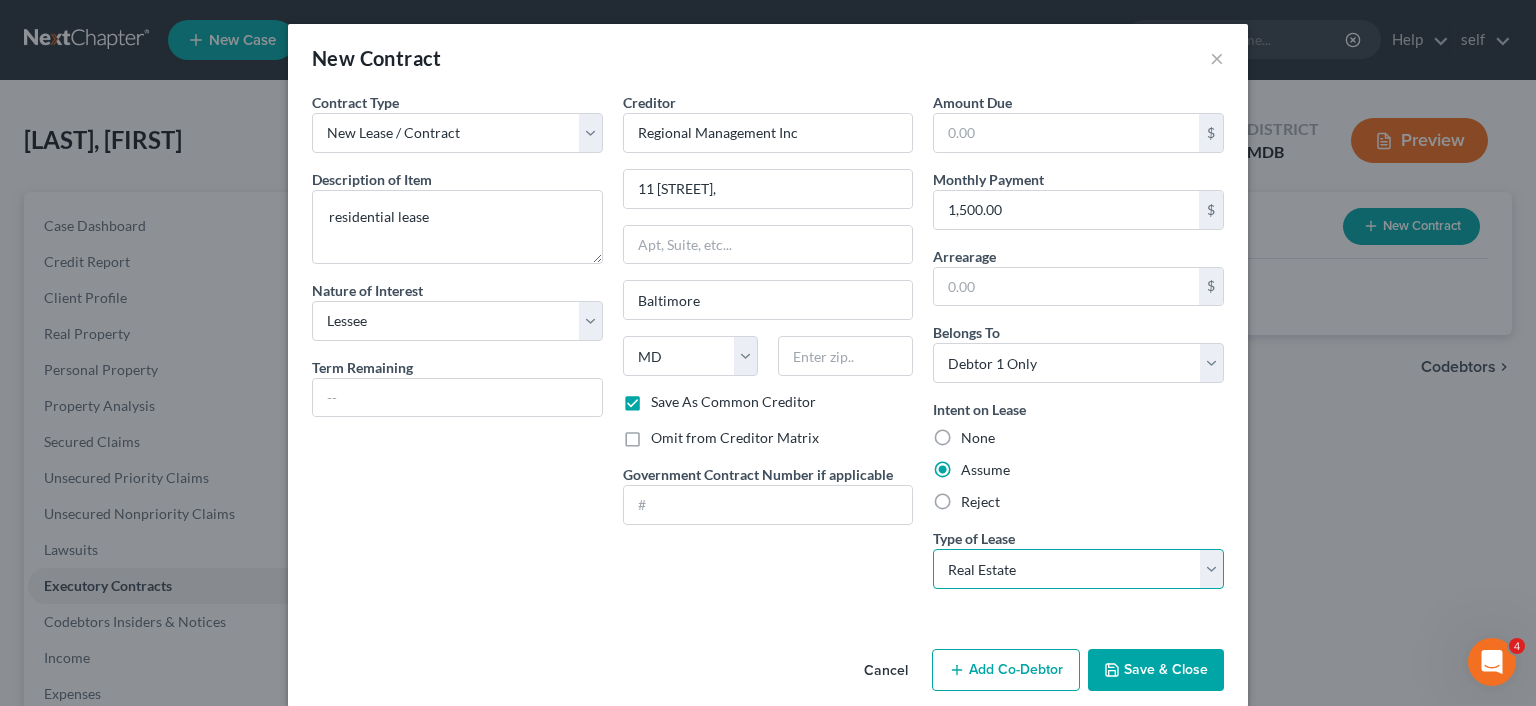 click on "Real Estate" at bounding box center [0, 0] 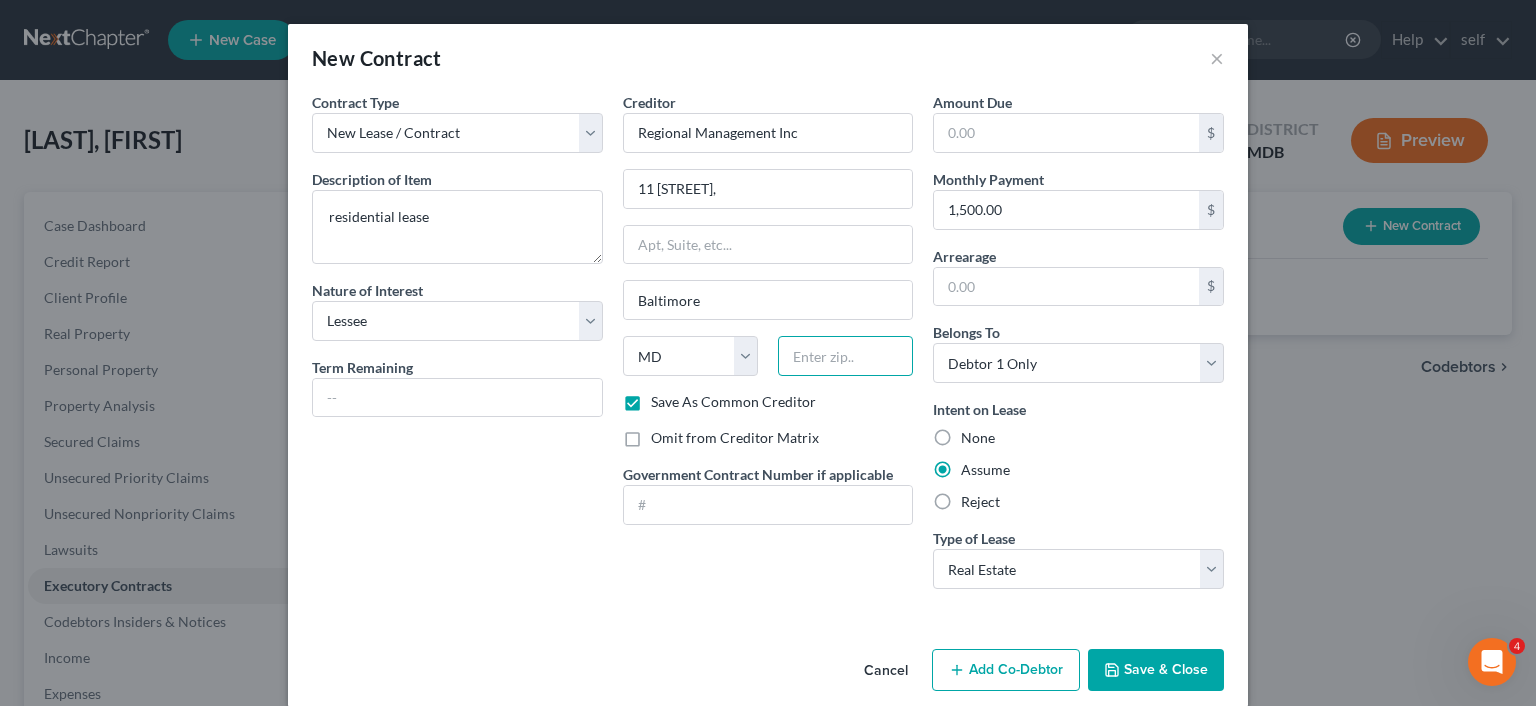 click at bounding box center (845, 356) 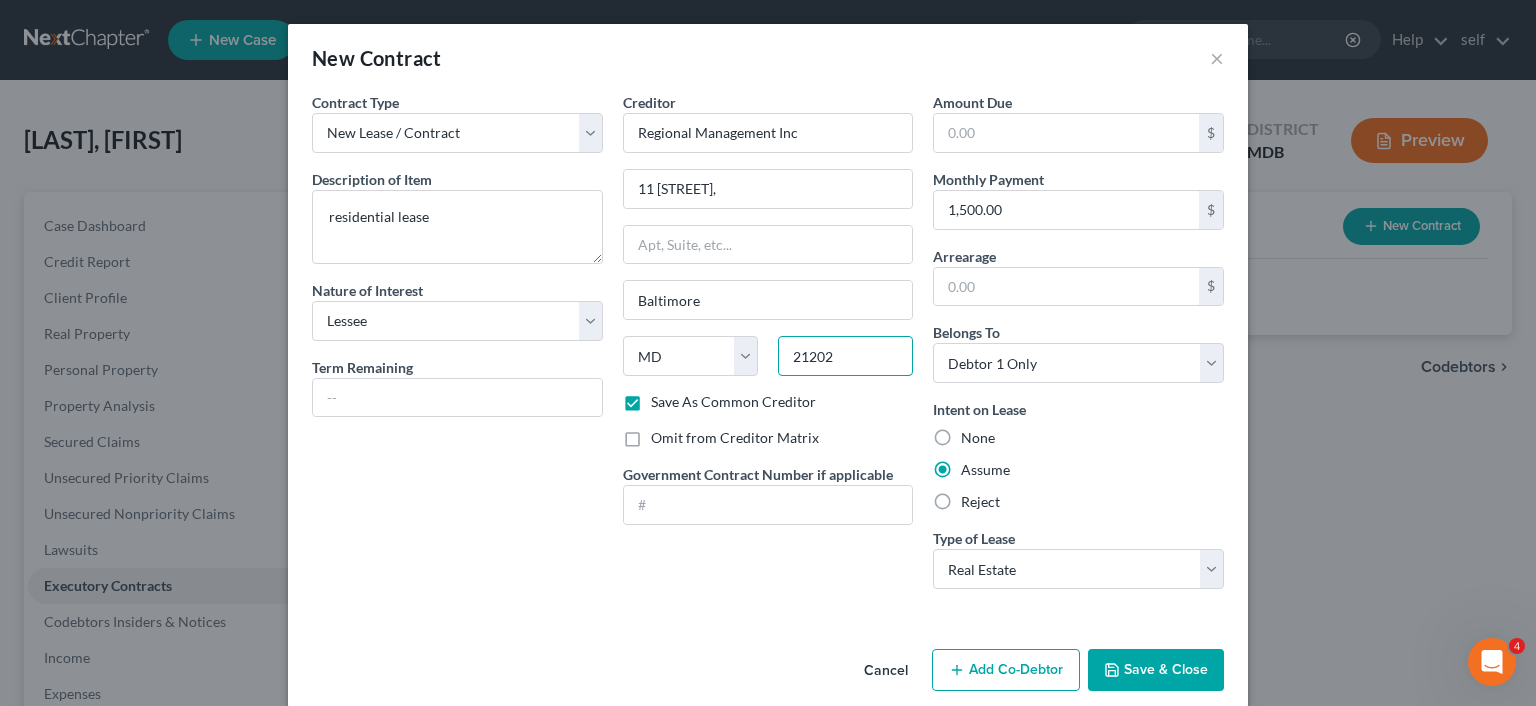 type on "21202" 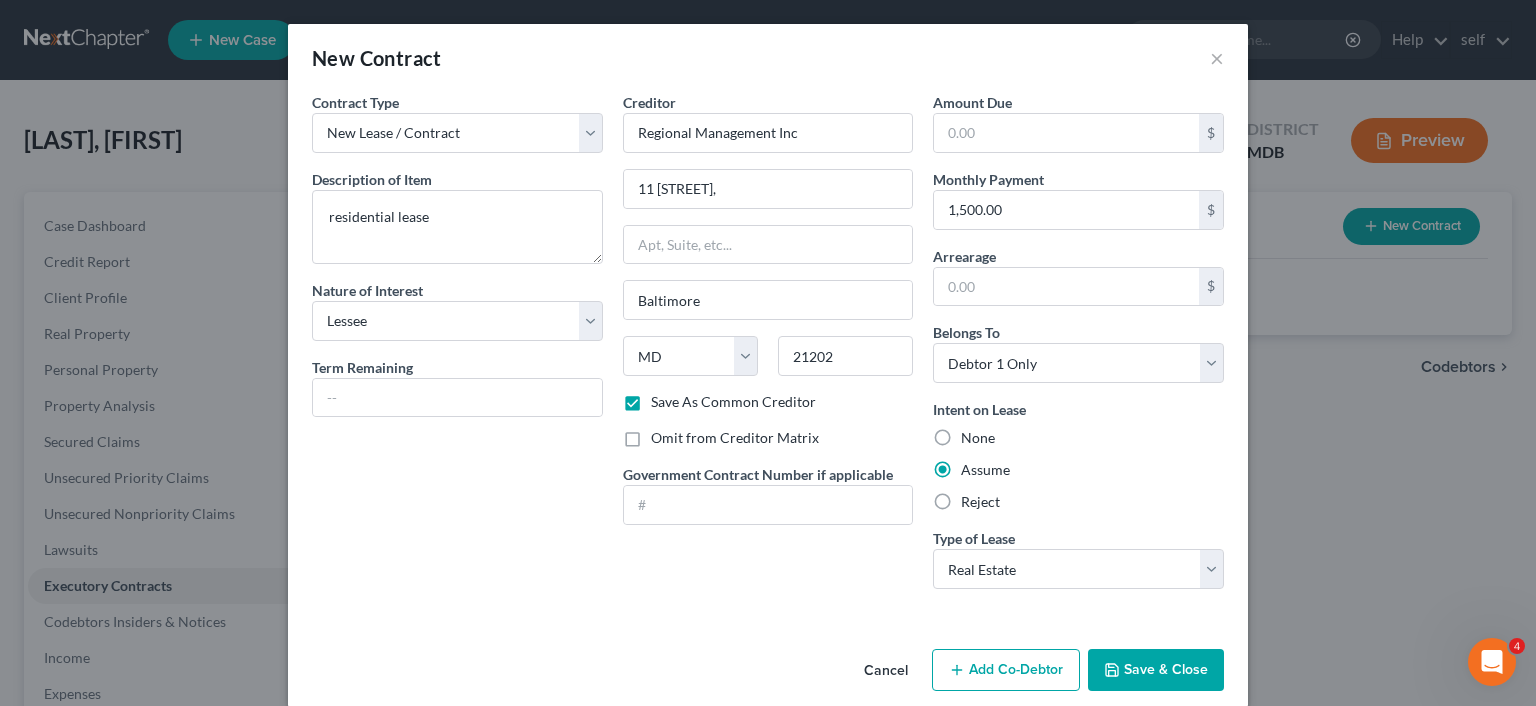 click on "Save & Close" at bounding box center (1156, 670) 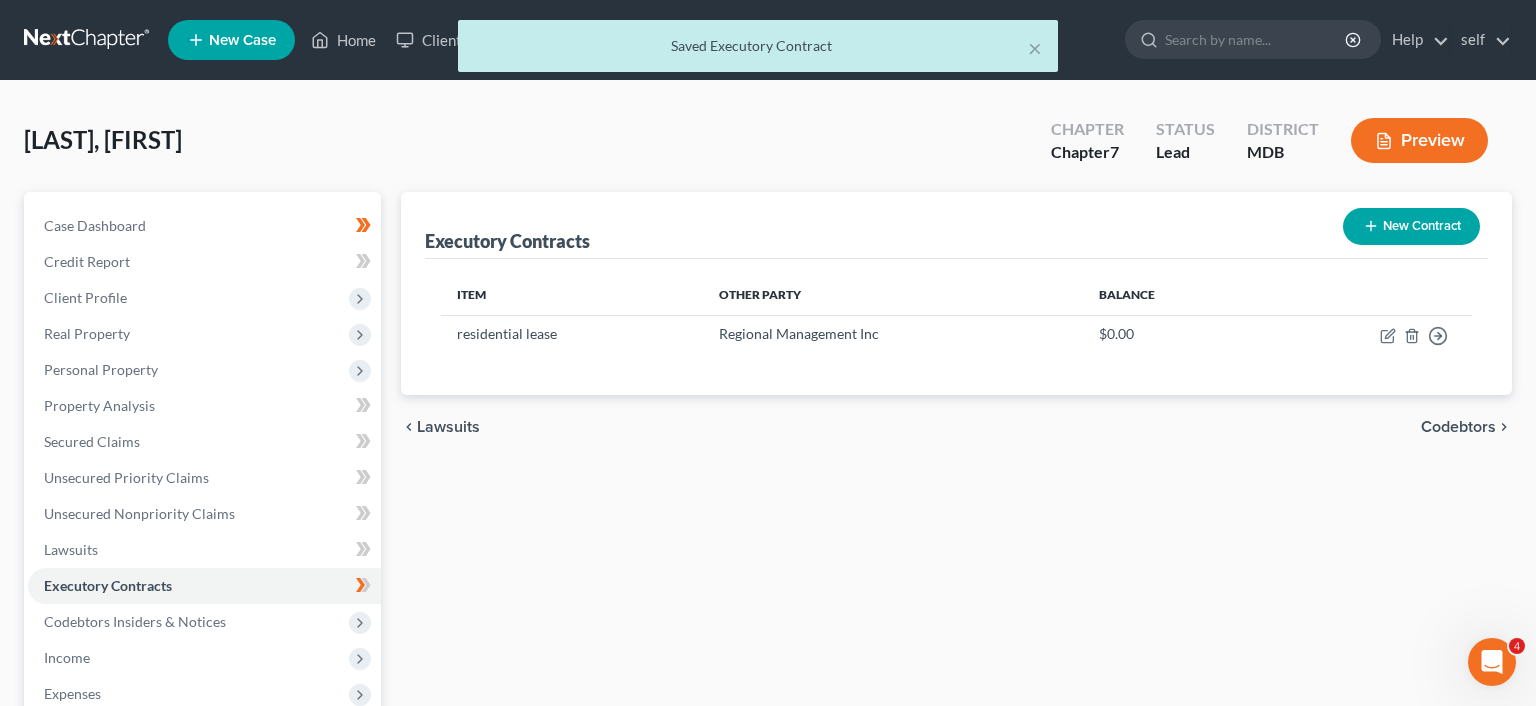 scroll, scrollTop: 19, scrollLeft: 0, axis: vertical 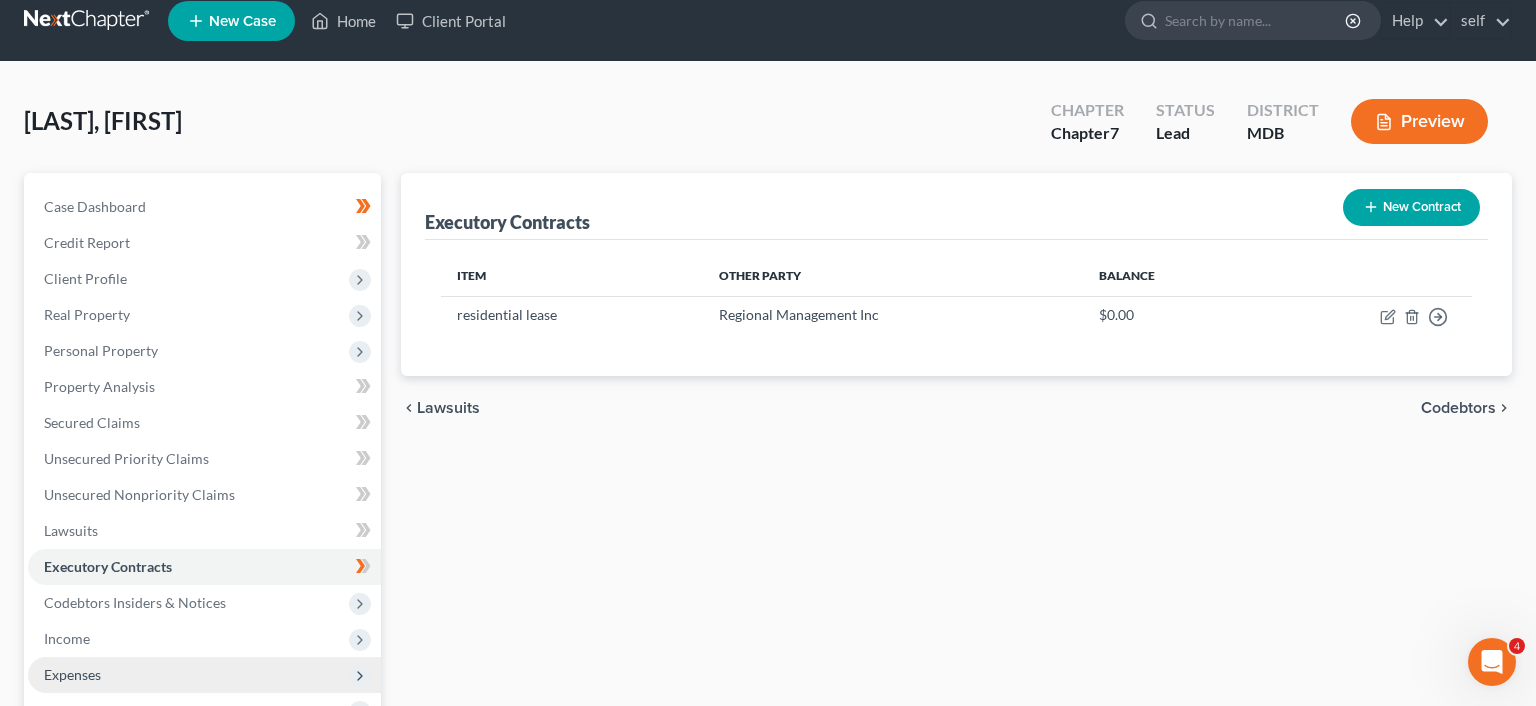 click 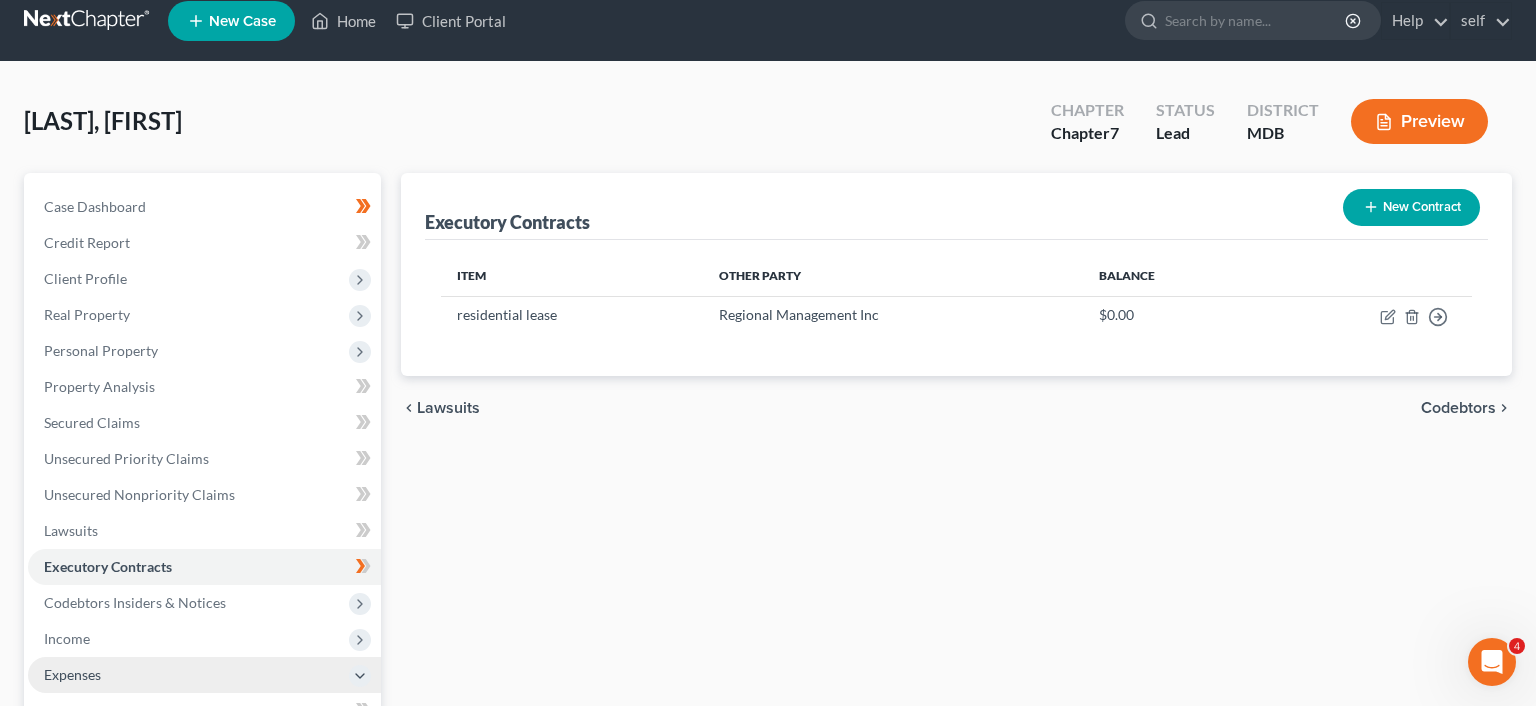click 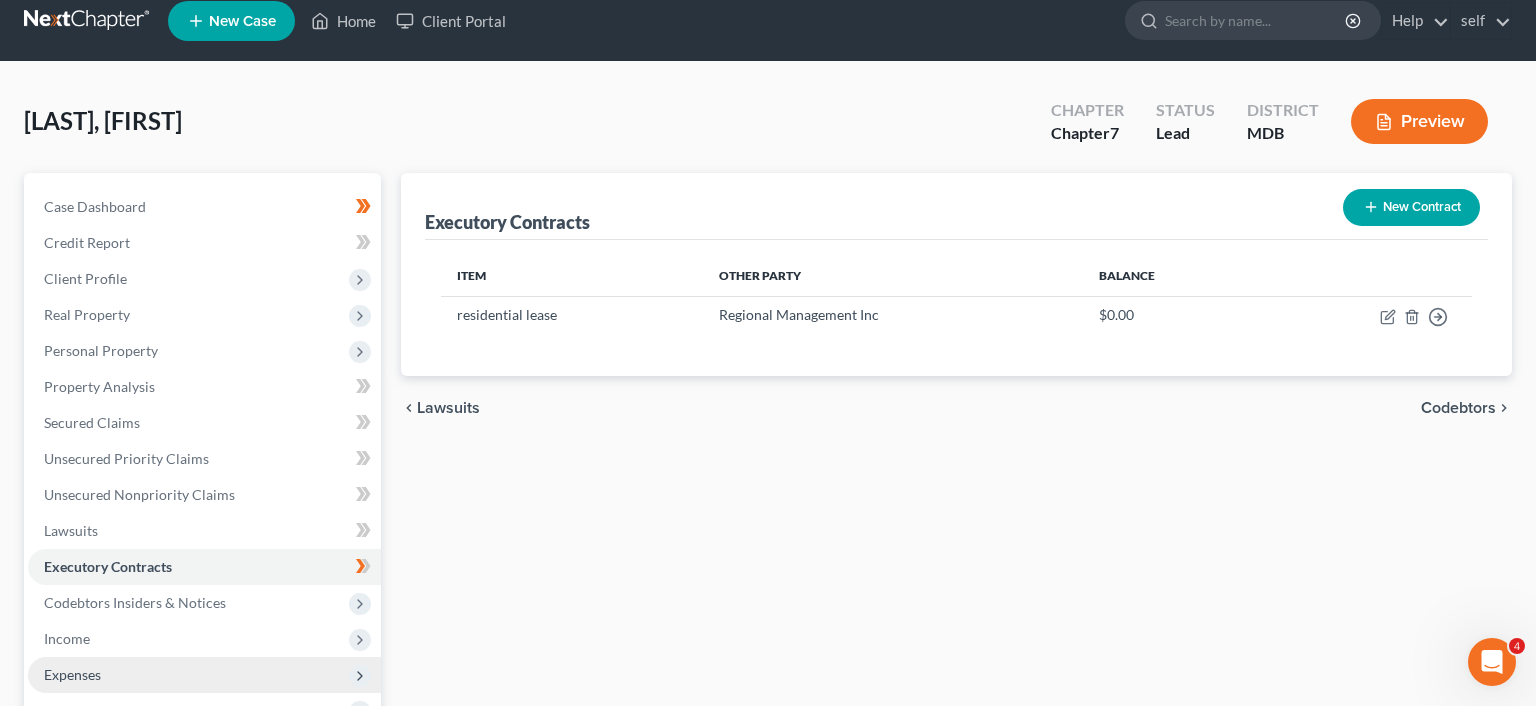 click 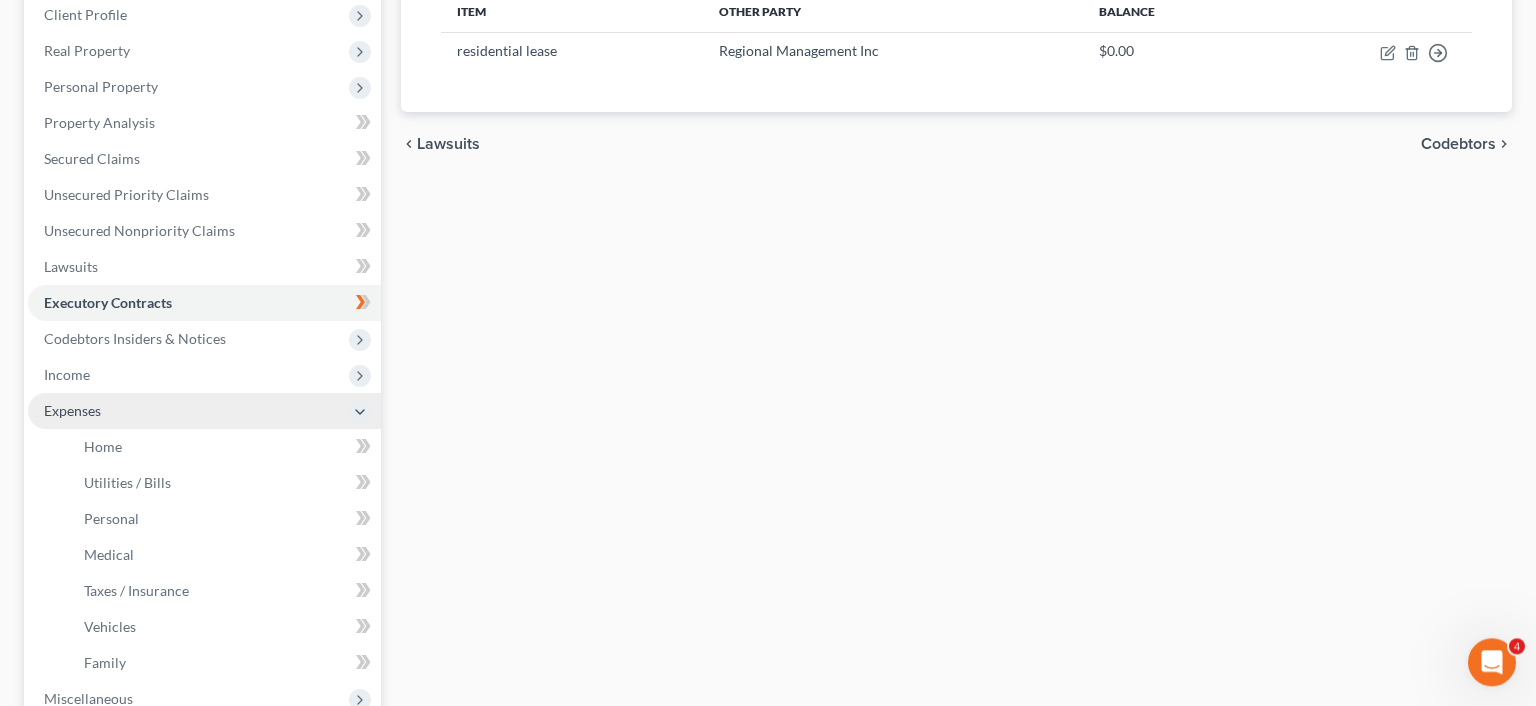 scroll, scrollTop: 304, scrollLeft: 0, axis: vertical 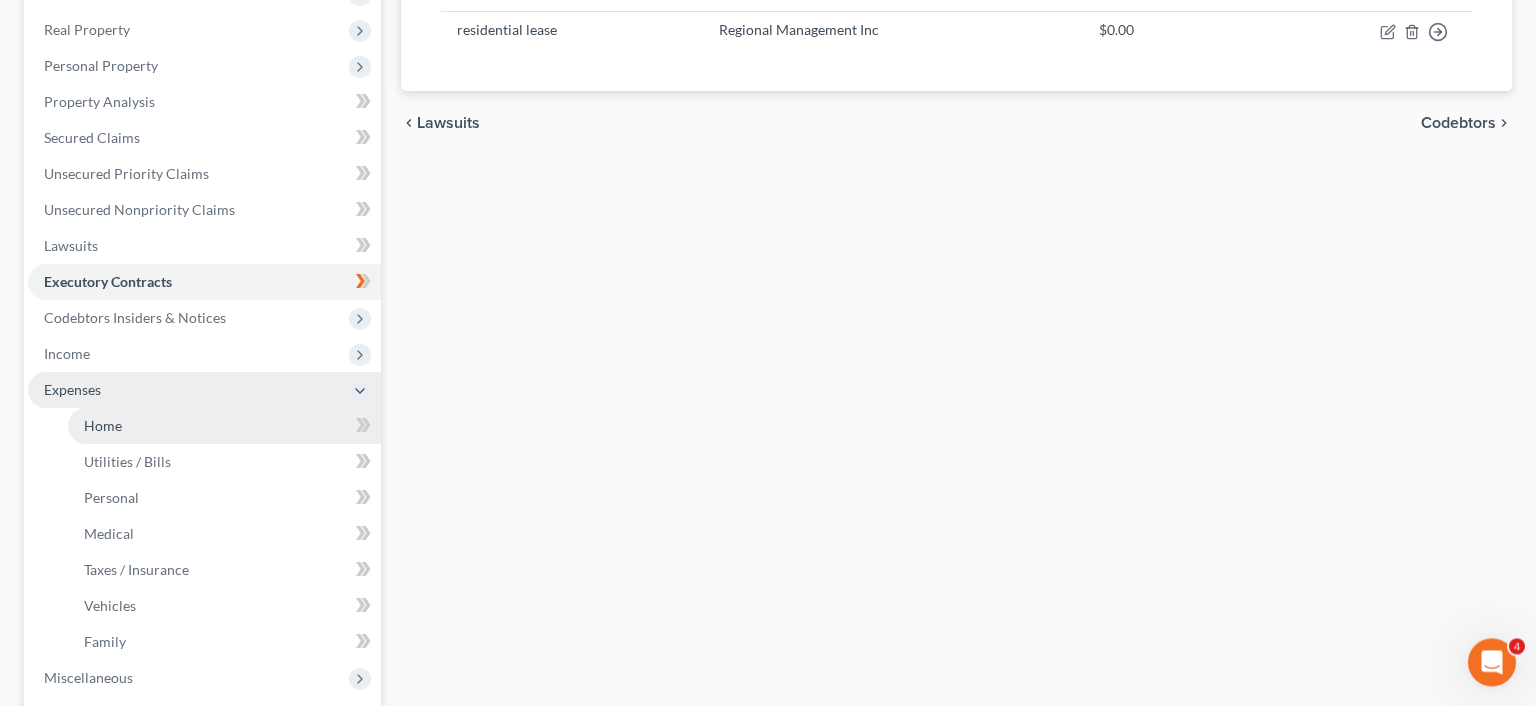 click on "Home" at bounding box center (224, 426) 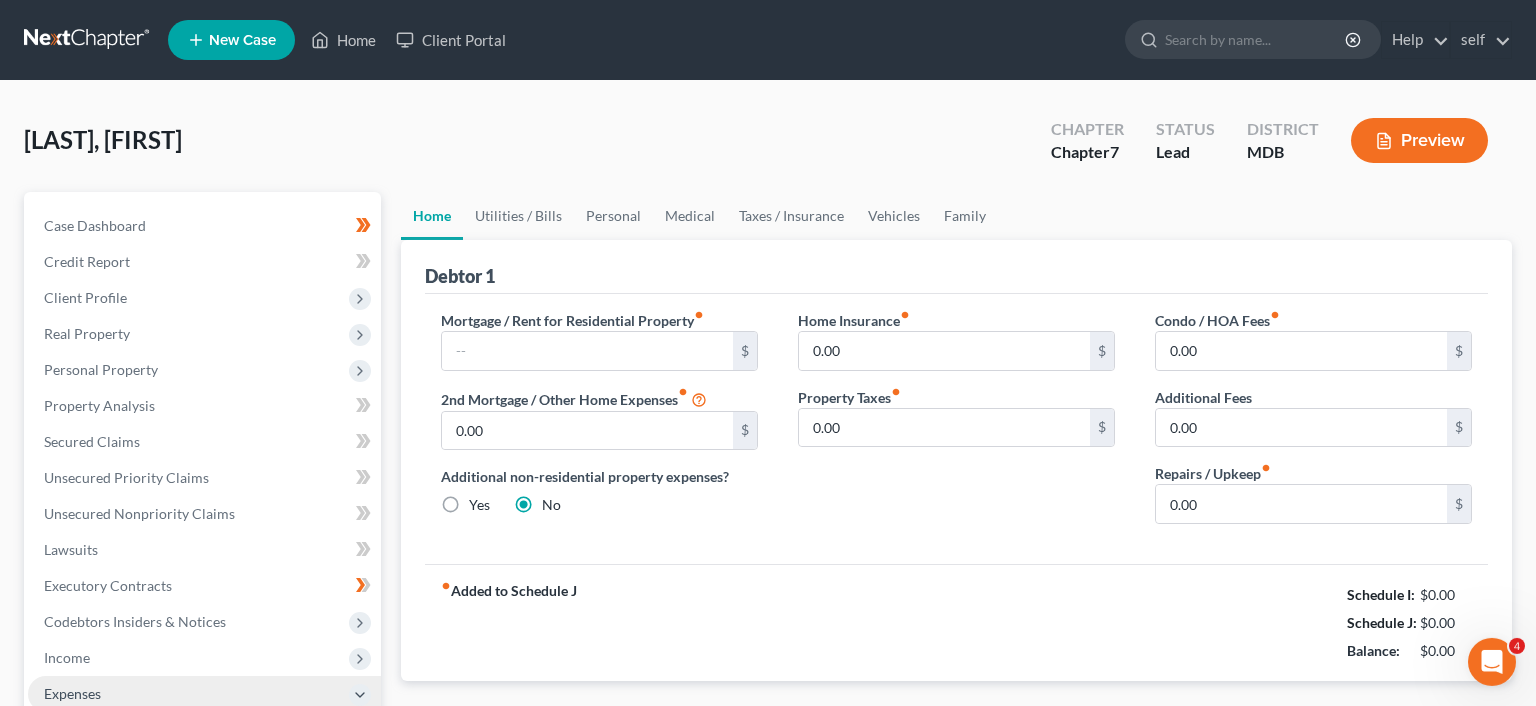 scroll, scrollTop: 0, scrollLeft: 0, axis: both 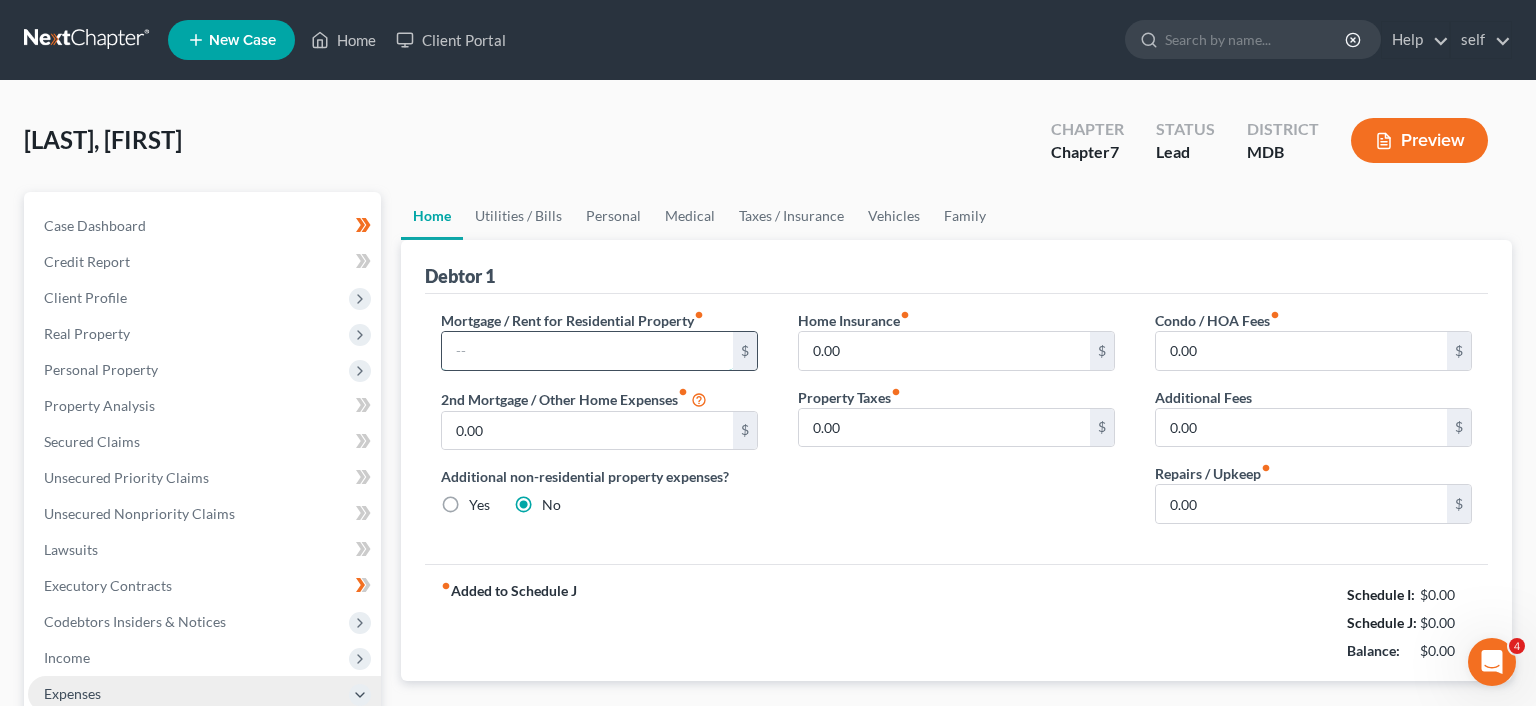 click at bounding box center (587, 351) 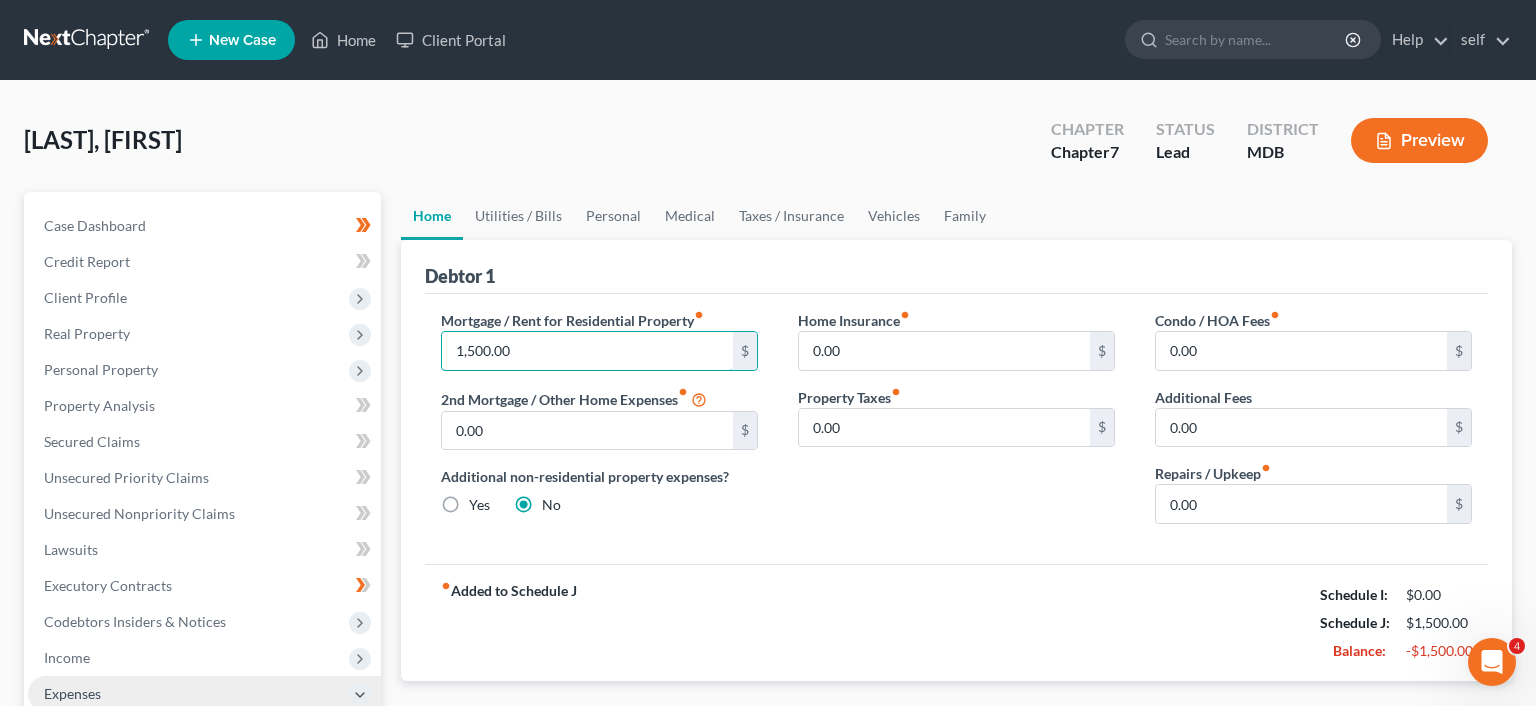 type on "1,500.00" 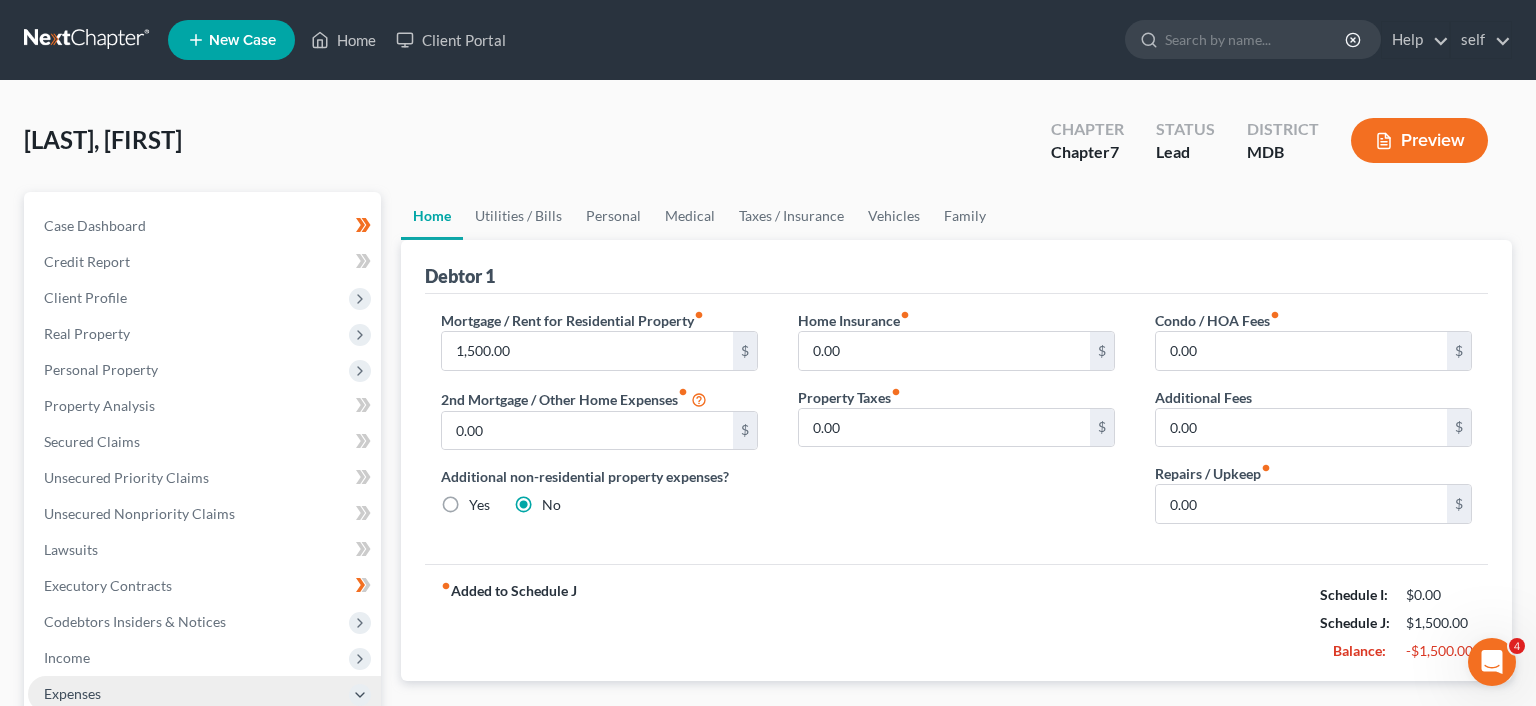 click on "Home Insurance  fiber_manual_record 0.00 $ Property Taxes  fiber_manual_record 0.00 $" at bounding box center (956, 425) 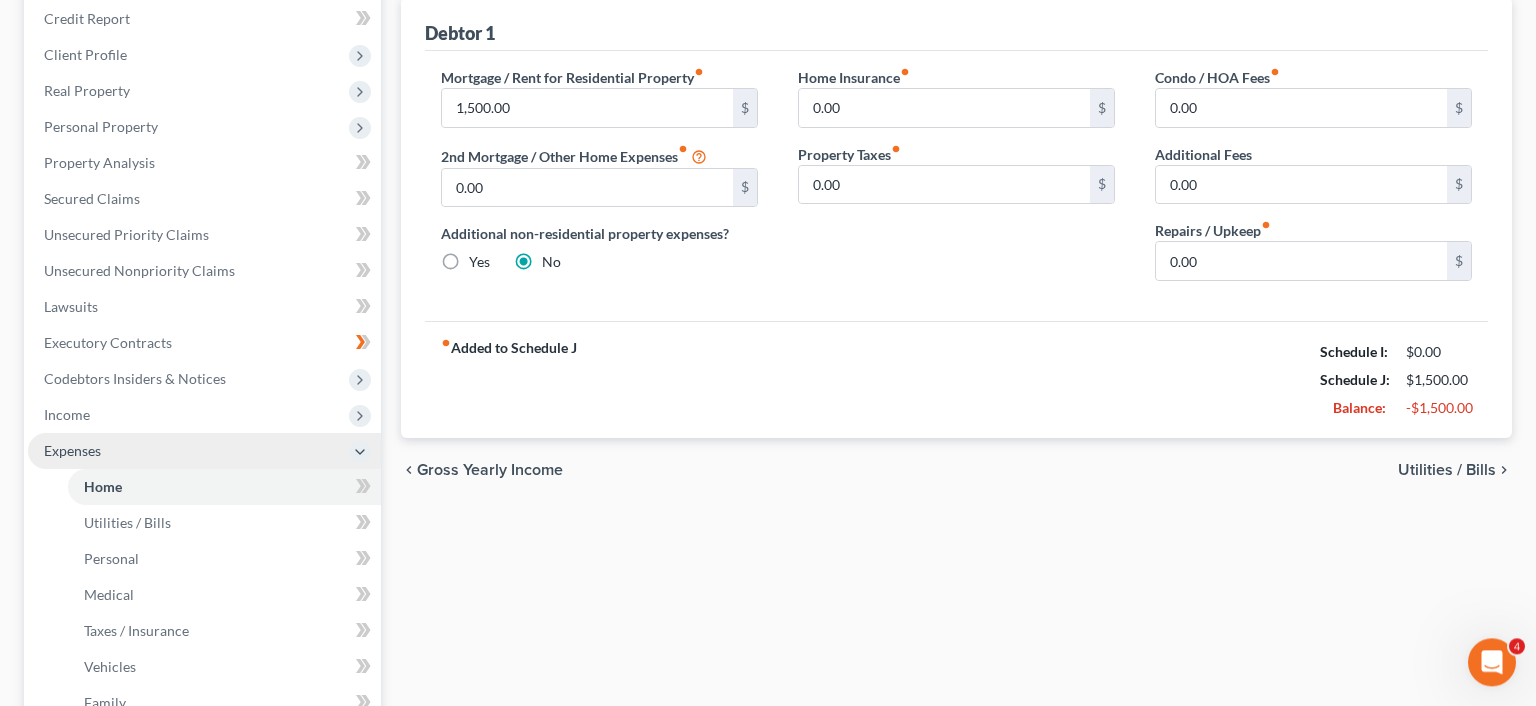 scroll, scrollTop: 245, scrollLeft: 0, axis: vertical 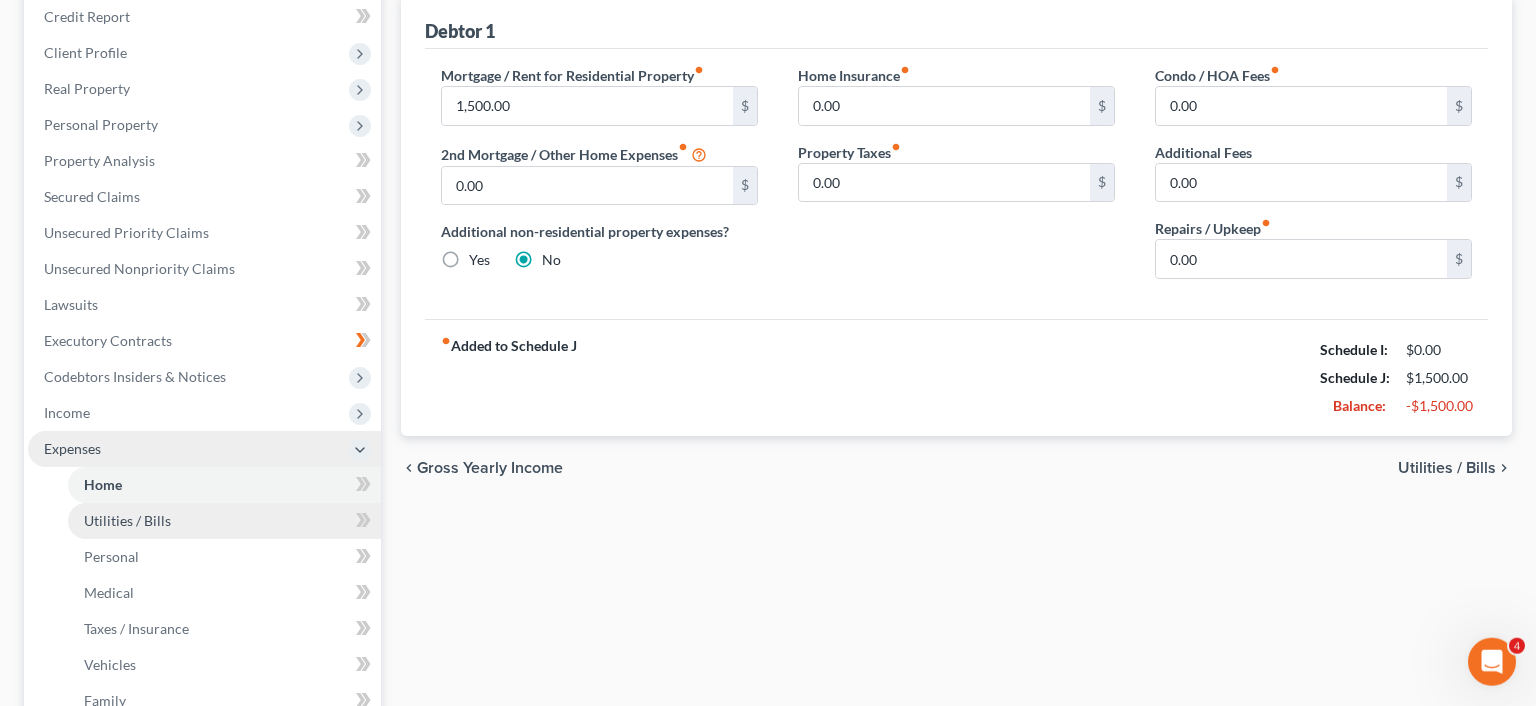 click on "Utilities / Bills" at bounding box center (224, 521) 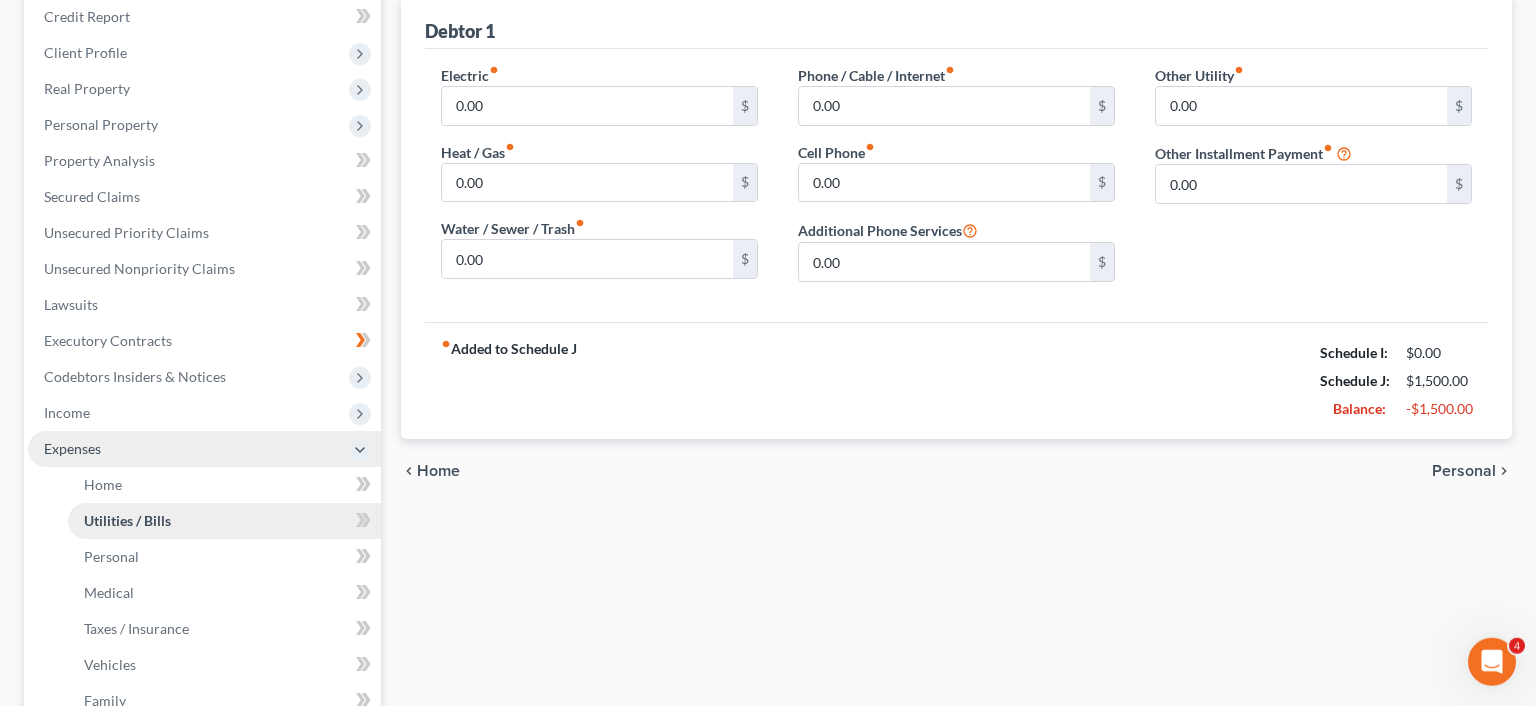 scroll, scrollTop: 30, scrollLeft: 0, axis: vertical 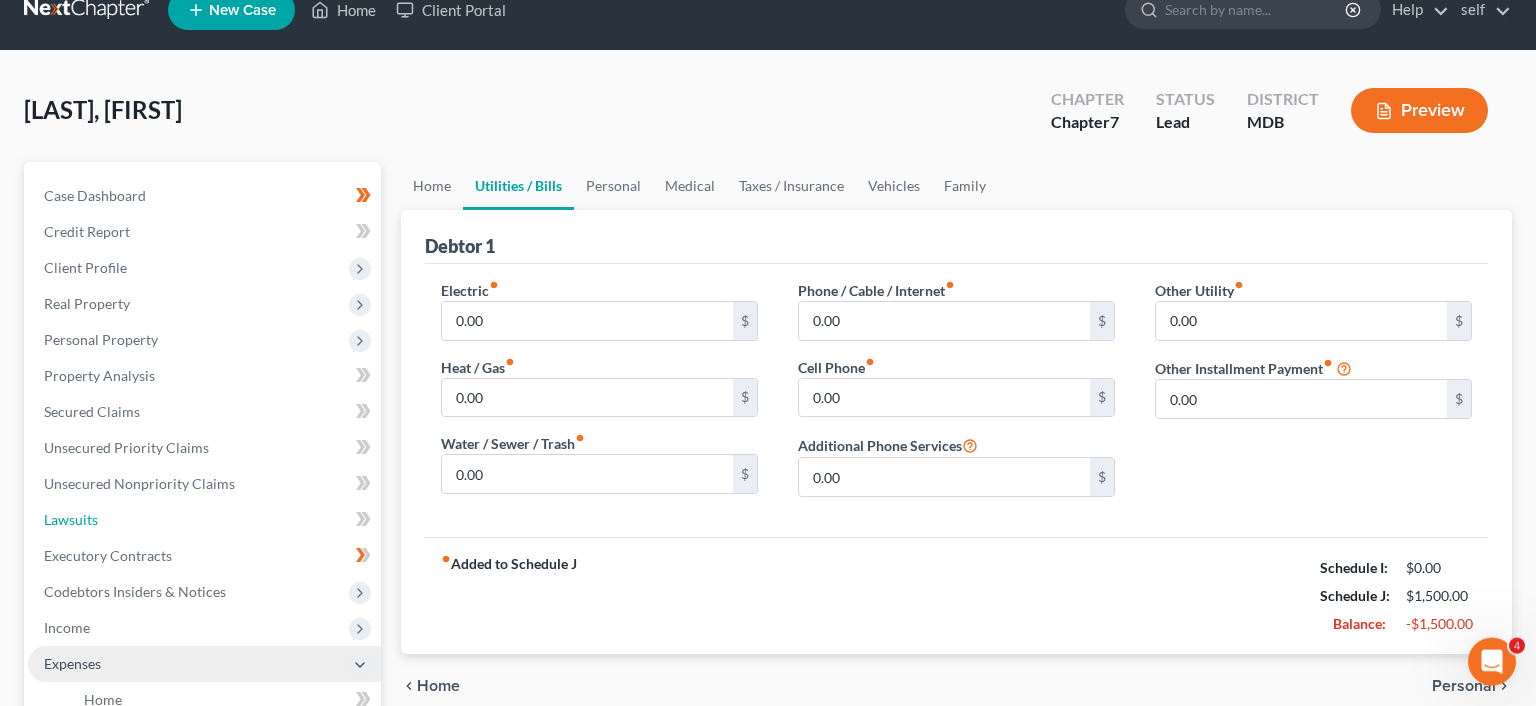 click on "Lawsuits" at bounding box center (204, 520) 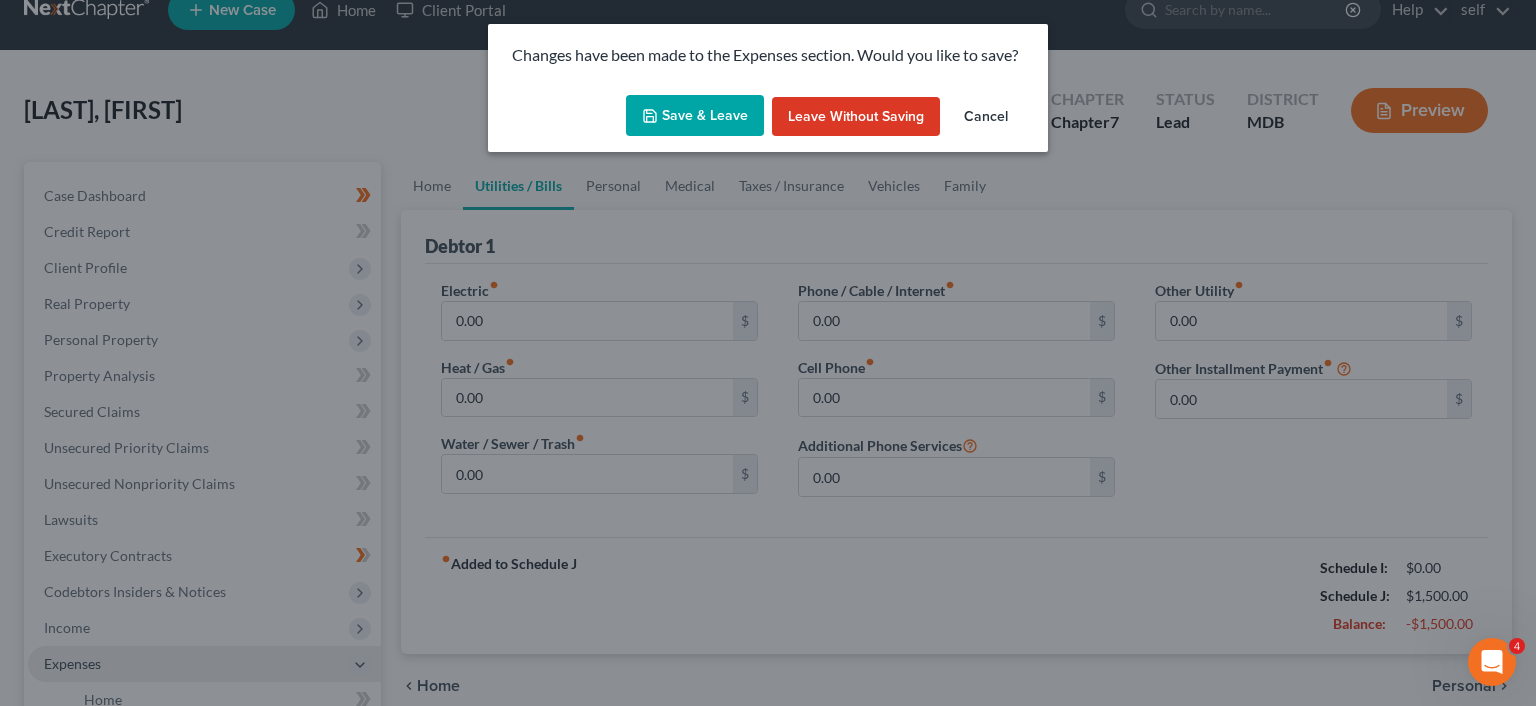 click on "Save & Leave" at bounding box center (695, 116) 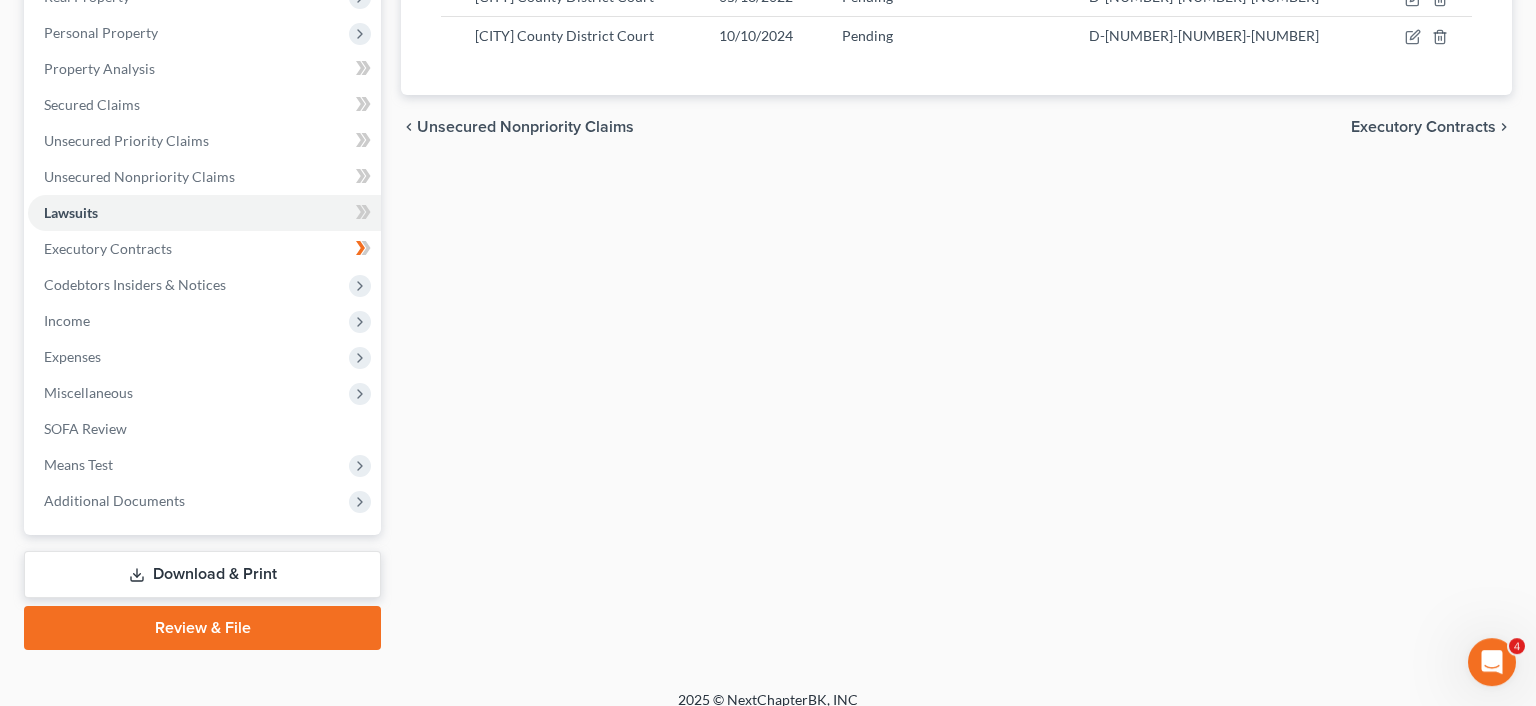 scroll, scrollTop: 338, scrollLeft: 0, axis: vertical 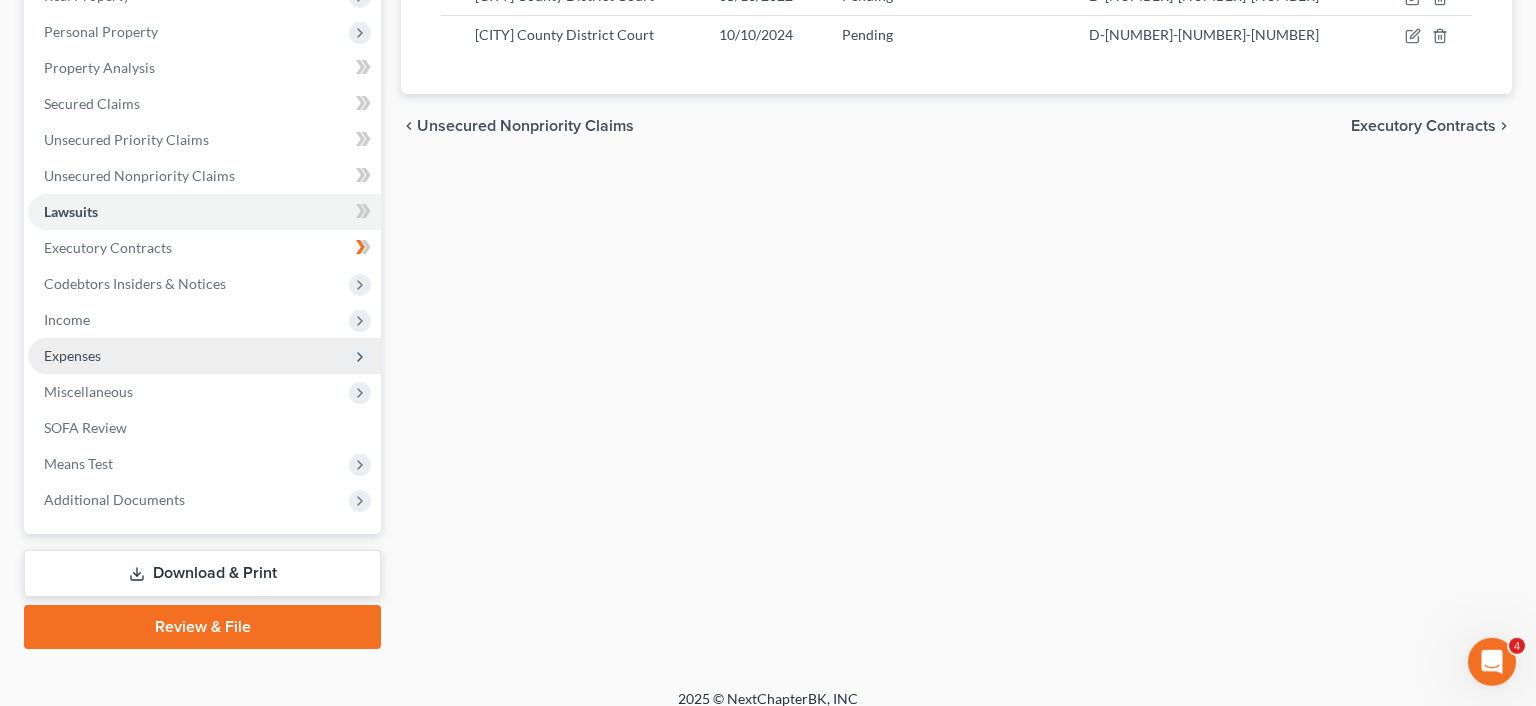 click on "Expenses" at bounding box center (204, 356) 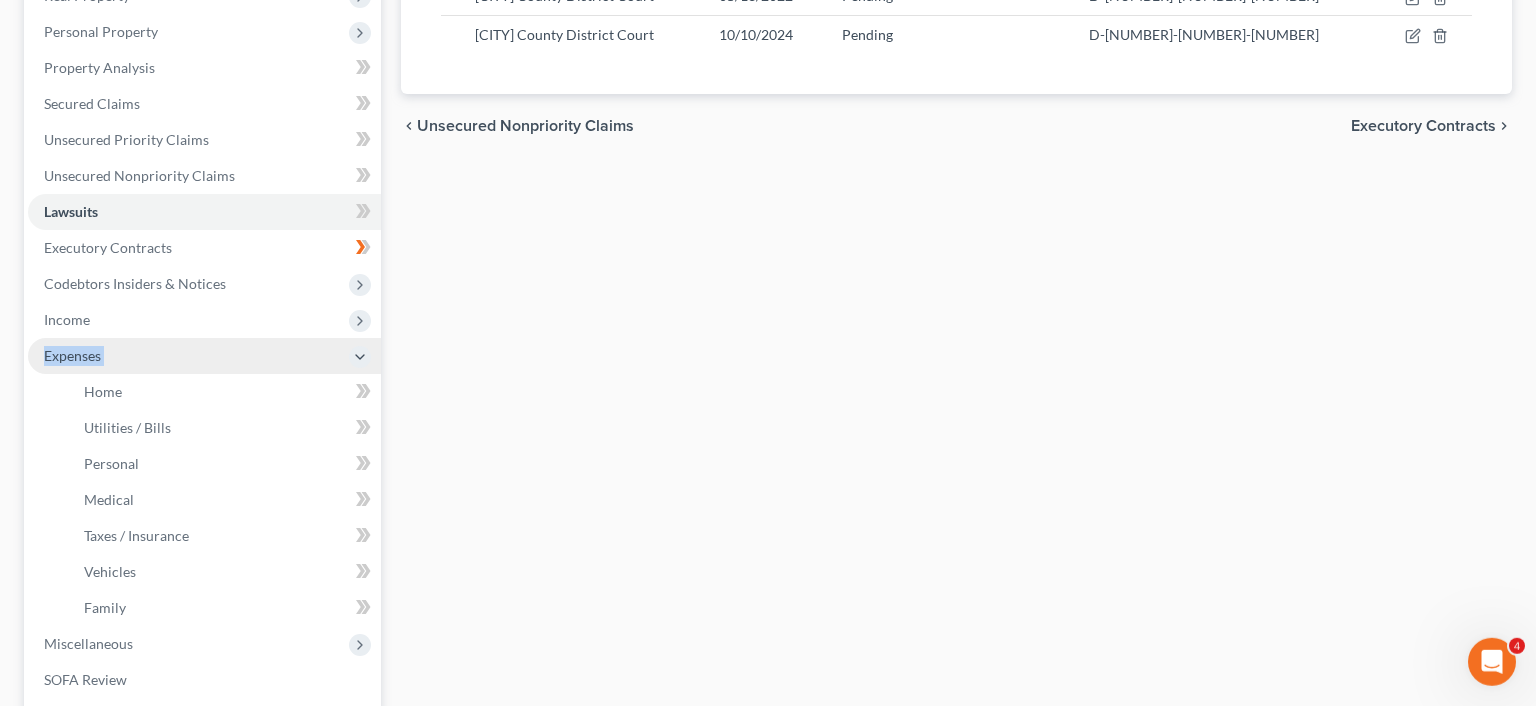 click on "Expenses" at bounding box center [204, 356] 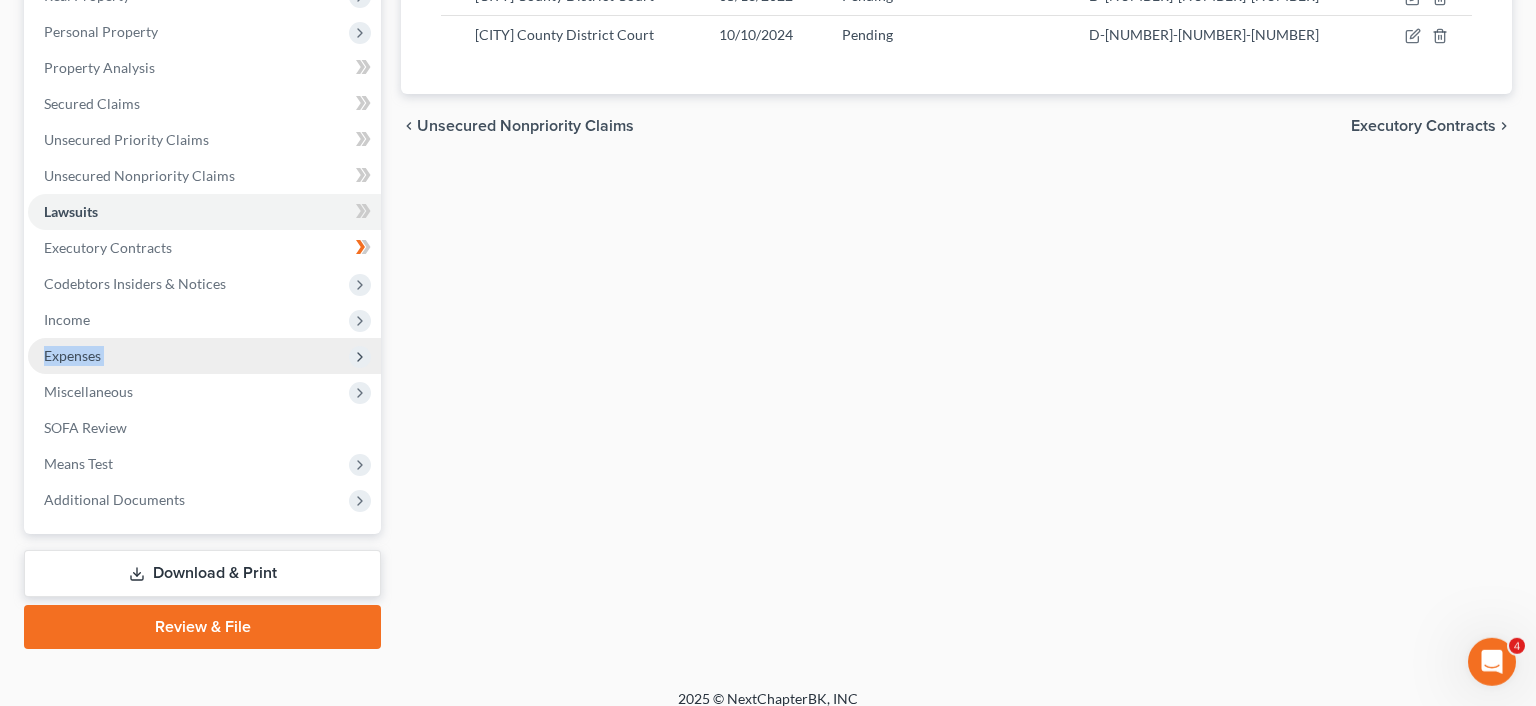 click on "Expenses" at bounding box center [204, 356] 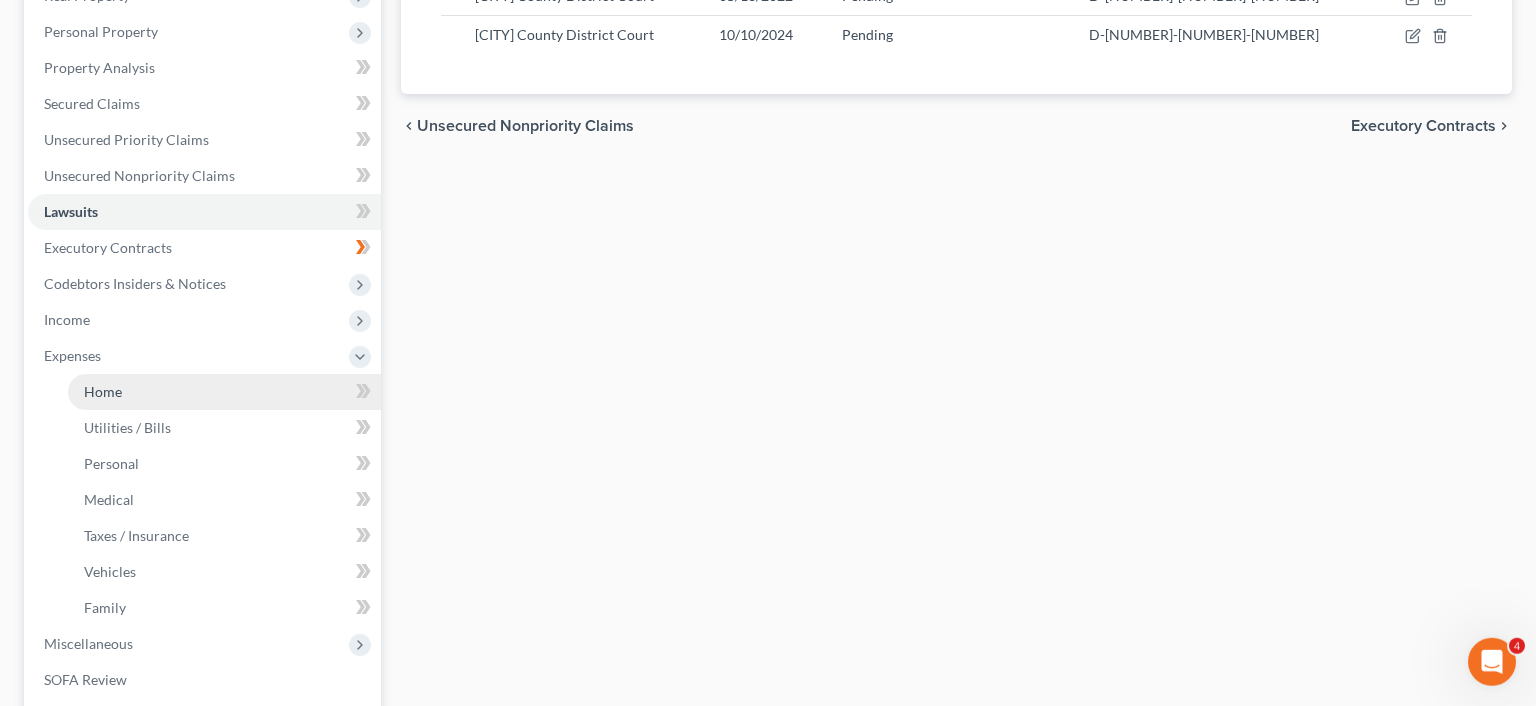 click on "Home" at bounding box center [224, 392] 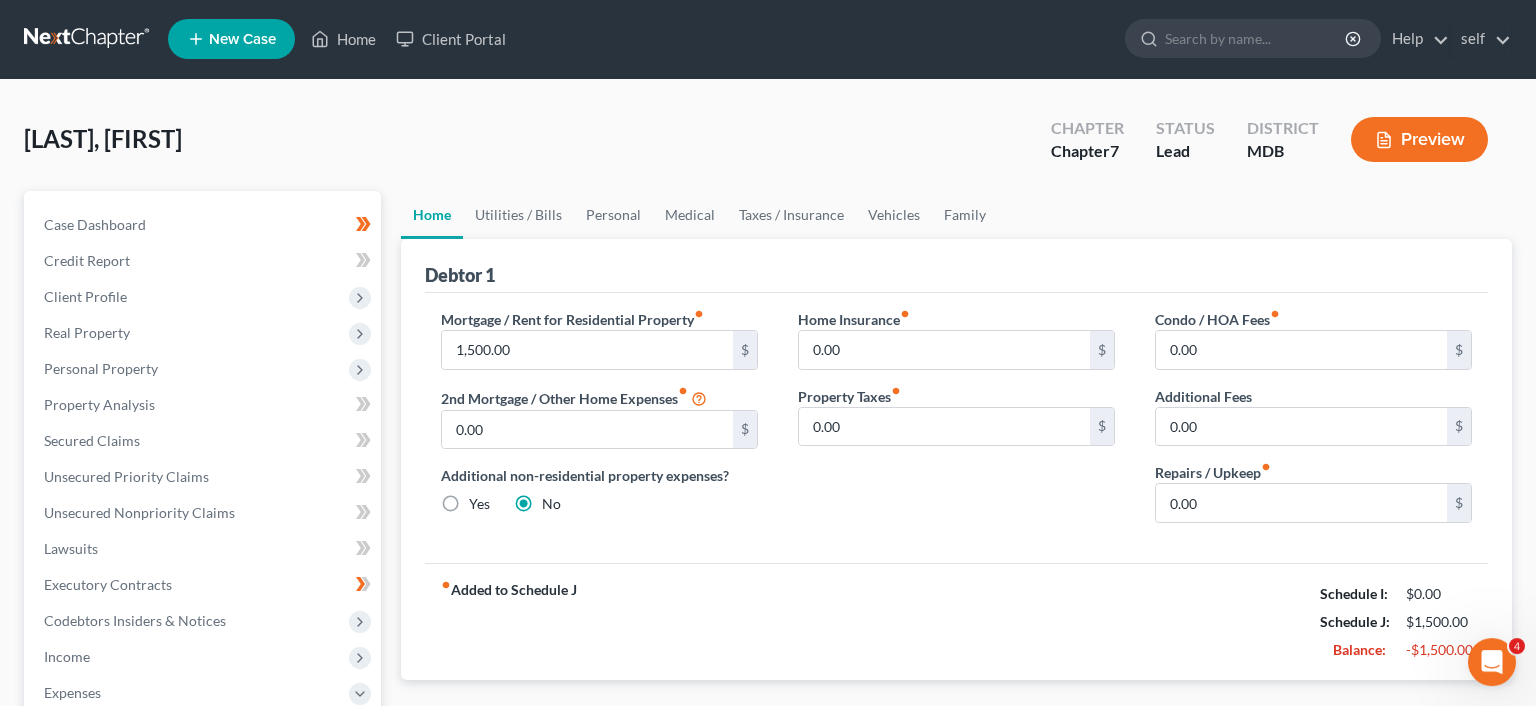 scroll, scrollTop: 0, scrollLeft: 0, axis: both 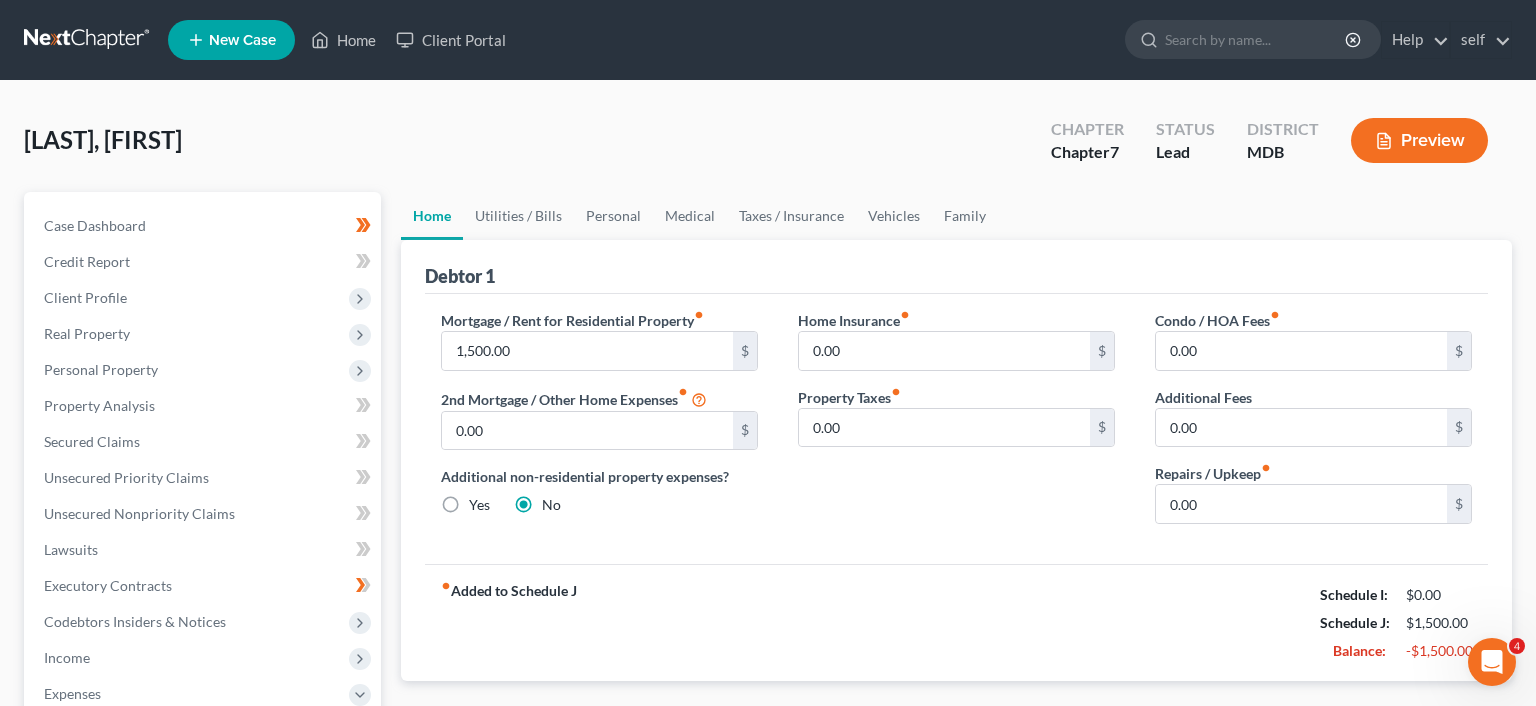 click on "Home New Case Client Portal self mmckeown67@gmail.com My Account Settings Plan + Billing Account Add-Ons Upgrade to Pro Help Center Webinars Training Videos What's new Log out New Case Home Client Portal         - No Result - See all results Or Press Enter... Help Help Center Webinars Training Videos What's new self self mmckeown67@gmail.com My Account Settings Plan + Billing Account Add-Ons Upgrade Plan Log out" at bounding box center [768, 40] 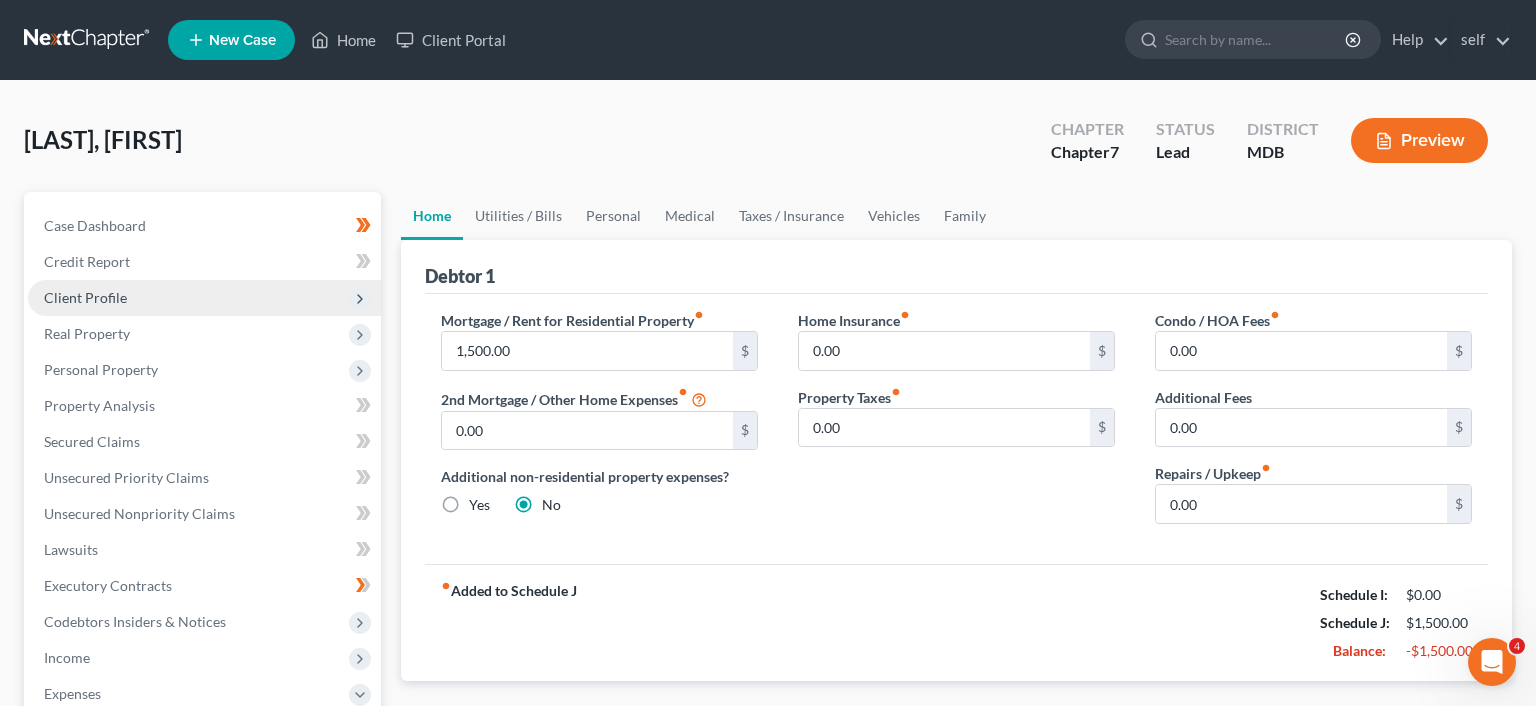 click on "Client Profile" at bounding box center (204, 298) 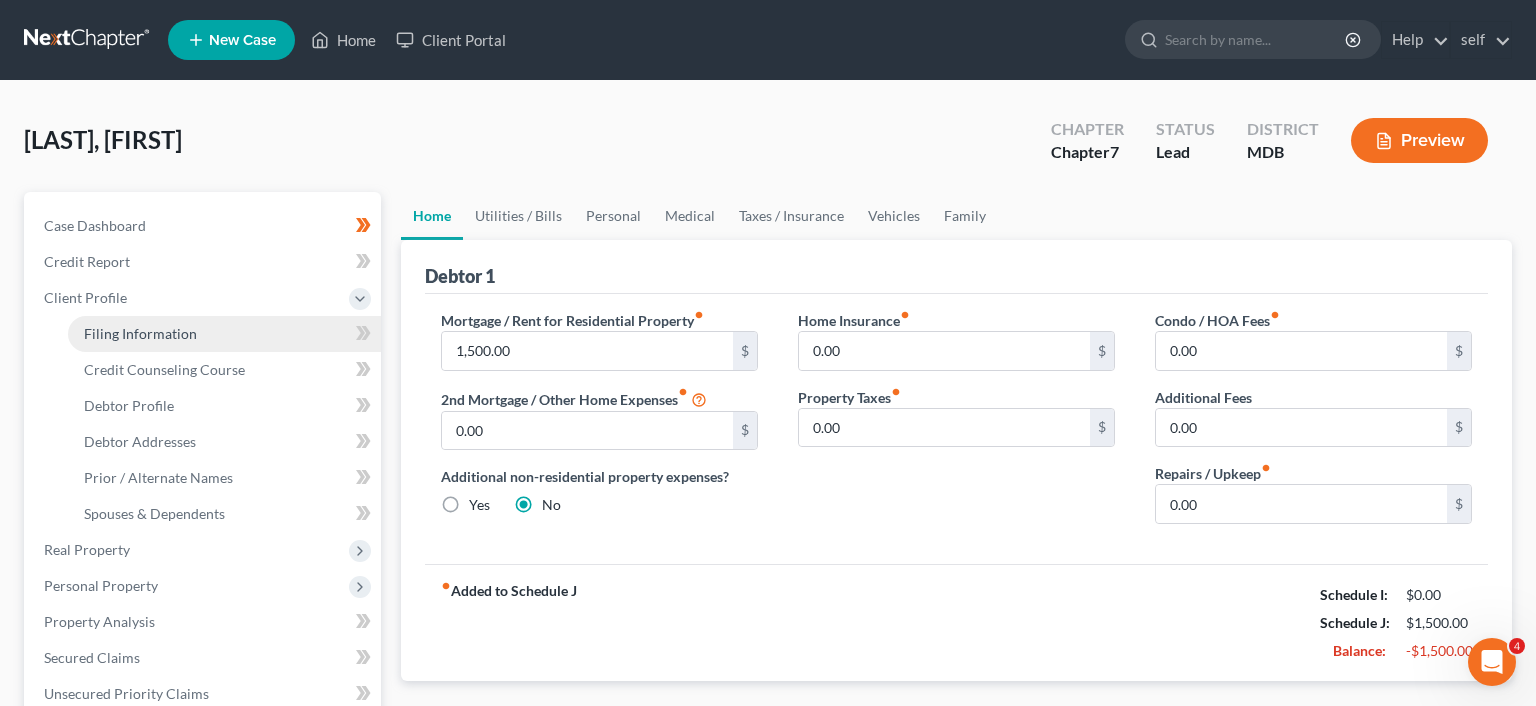 click on "Filing Information" at bounding box center [224, 334] 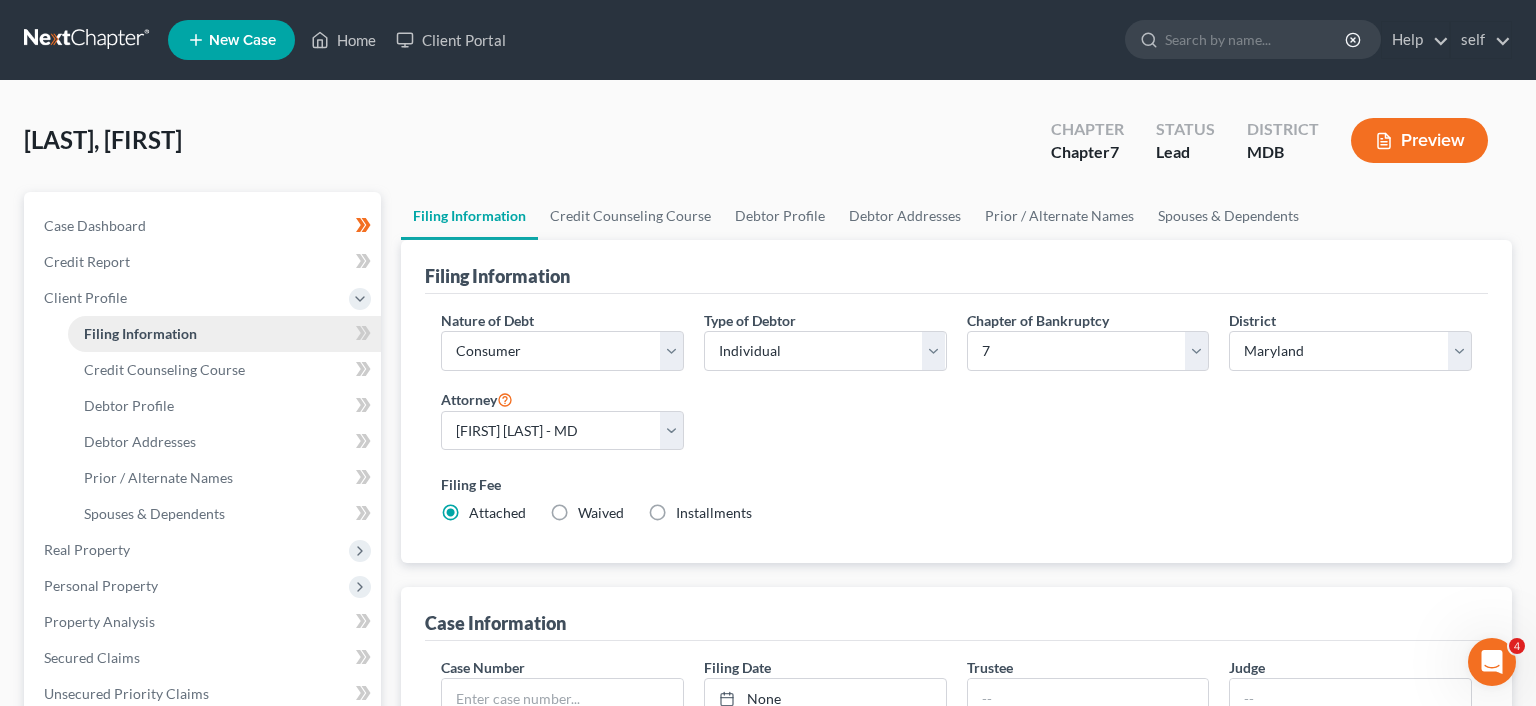 click on "Filing Information" at bounding box center (224, 334) 